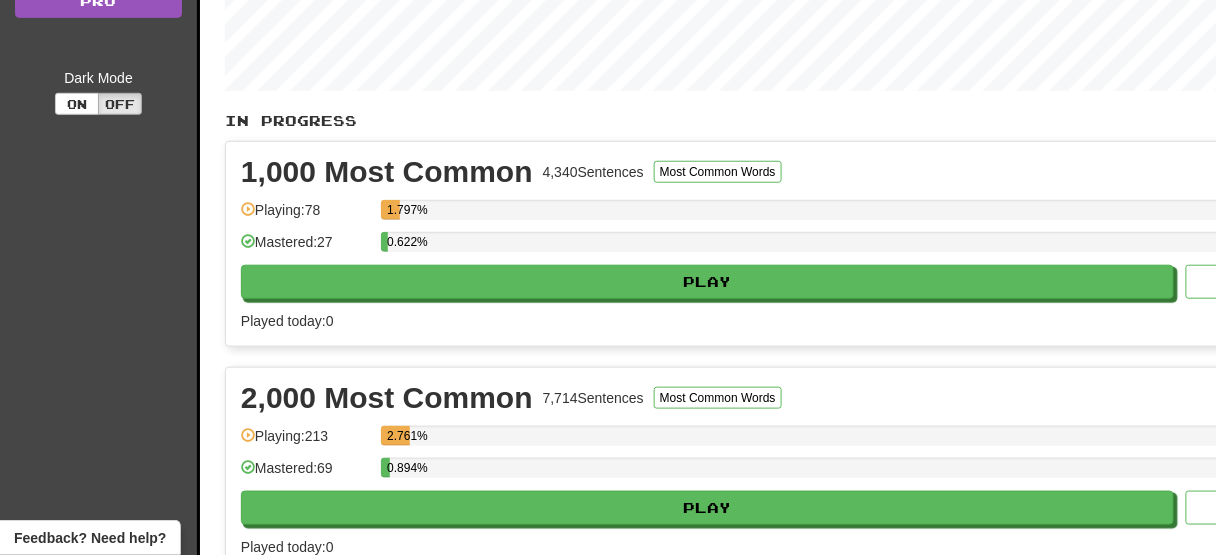 scroll, scrollTop: 0, scrollLeft: 0, axis: both 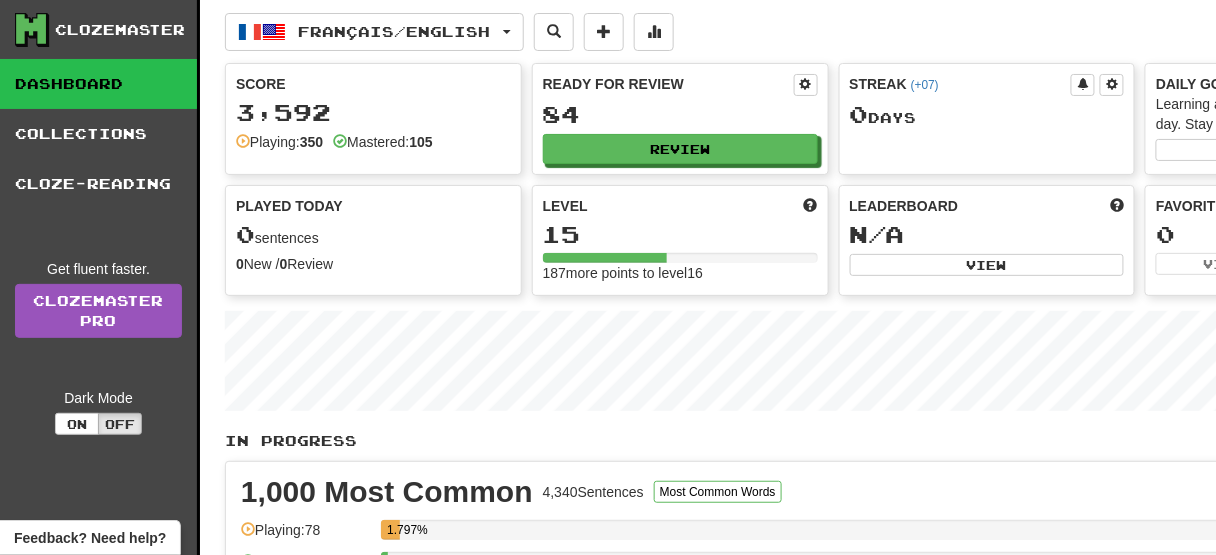 click on "Français  /  English Español  /  Français Streak:  0   Review:  17 Points today:  0 Español  /  English Streak:  0   Review:  39 Points today:  0 Français  /  English Streak:  0   Review:  84 Points today:  0 Français  /  Español Streak:  0   Review:  0 Points today:  0 中文  /  English Streak:  0   Review:  23 Points today:  0  Language Pairing Username: HiddenGlade8283 Edit  Account  Notifications  Activity Feed  Profile  Leaderboard  Forum  Logout Score 3,592  Playing:  350  Mastered:  105 Ready for Review 84   Review Streak   ( +07 ) 0  Day s Daily Goal Learning a language requires practice every day. Stay motivated! Set  a daily  goal Played Today 0  sentences 0  New /  0  Review Full History  Level 15 187  more points to level  16 Leaderboard N/A View Favorites 0 View Play Full History  In Progress 1,000 Most Common 4,340  Sentences Most Common Words Manage Sentences Unpin from Dashboard  Playing:  78 1.797%  Mastered:  27 0.622% Play Review ( 20 ) Played today:  0 Marked as Known:  24 7,714 69" at bounding box center [833, 1471] 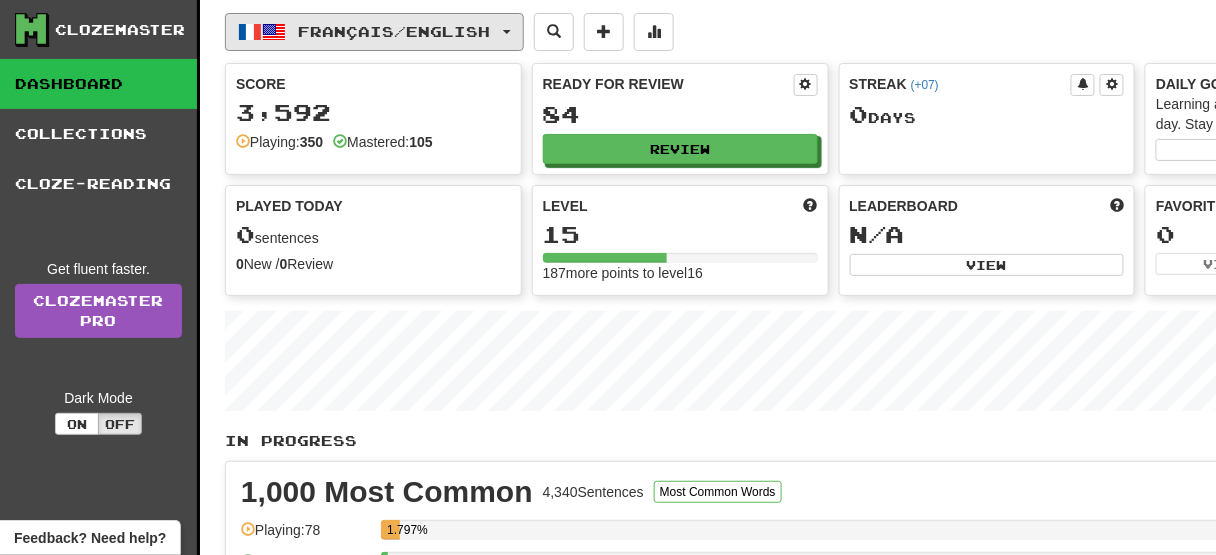 click on "Français  /  English" at bounding box center [374, 32] 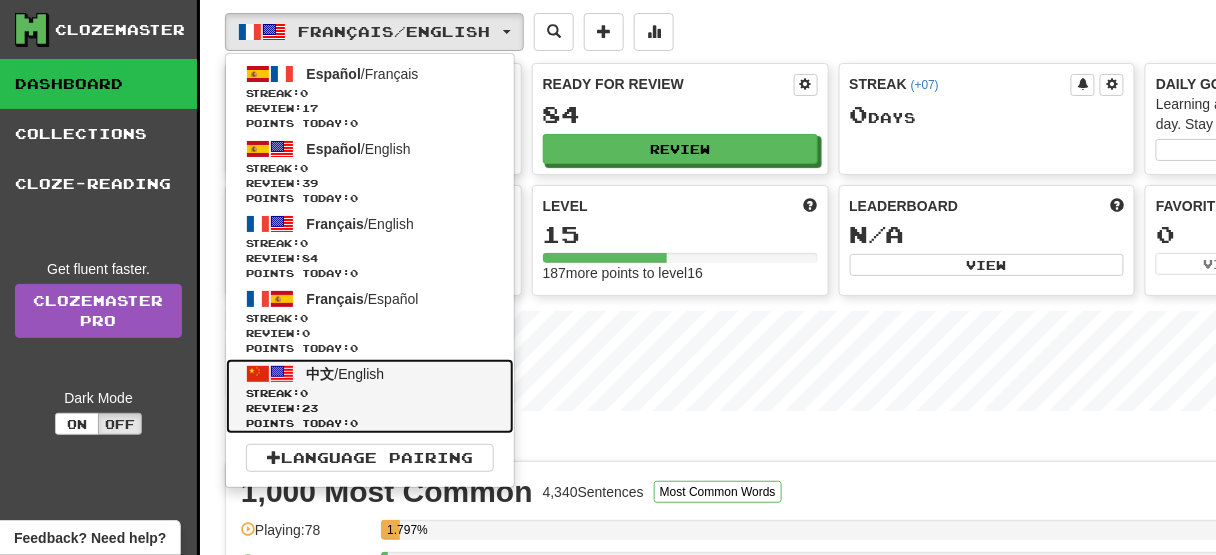 click on "中文" at bounding box center (321, 374) 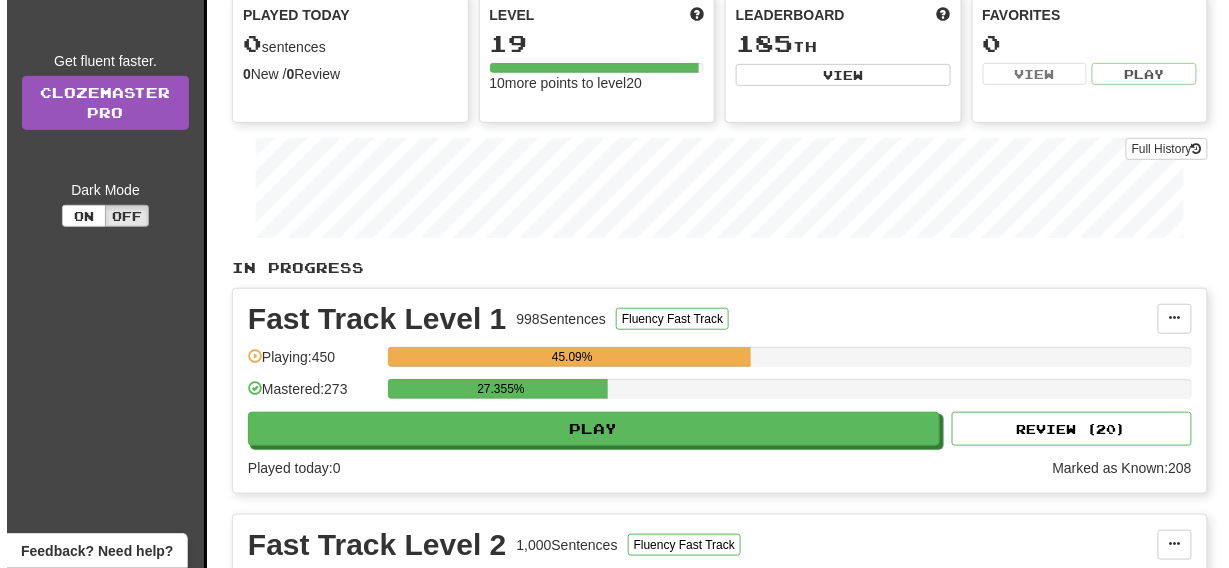 scroll, scrollTop: 240, scrollLeft: 0, axis: vertical 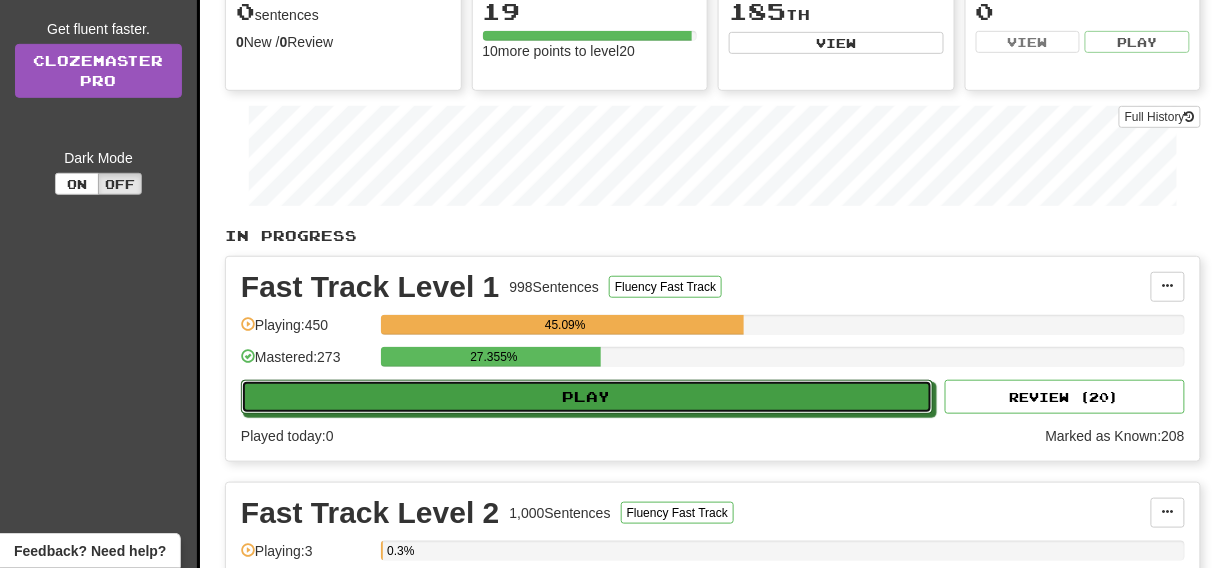 click on "Play" at bounding box center (587, 397) 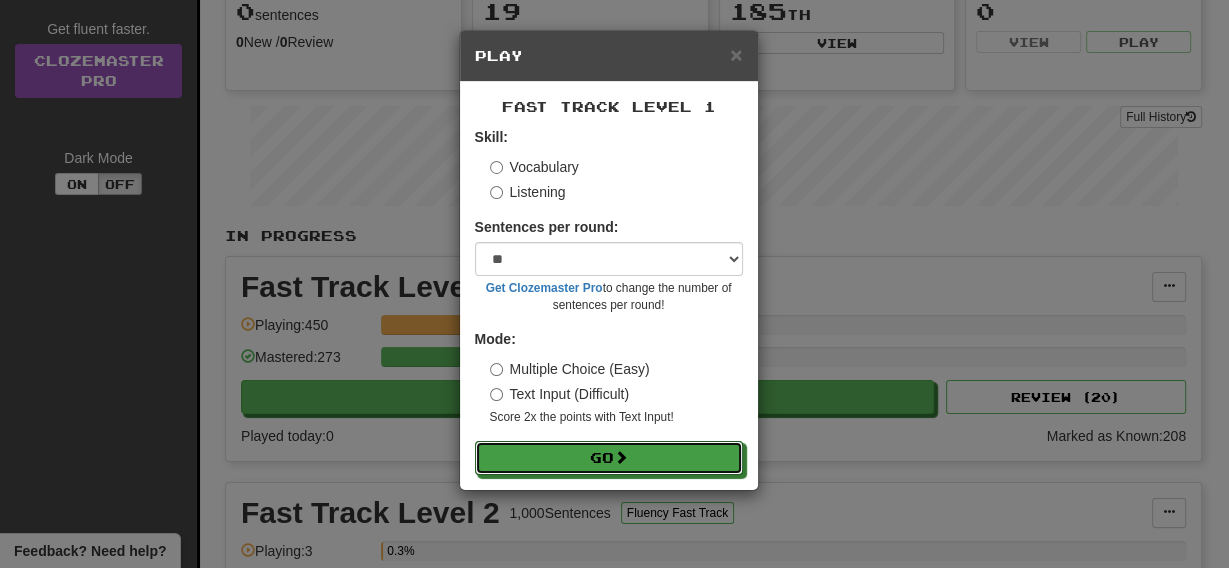 click on "Go" at bounding box center (609, 458) 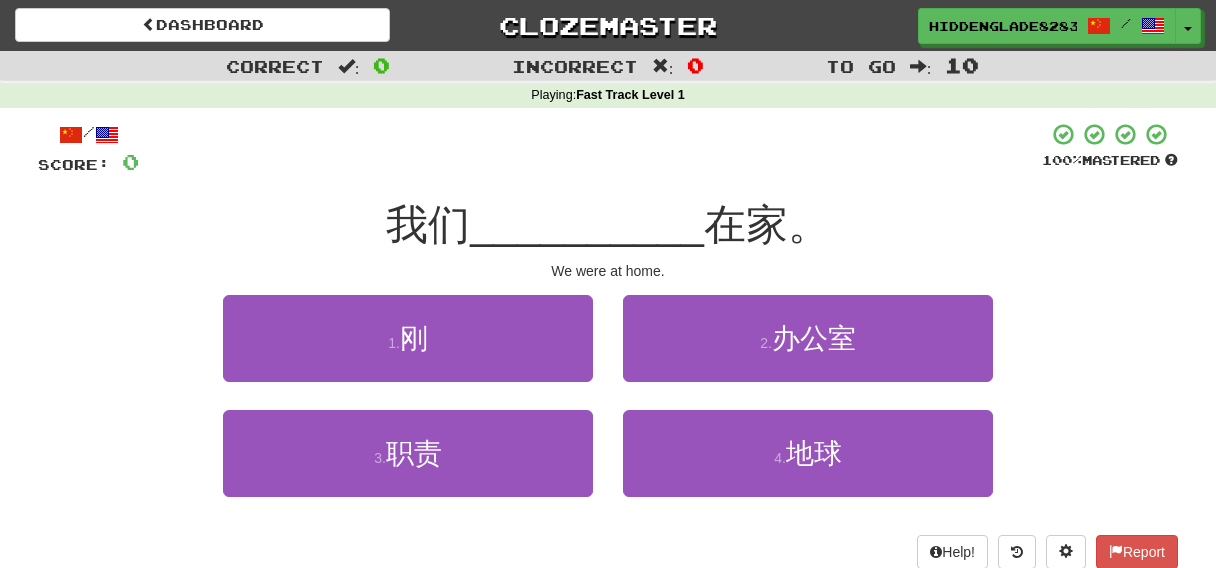 scroll, scrollTop: 0, scrollLeft: 0, axis: both 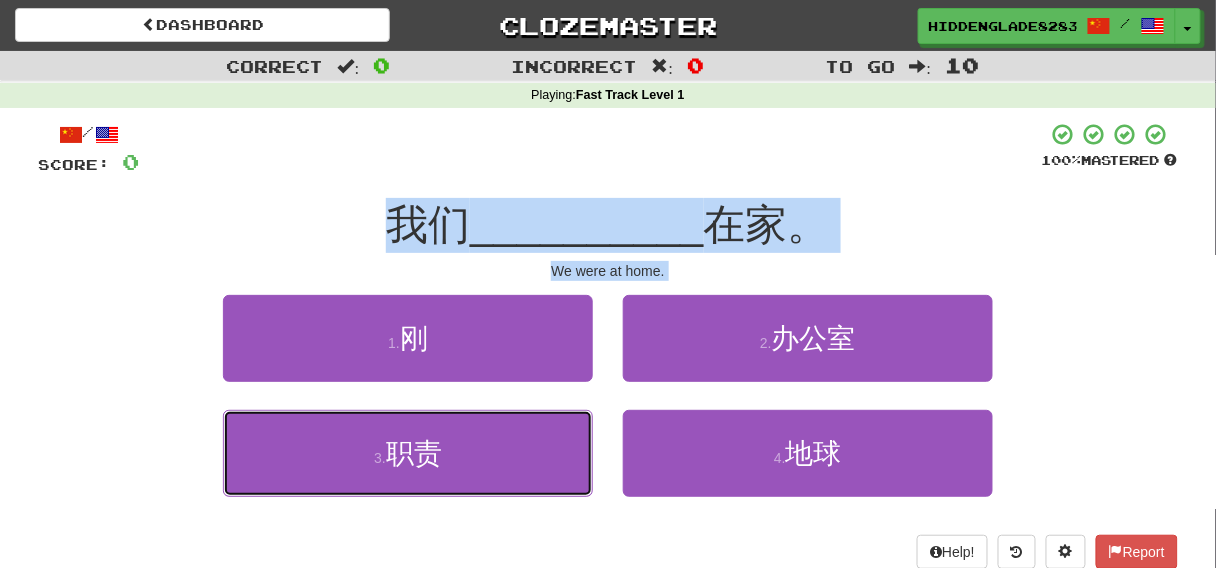 click on "3 .  职责" at bounding box center (408, 453) 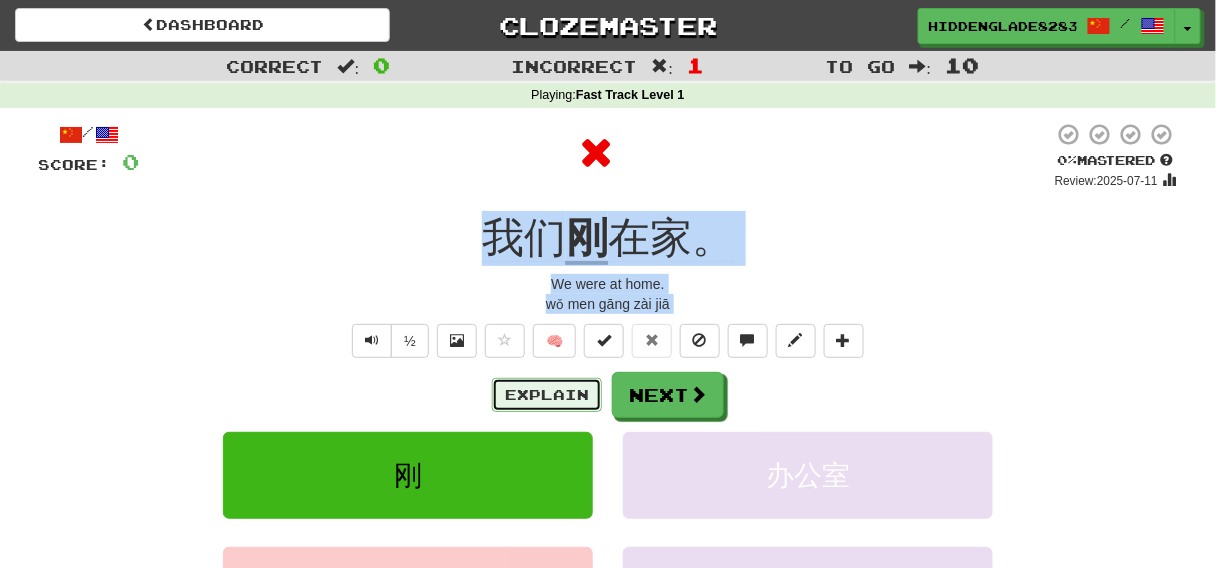 click on "Explain" at bounding box center [547, 395] 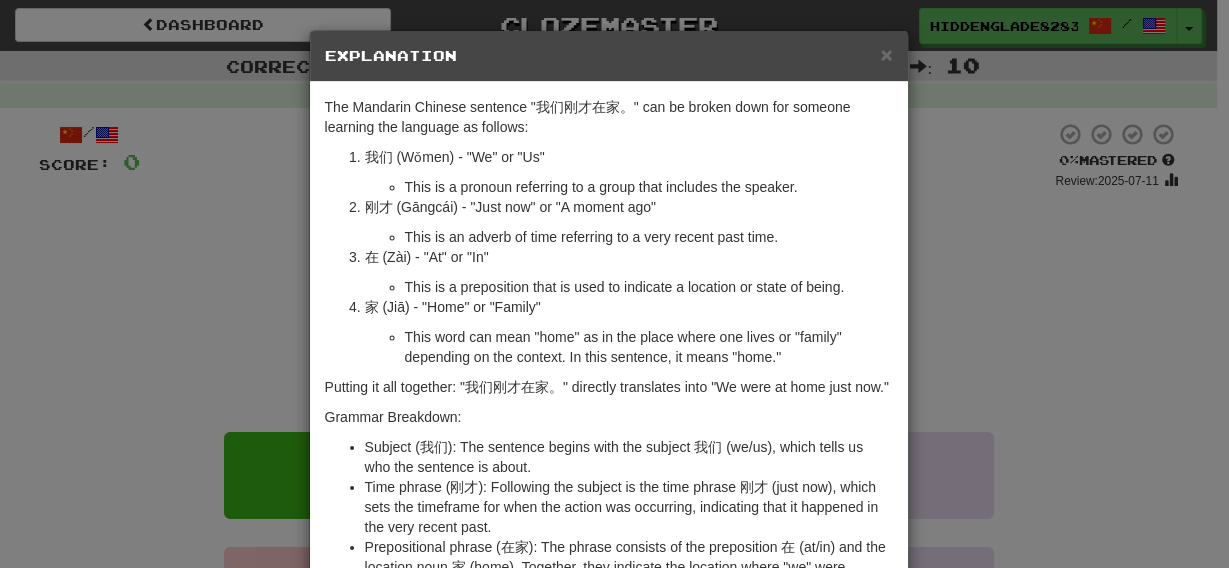 click on "× Explanation The Mandarin Chinese sentence "我们刚才在家。" can be broken down for someone learning the language as follows:
我们 (Wǒmen) - "We" or "Us"
This is a pronoun referring to a group that includes the speaker.
刚才 (Gāngcái) - "Just now" or "A moment ago"
This is an adverb of time referring to a very recent past time.
在 (Zài) - "At" or "In"
This is a preposition that is used to indicate a location or state of being.
家 (Jiā) - "Home" or "Family"
This word can mean "home" as in the place where one lives or "family" depending on the context. In this sentence, it means "home."
Putting it all together: "我们刚才在家。" directly translates into "We were at home just now."
Grammar Breakdown:
Subject (我们): The sentence begins with the subject 我们 (we/us), which tells us who the sentence is about.
In beta. Generated by ChatGPT. Like it? Hate it?  Let us know ! Close" at bounding box center [614, 284] 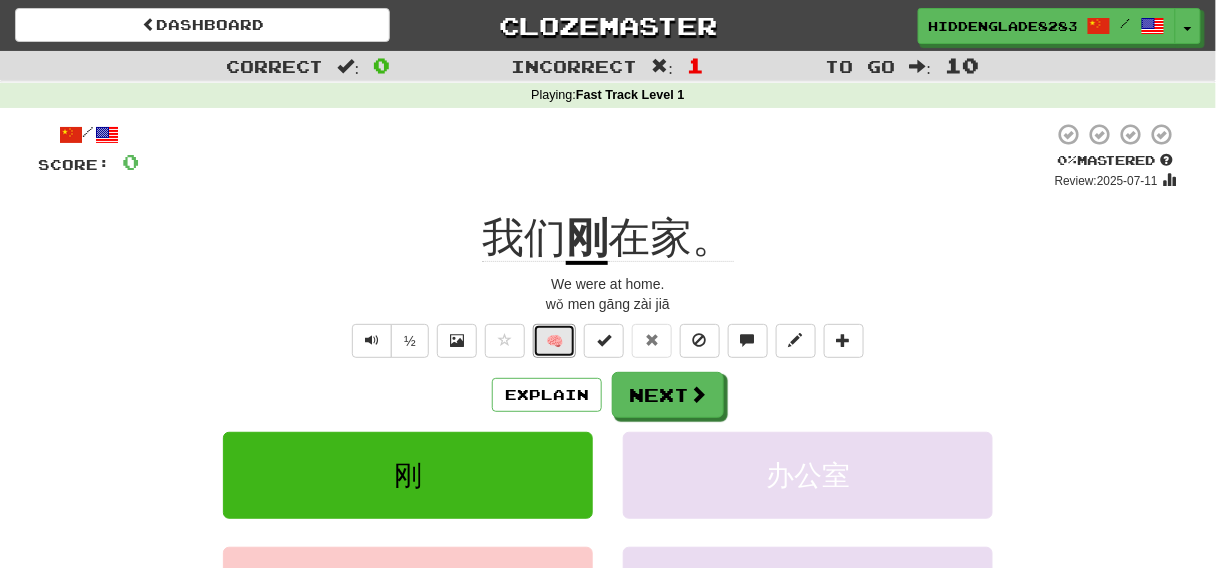 click on "🧠" at bounding box center (554, 341) 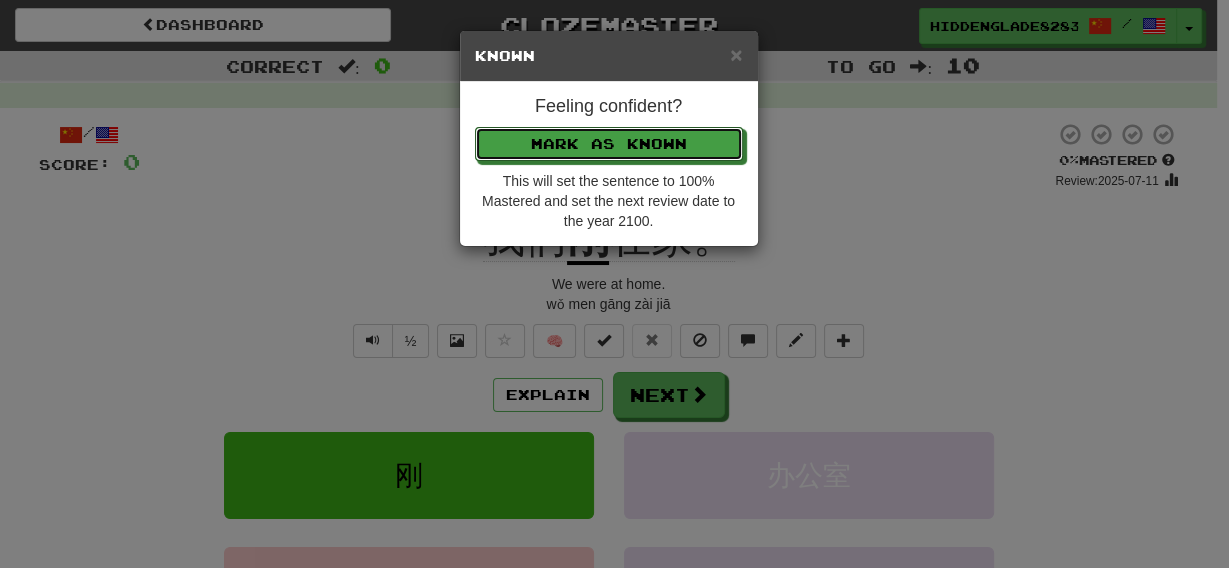 click on "Mark as Known" at bounding box center (609, 144) 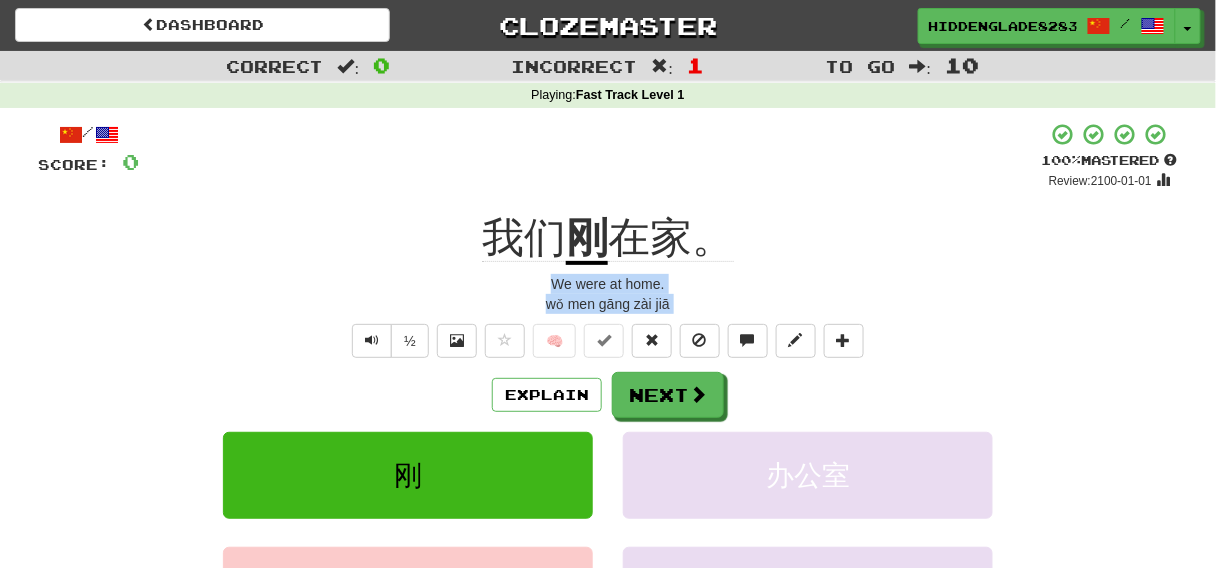 drag, startPoint x: 552, startPoint y: 288, endPoint x: 551, endPoint y: 412, distance: 124.004036 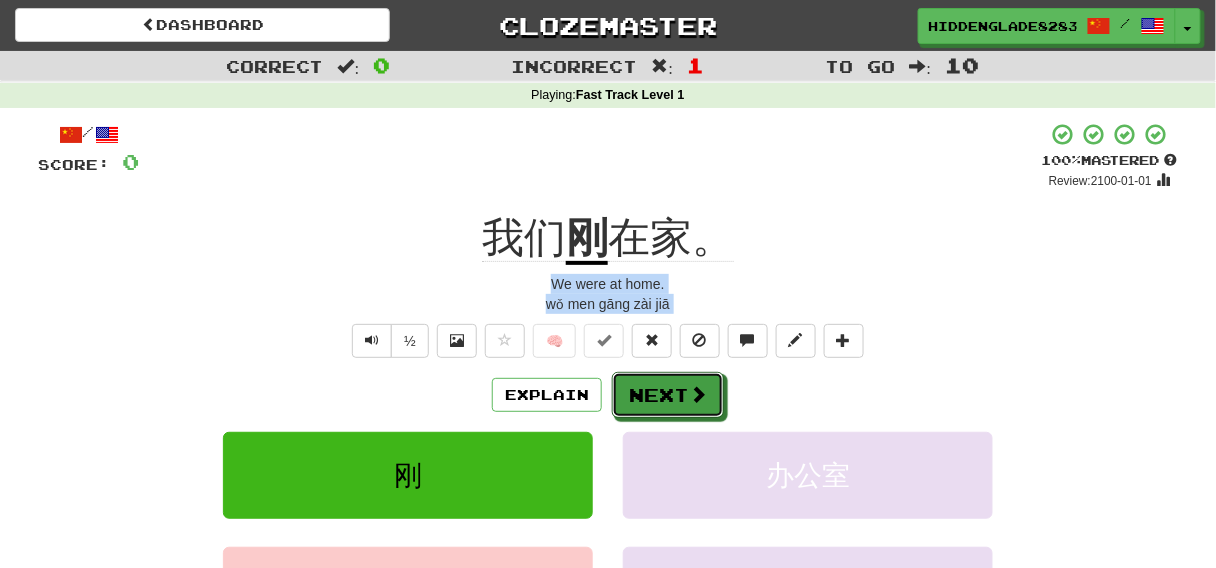 click on "Next" at bounding box center [668, 395] 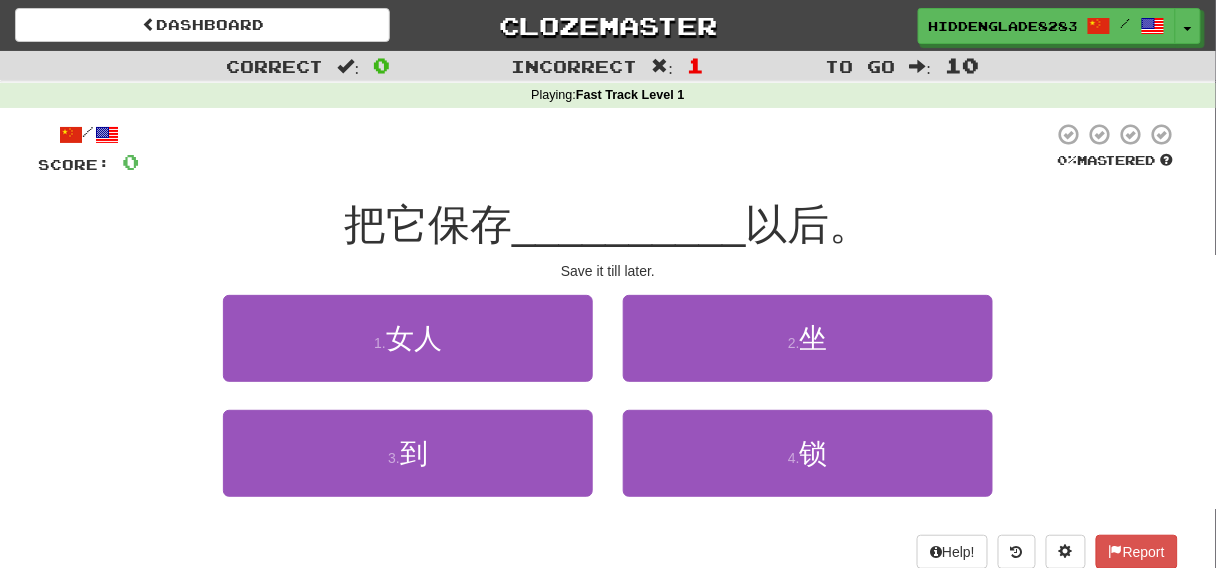 click at bounding box center (596, 149) 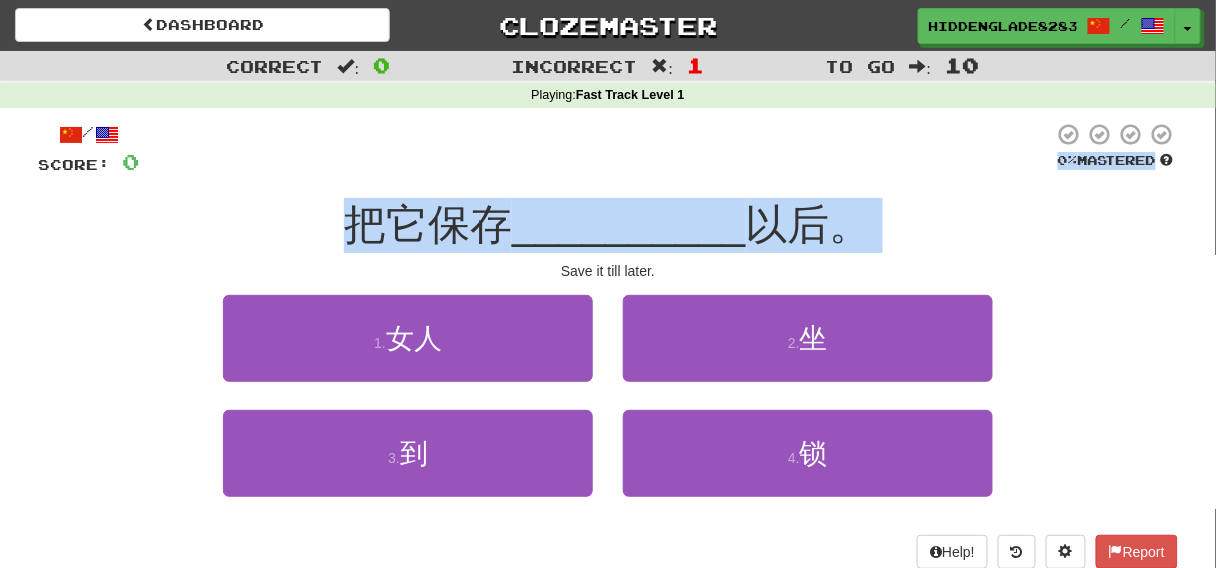 drag, startPoint x: 517, startPoint y: 168, endPoint x: 462, endPoint y: 215, distance: 72.34639 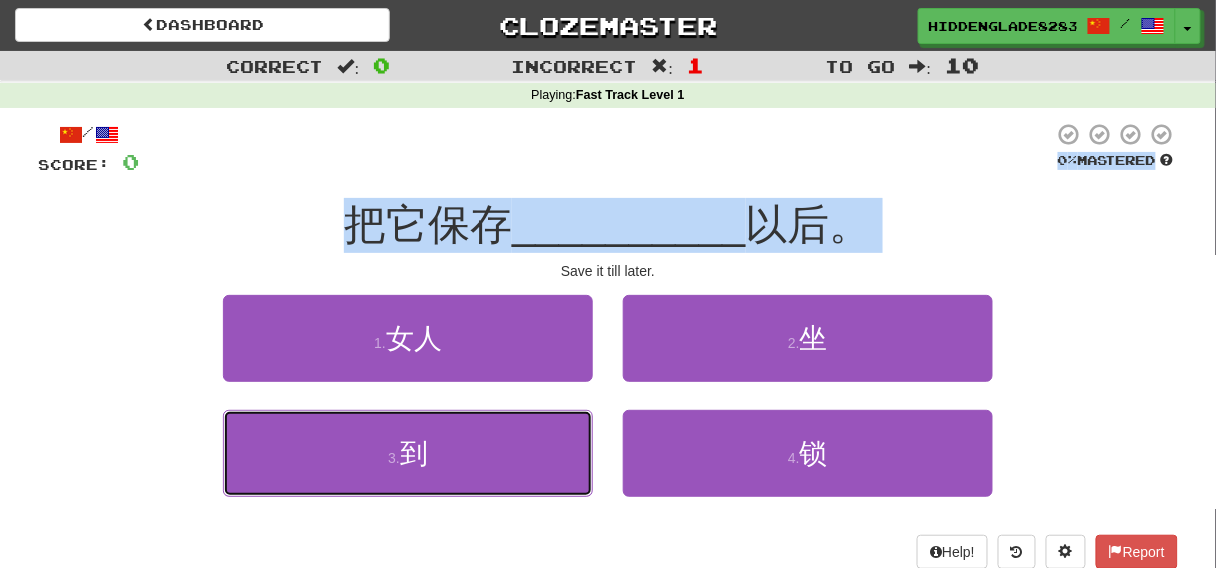 click on "3 .  到" at bounding box center (408, 453) 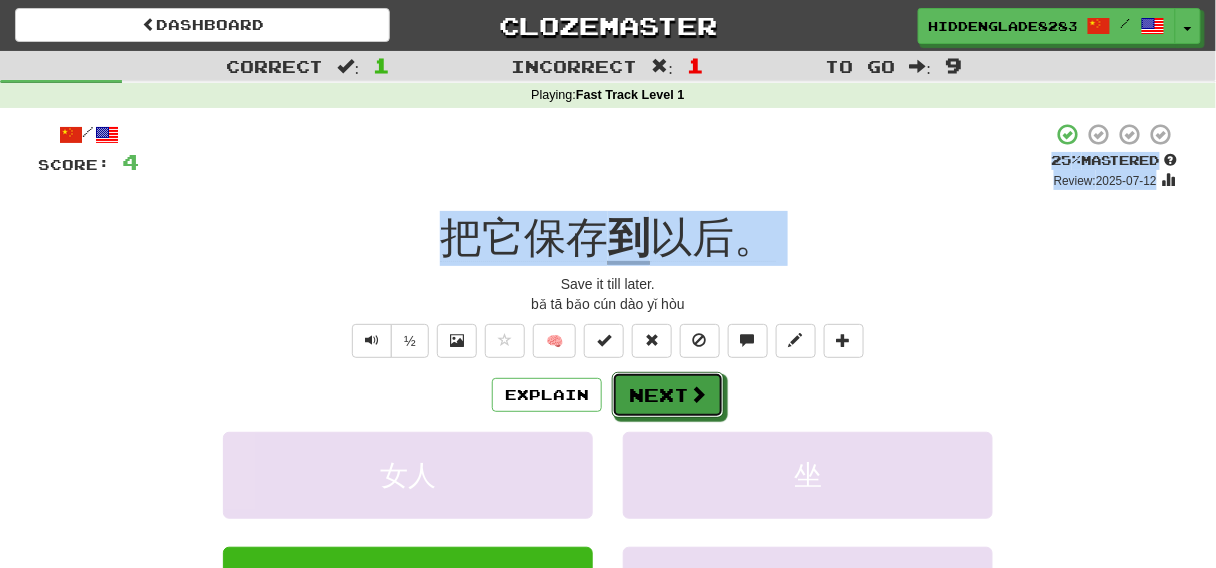 drag, startPoint x: 641, startPoint y: 402, endPoint x: 584, endPoint y: 390, distance: 58.249462 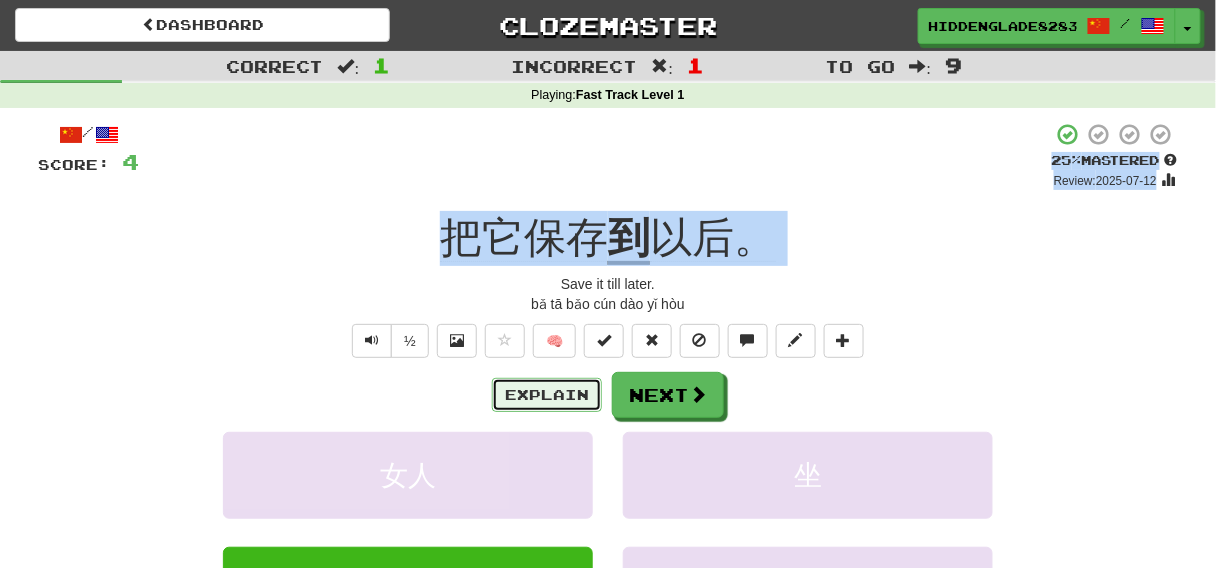 click on "Explain" at bounding box center [547, 395] 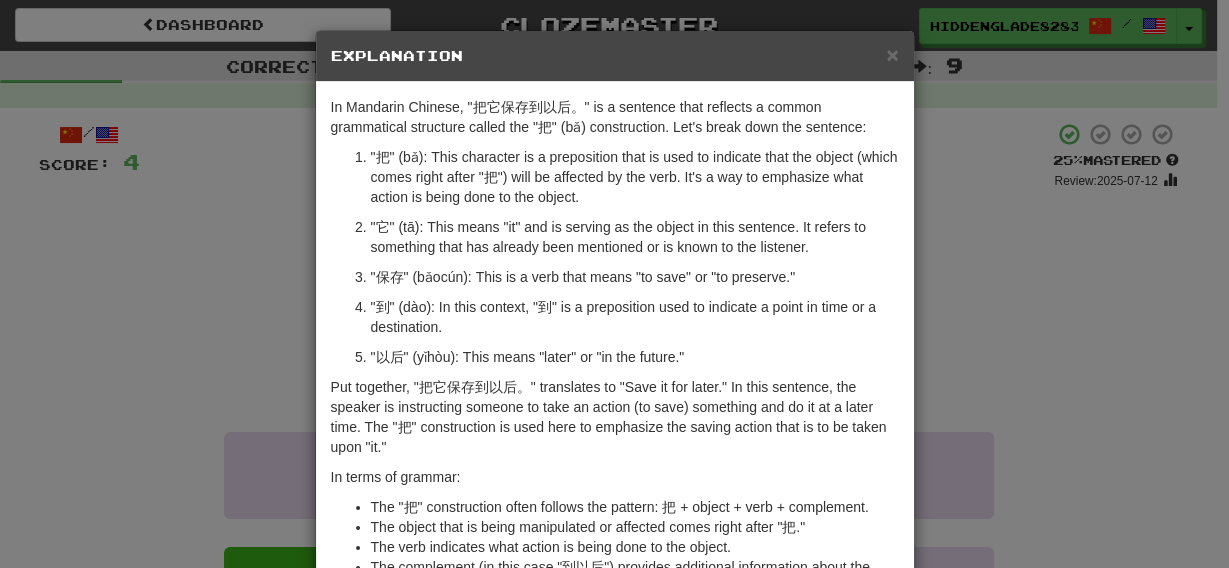 click on "× Explanation In Mandarin Chinese, "把它保存到以后。" is a sentence that reflects a common grammatical structure called the "把" (bǎ) construction. Let's break down the sentence:
"把" (bǎ): This character is a preposition that is used to indicate that the object (which comes right after "把") will be affected by the verb. It's a way to emphasize what action is being done to the object.
"它" (tā): This means "it" and is serving as the object in this sentence. It refers to something that has already been mentioned or is known to the listener.
"保存" (bǎocún): This is a verb that means "to save" or "to preserve."
"到" (dào): In this context, "到" is a preposition used to indicate a point in time or a destination.
"以后" (yǐhòu): This means "later" or "in the future."
In terms of grammar:
The "把" construction often follows the pattern: 把 + object + verb + complement.
The object that is being manipulated or affected comes right after "把."" at bounding box center (614, 284) 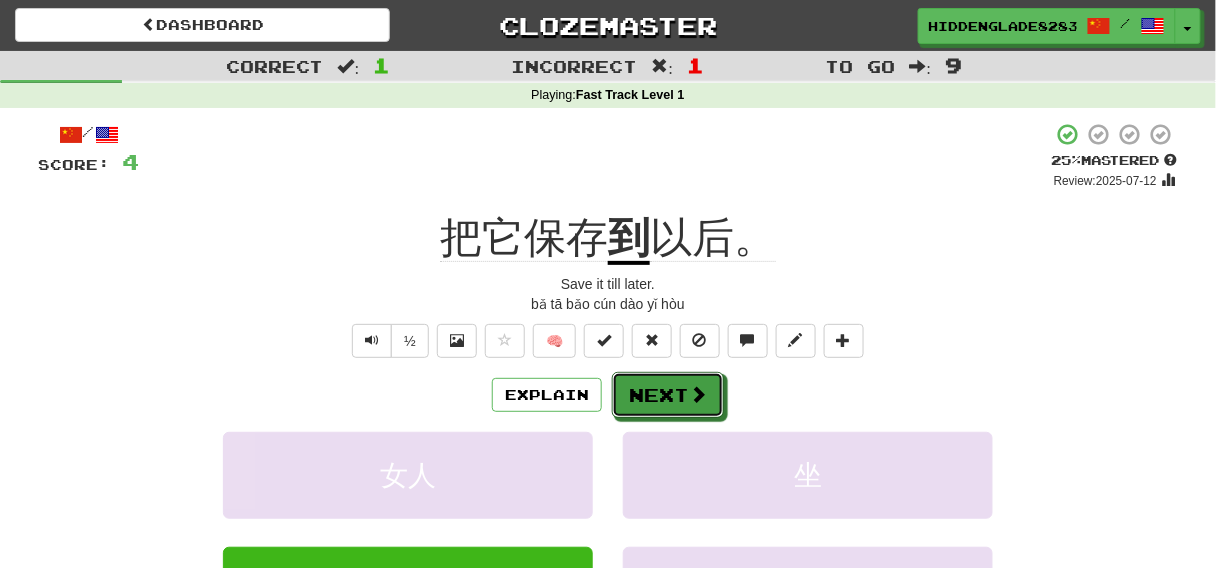 click on "Next" at bounding box center [668, 395] 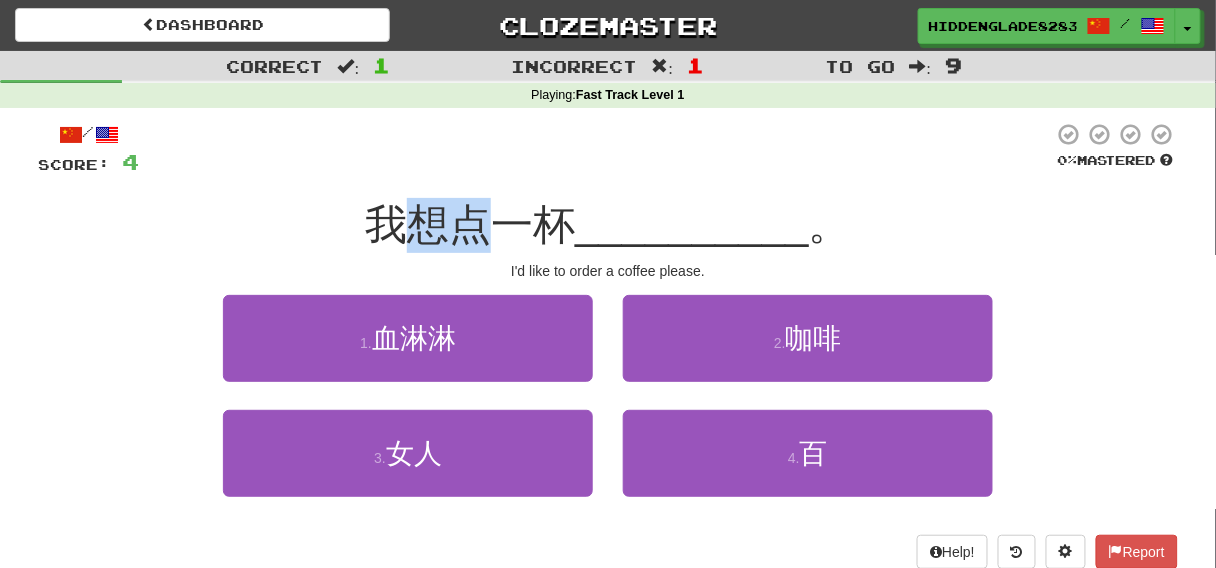 drag, startPoint x: 404, startPoint y: 225, endPoint x: 499, endPoint y: 212, distance: 95.885345 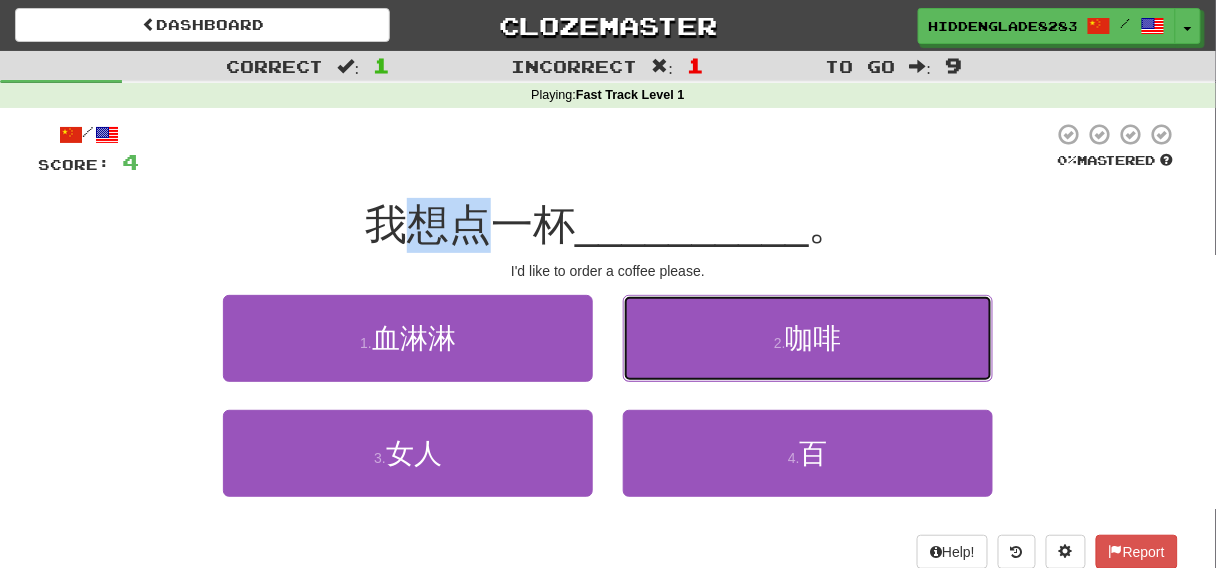 click on "2 .  咖啡" at bounding box center (808, 338) 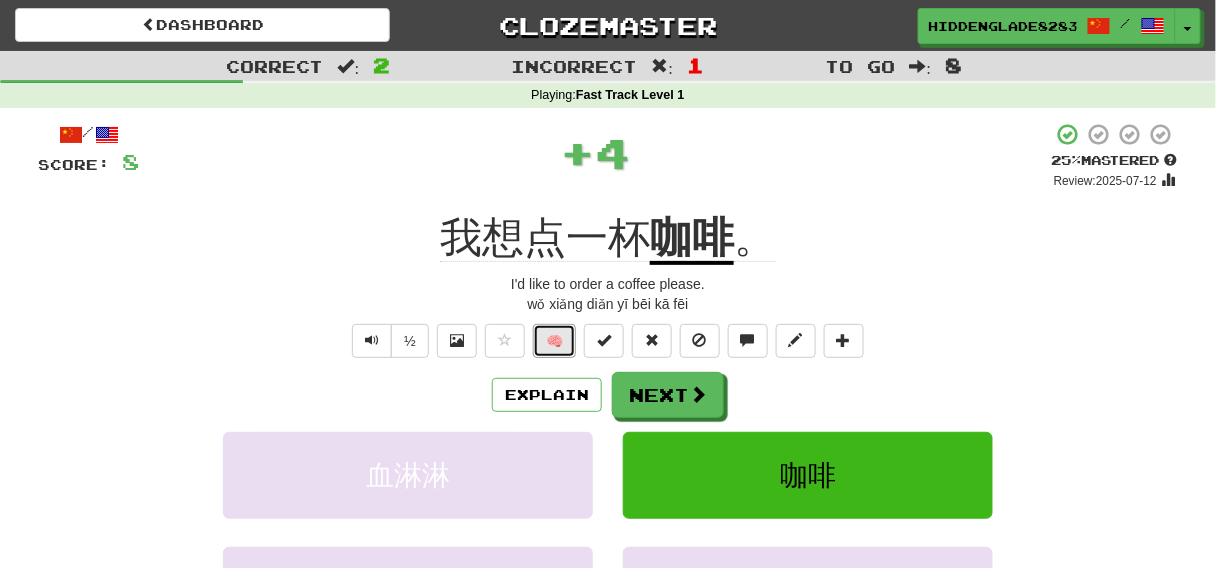 click on "🧠" at bounding box center (554, 341) 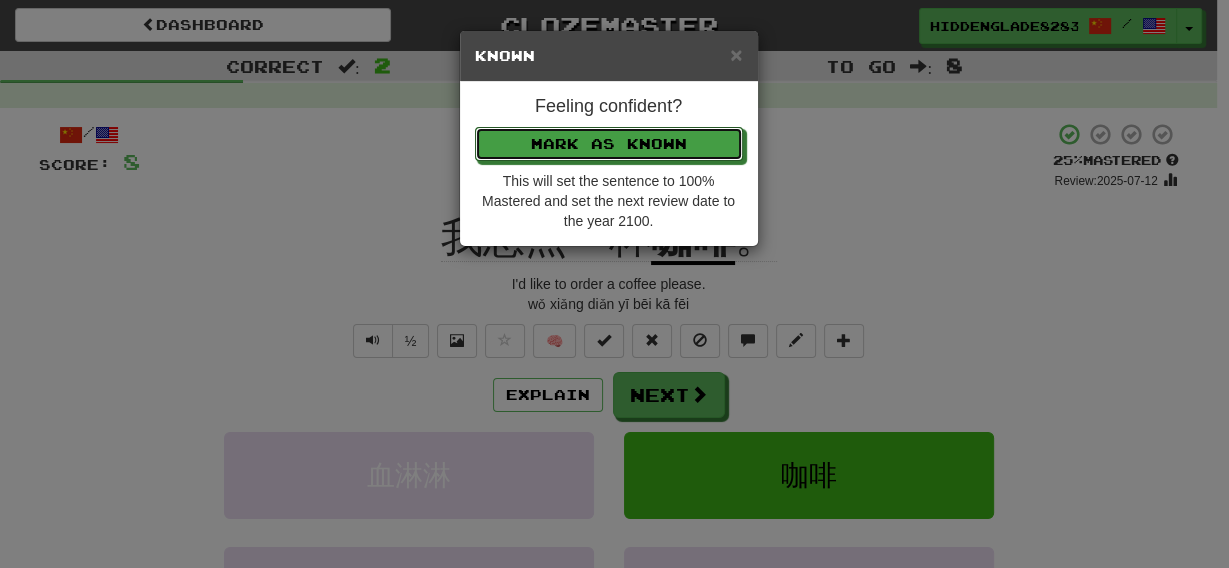 click on "Mark as Known" at bounding box center (609, 144) 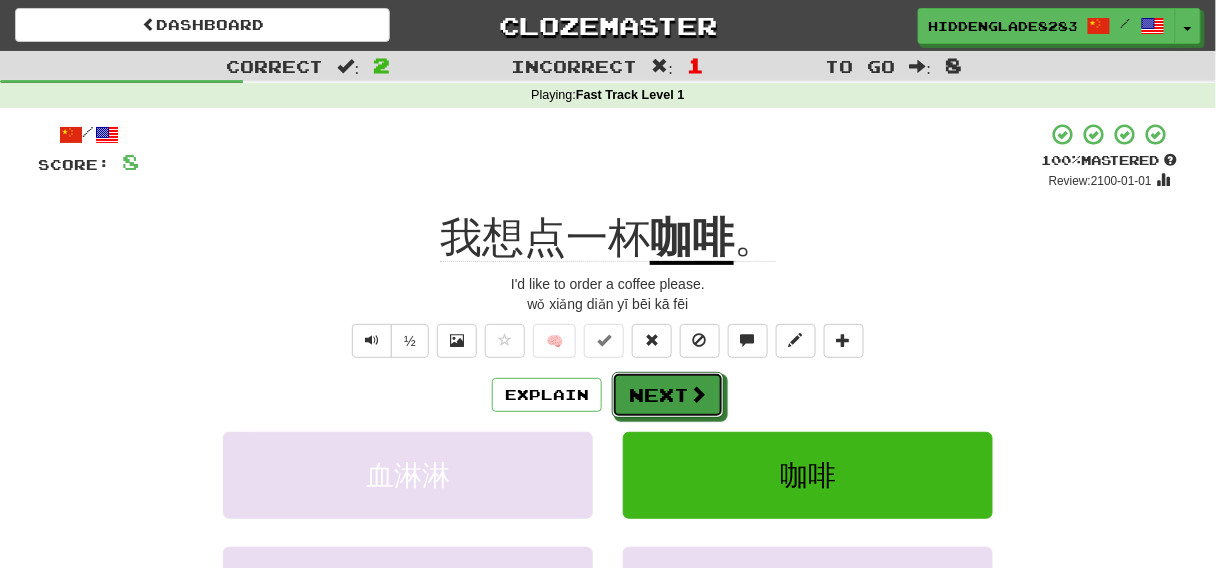 click at bounding box center [698, 394] 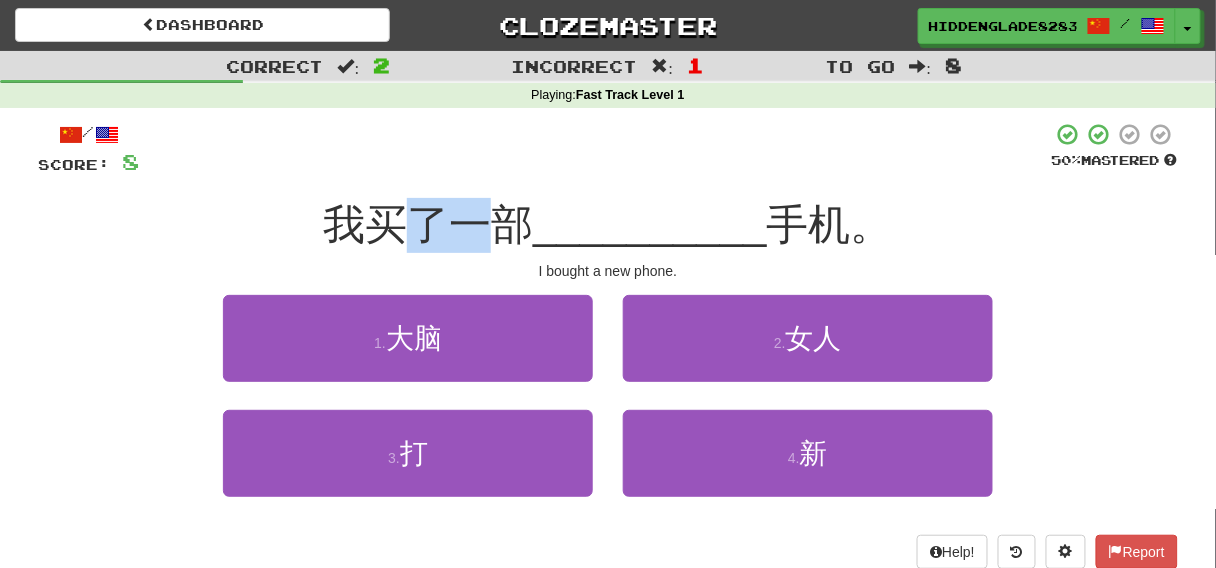 drag, startPoint x: 419, startPoint y: 208, endPoint x: 503, endPoint y: 193, distance: 85.32877 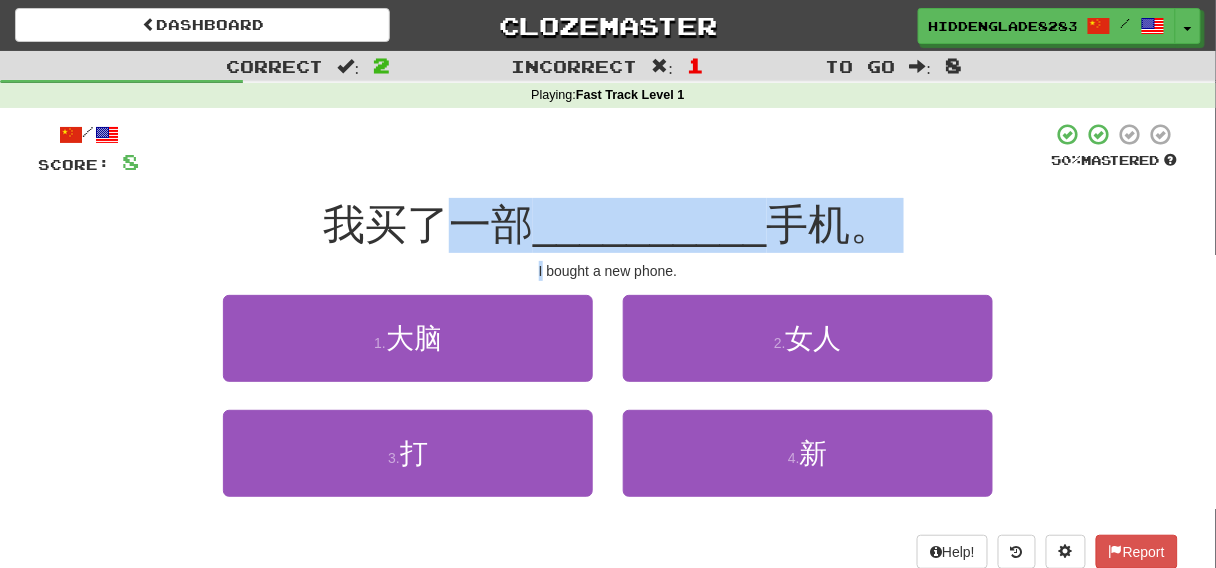 drag, startPoint x: 506, startPoint y: 217, endPoint x: 524, endPoint y: 276, distance: 61.68468 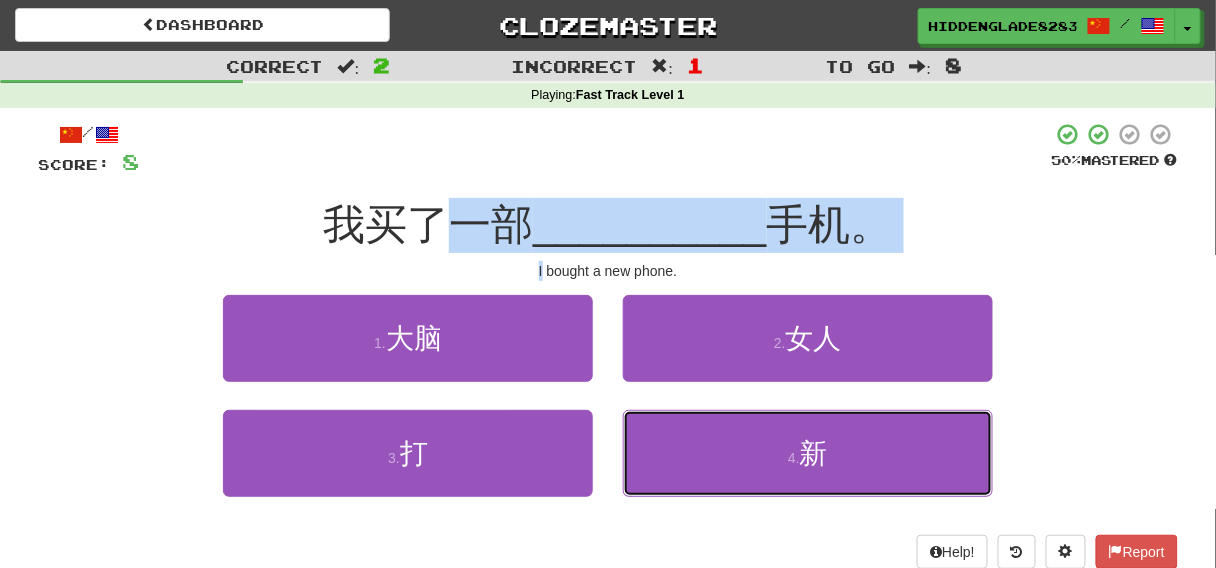 click on "4 .  新" at bounding box center (808, 453) 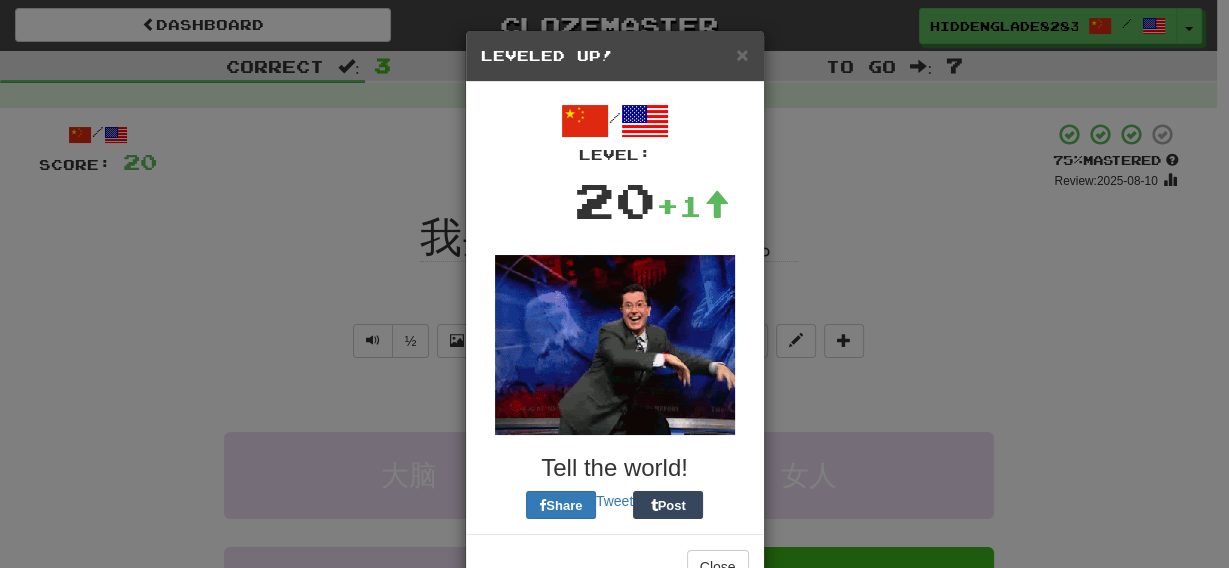click on "× Leveled Up!  /  Level: 20 +1 Tell the world!  Share Tweet  Post Close" at bounding box center [614, 284] 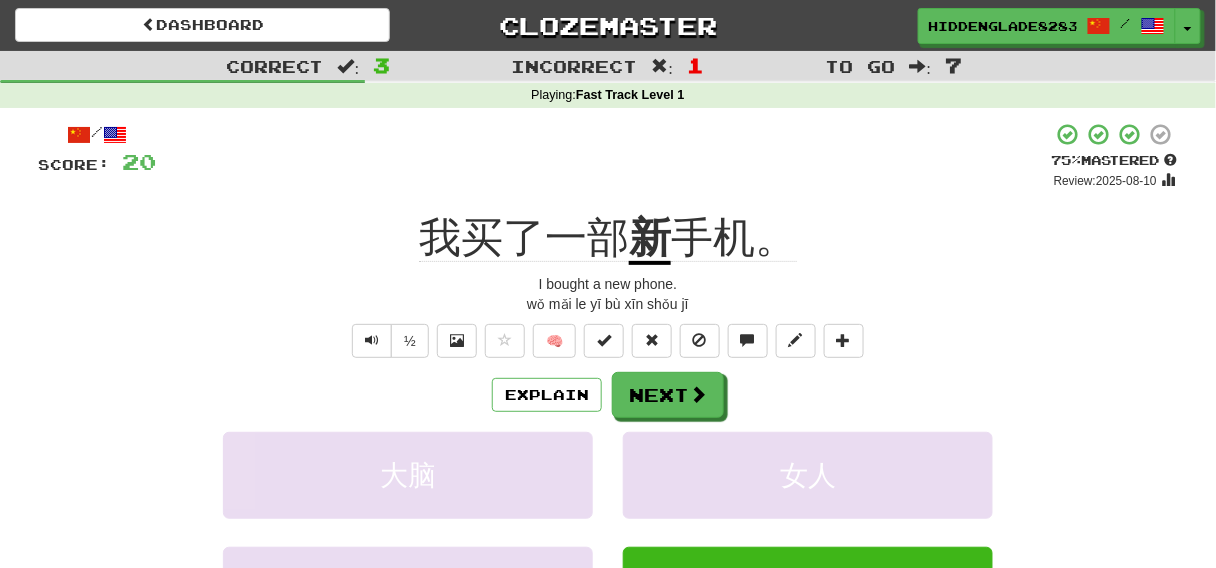 click on "½ 🧠" at bounding box center (608, 341) 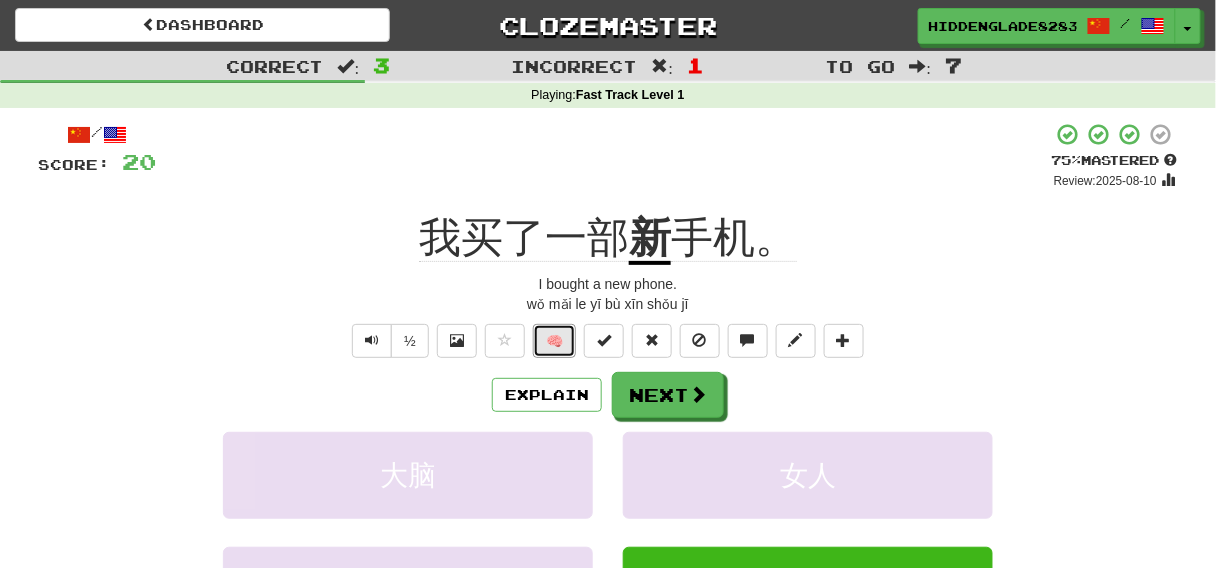click on "🧠" at bounding box center [554, 341] 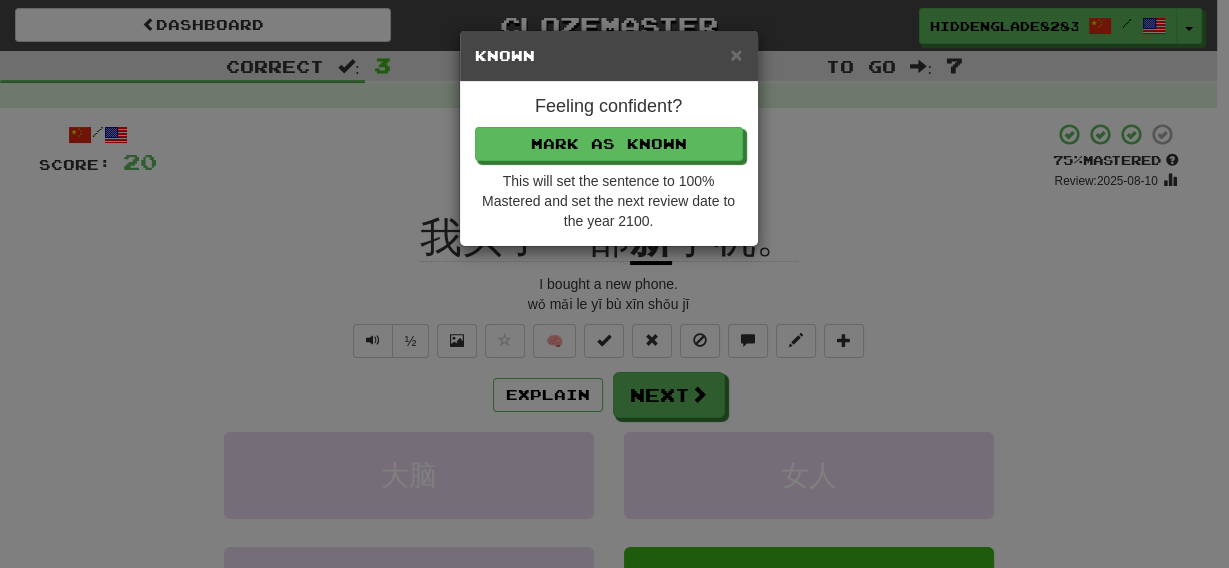 click on "Feeling confident?" at bounding box center (609, 107) 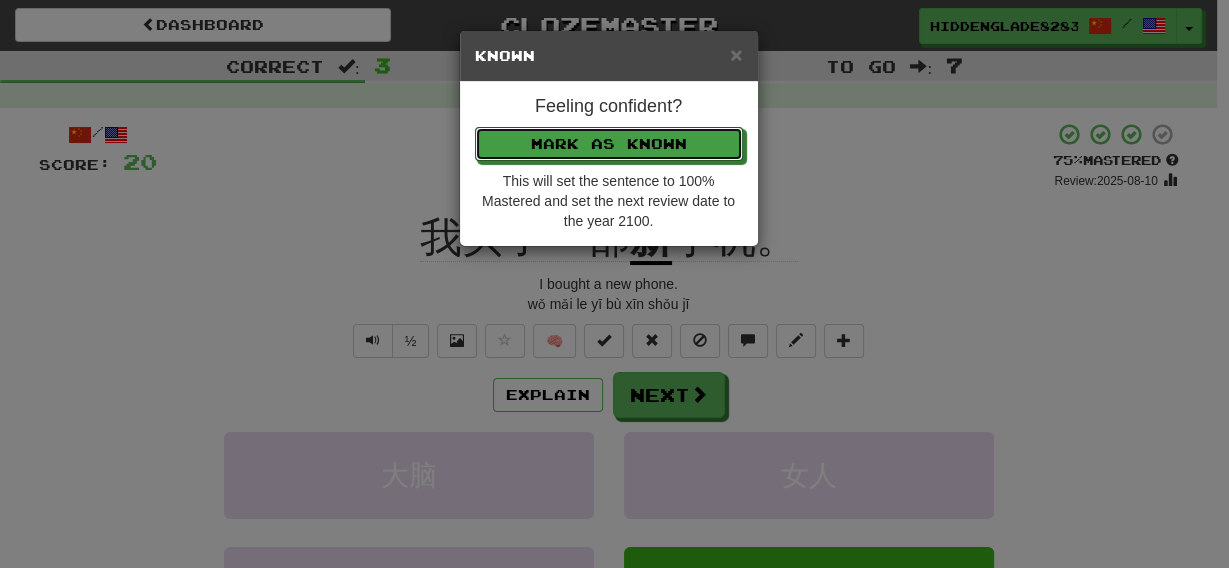 click on "Mark as Known" at bounding box center (609, 144) 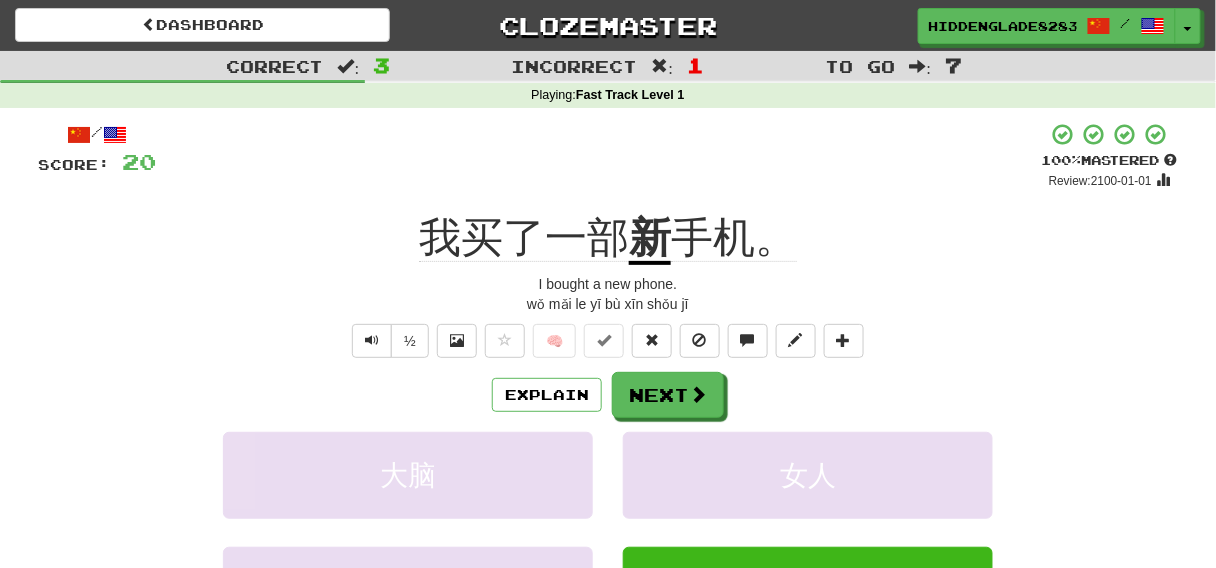 drag, startPoint x: 643, startPoint y: 357, endPoint x: 657, endPoint y: 370, distance: 19.104973 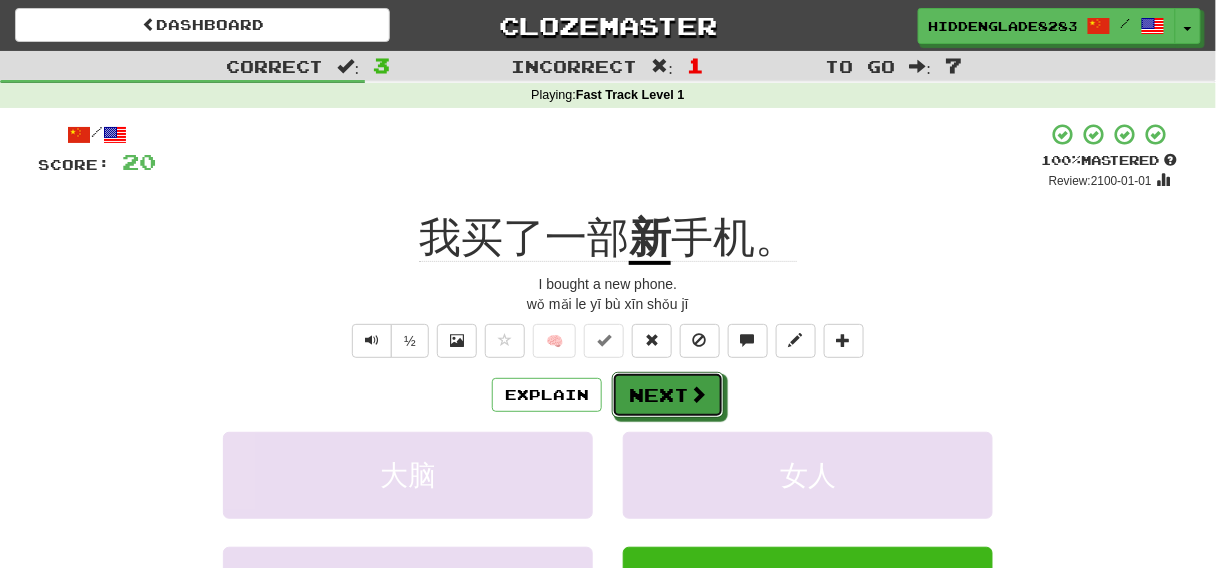 click on "Explain Next" at bounding box center (608, 395) 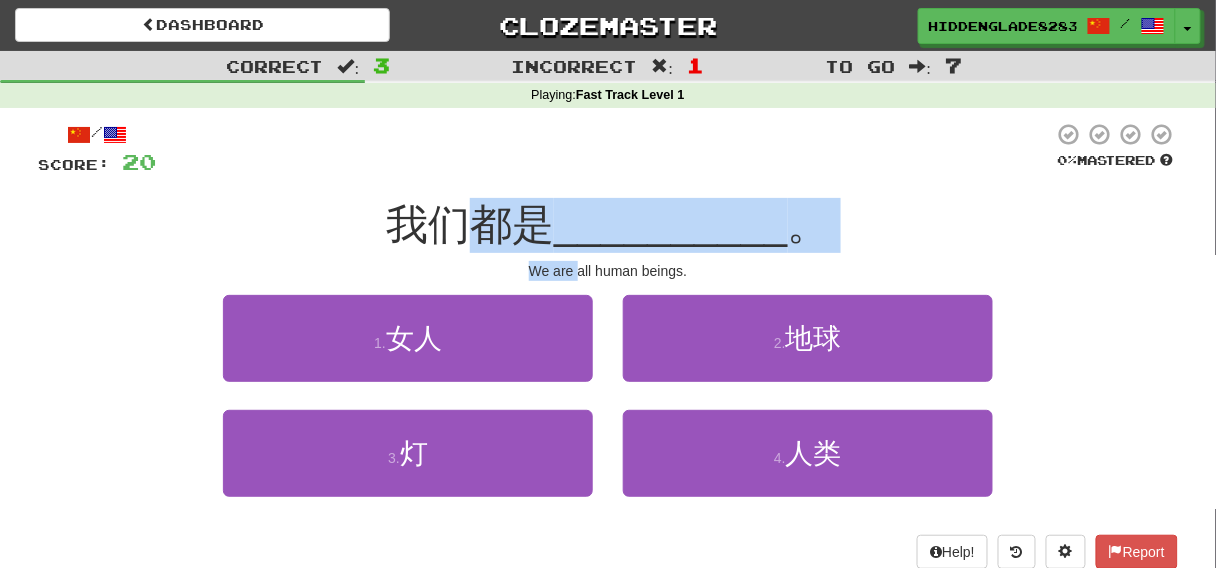 drag, startPoint x: 465, startPoint y: 233, endPoint x: 581, endPoint y: 267, distance: 120.880104 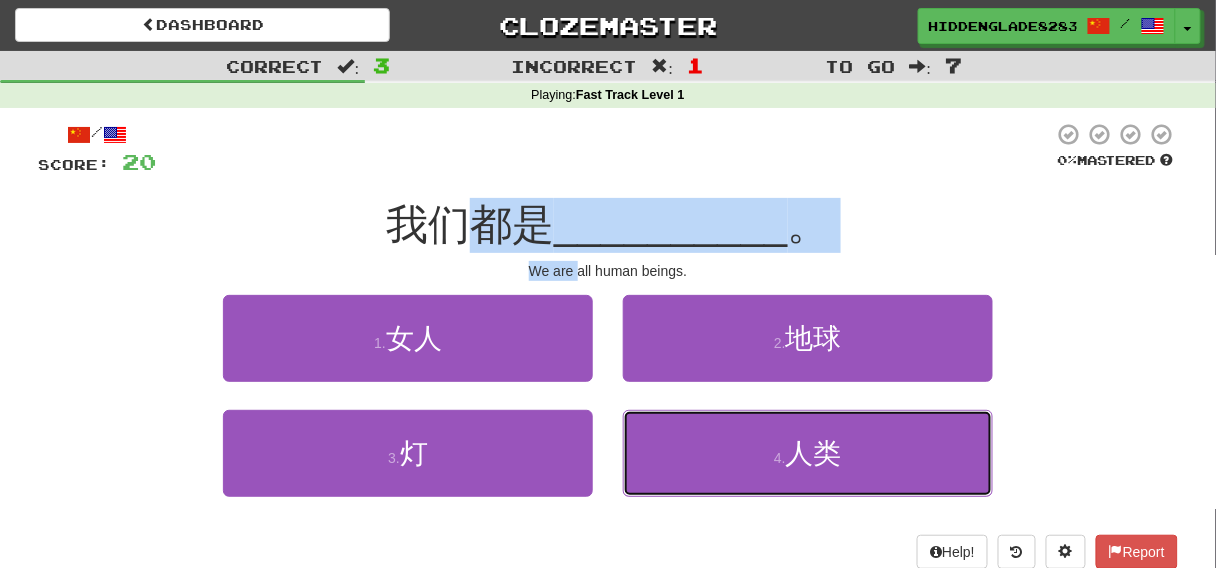 click on "4 .  人类" at bounding box center (808, 453) 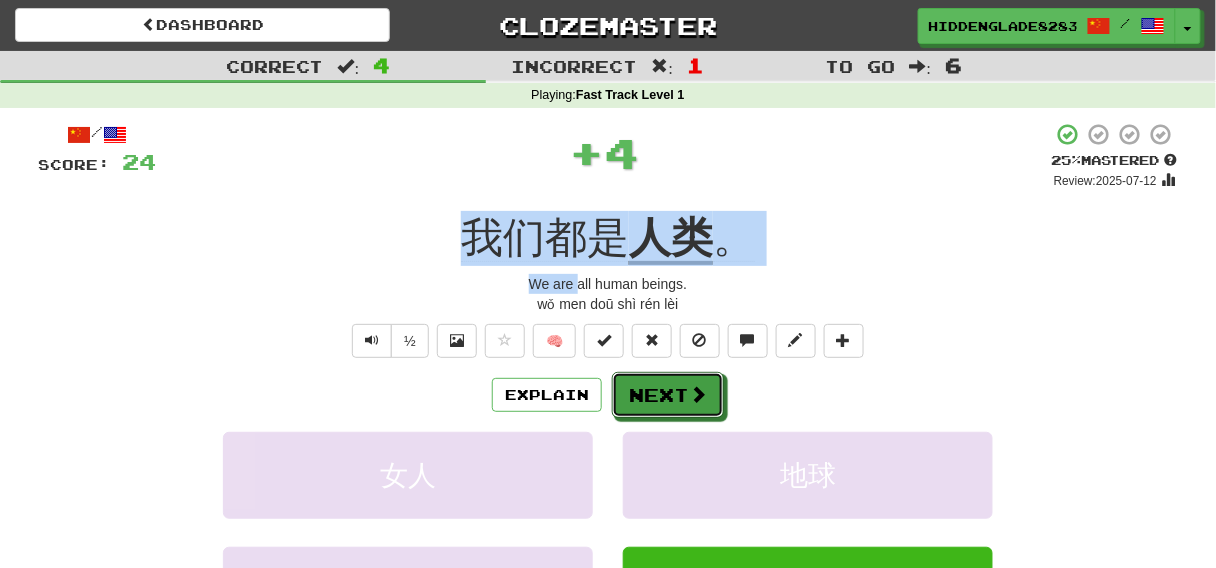 click on "Next" at bounding box center [668, 395] 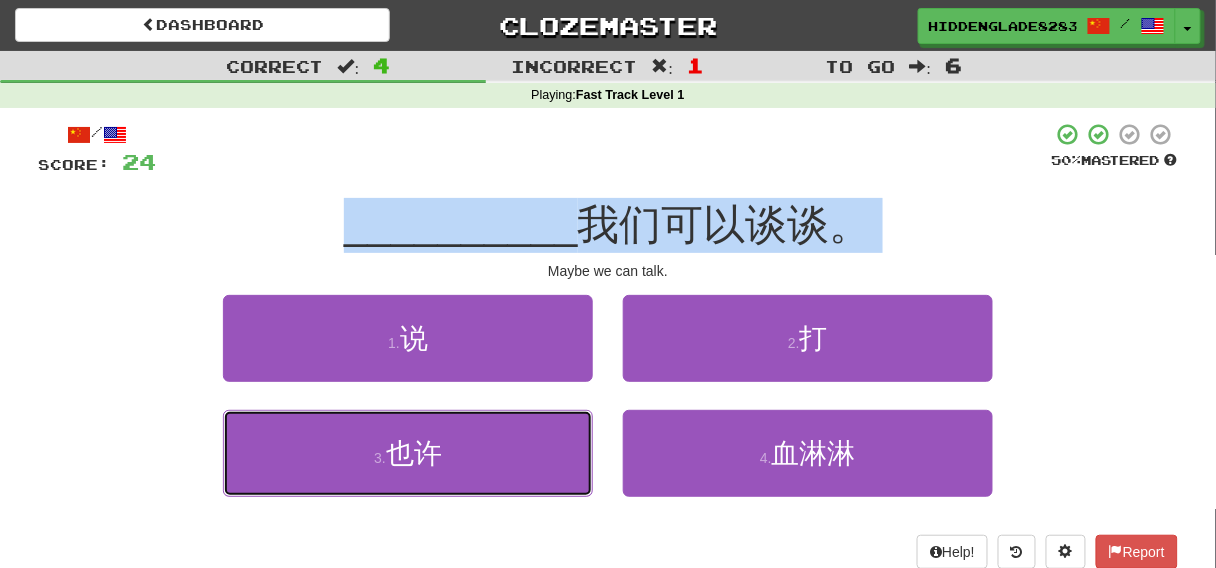 click on "3 .  也许" at bounding box center (408, 453) 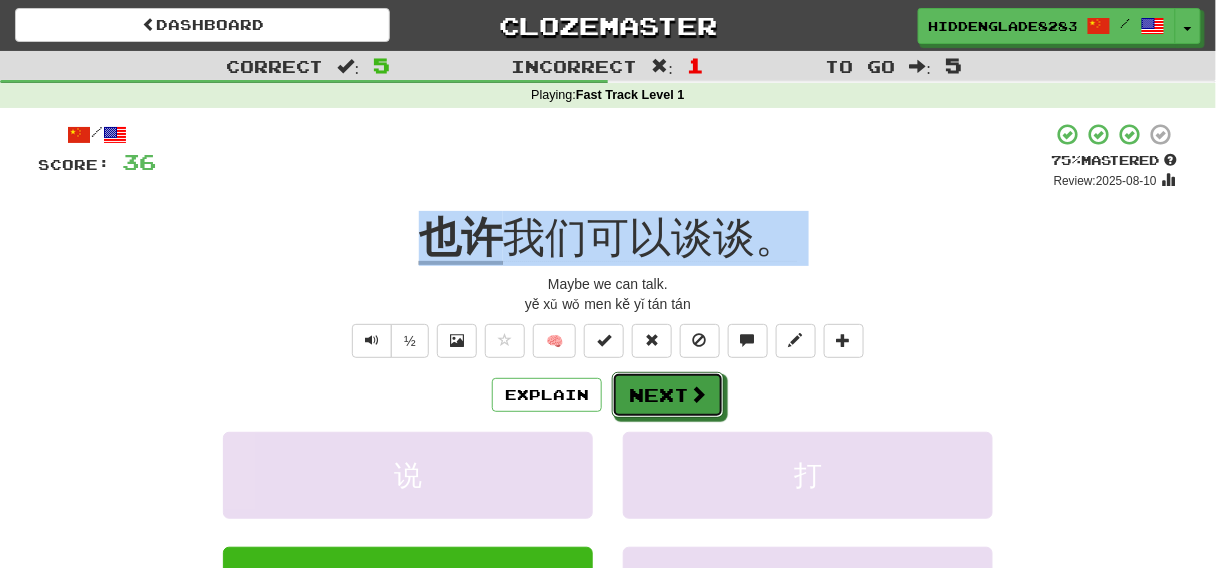 click on "Next" at bounding box center [668, 395] 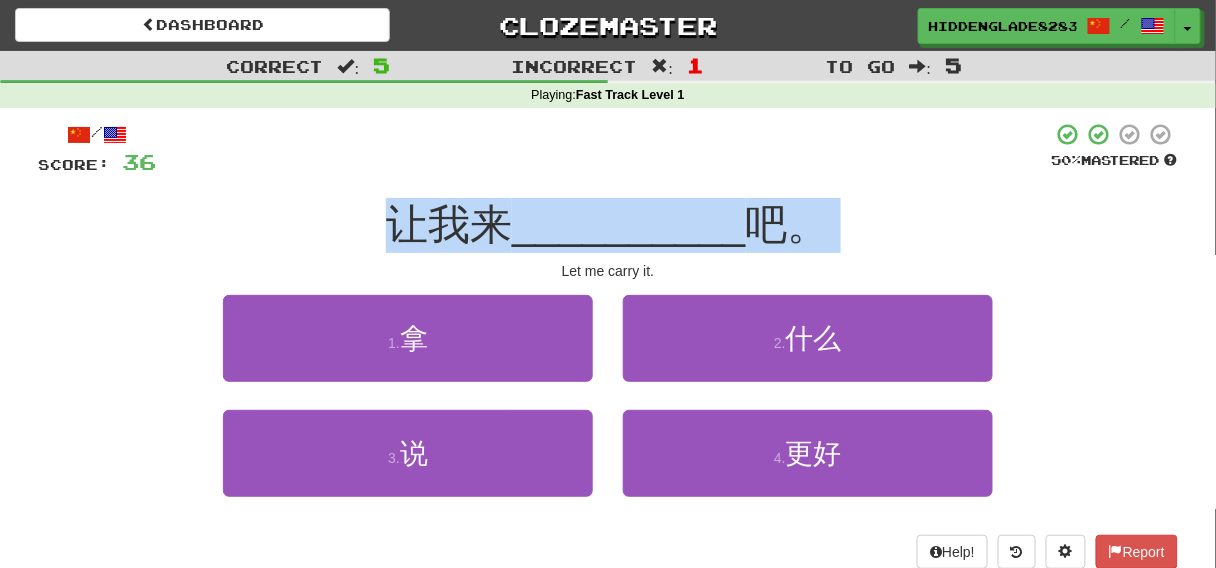 click on "让我来" at bounding box center (449, 224) 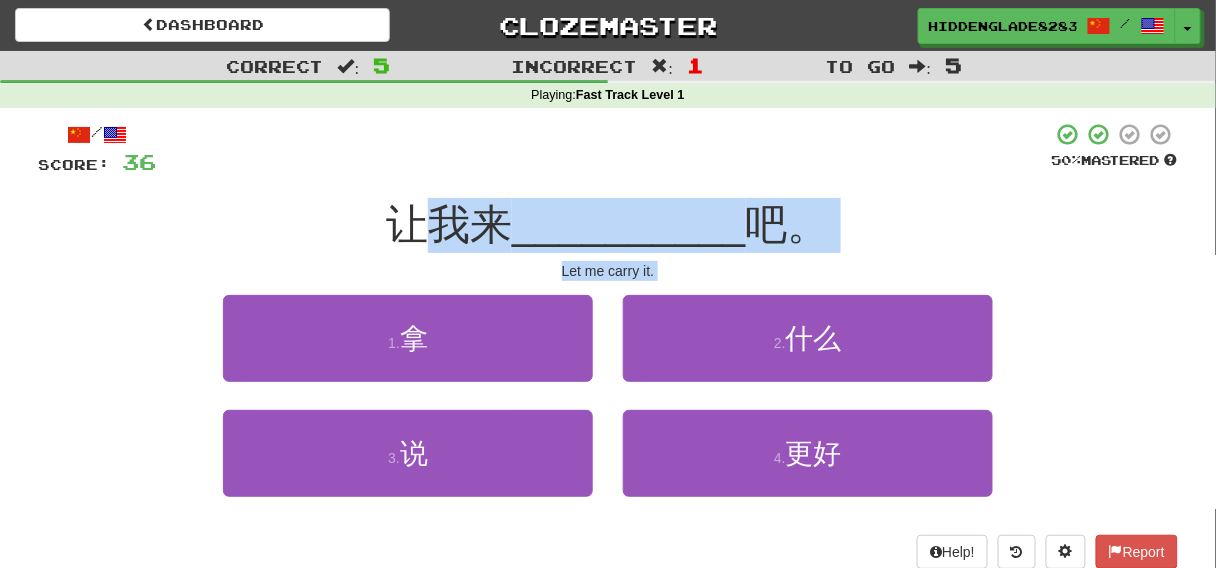 drag, startPoint x: 426, startPoint y: 218, endPoint x: 627, endPoint y: 428, distance: 290.69055 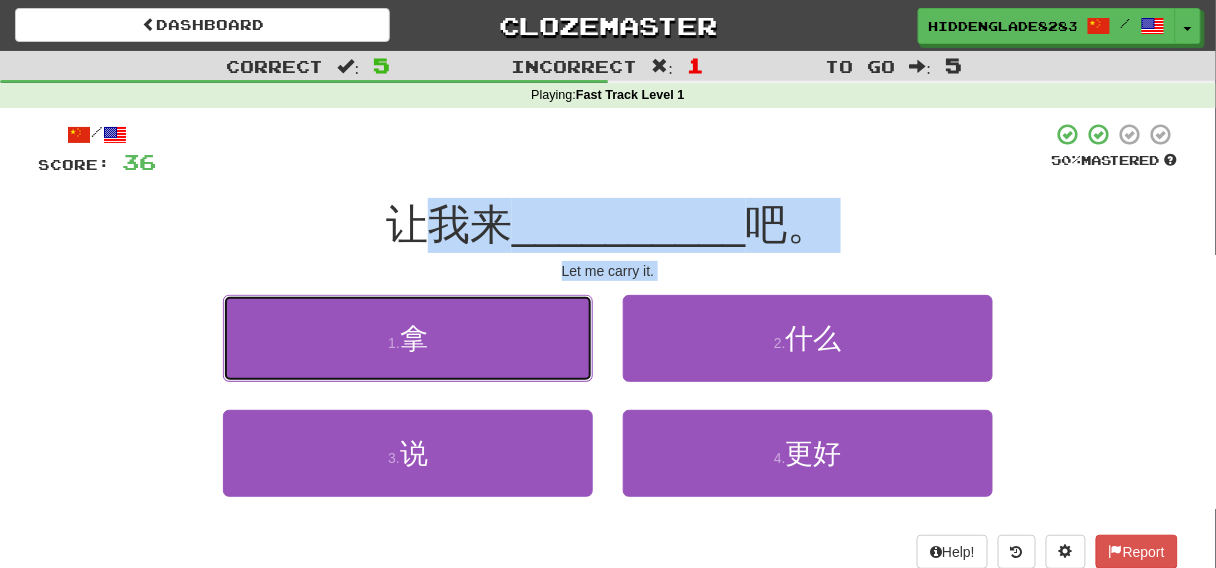 click on "1 .  拿" at bounding box center [408, 338] 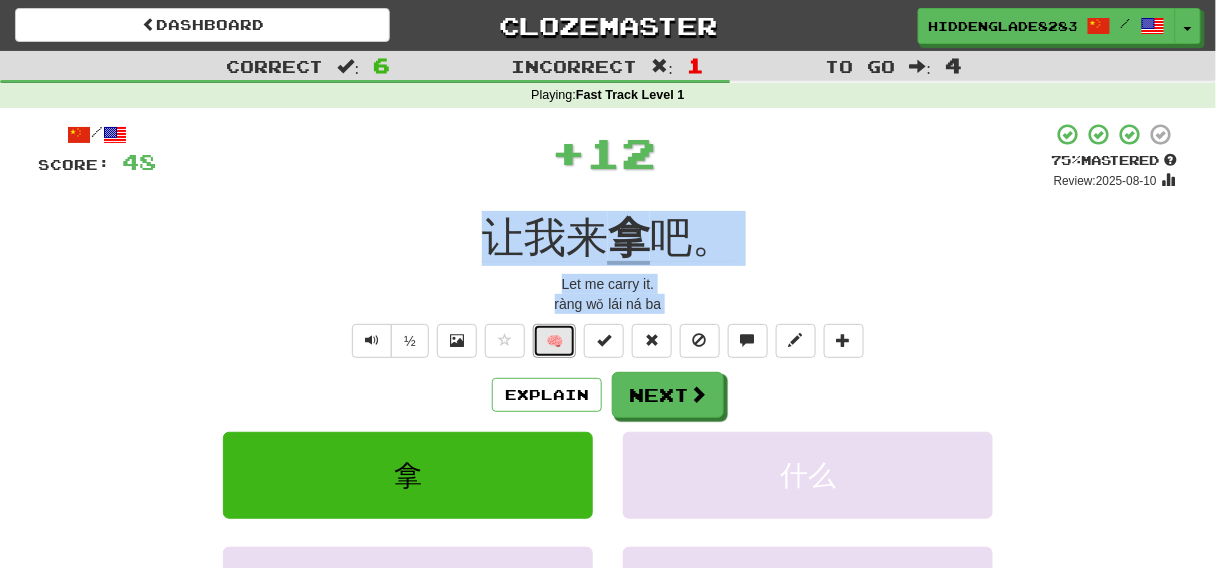 click on "🧠" at bounding box center [554, 341] 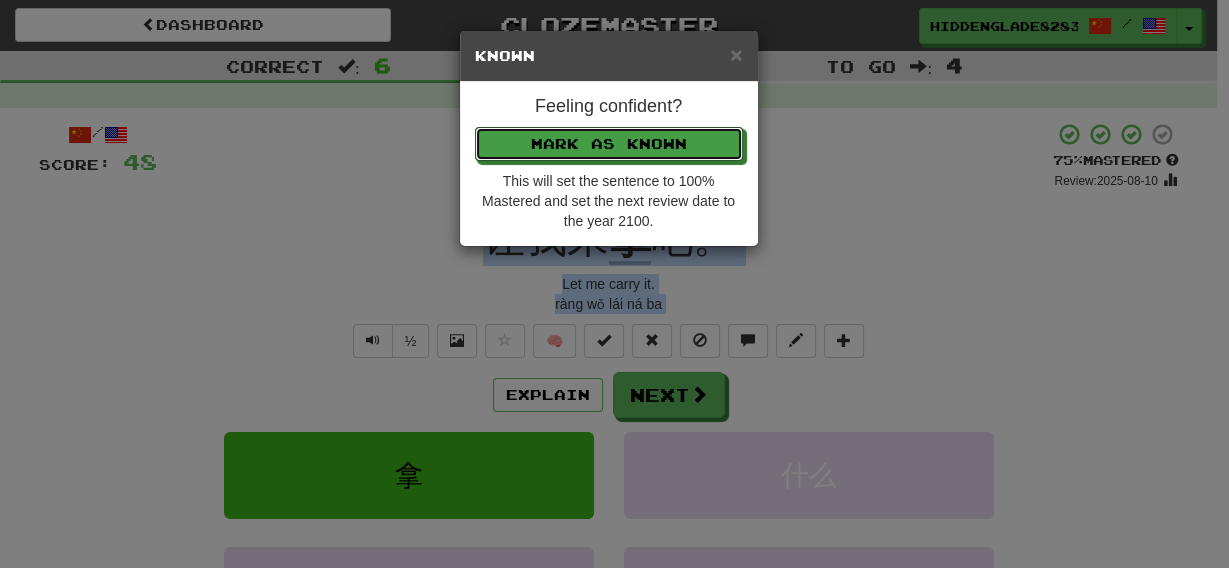 click on "Mark as Known" at bounding box center [609, 144] 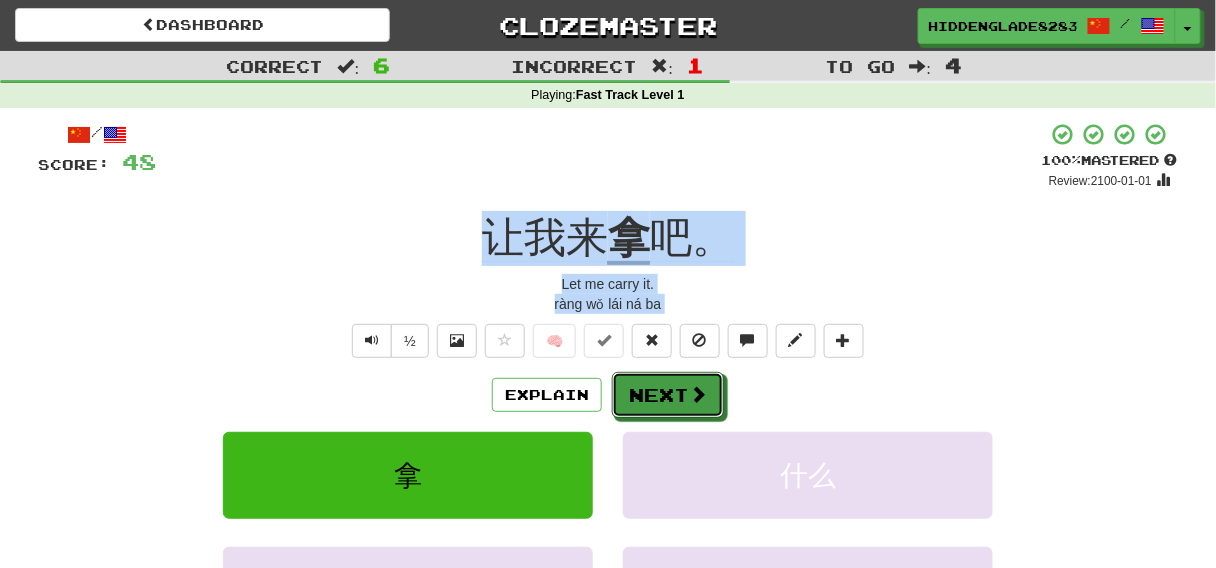 click on "Next" at bounding box center (668, 395) 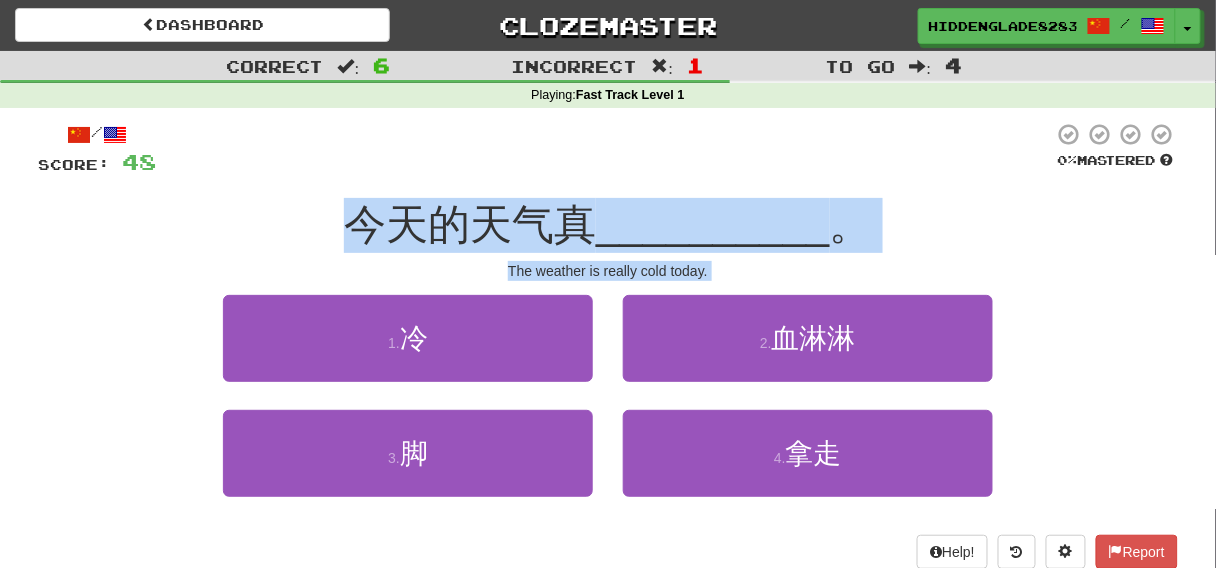 click on "今天的天气真" at bounding box center (470, 224) 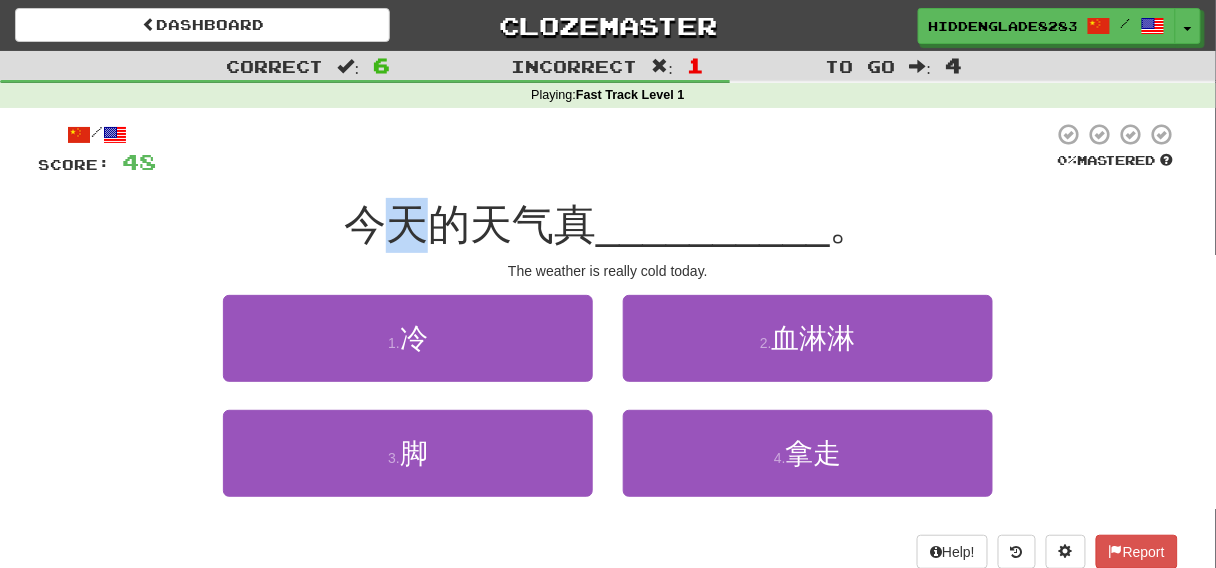 drag, startPoint x: 366, startPoint y: 228, endPoint x: 440, endPoint y: 237, distance: 74.54529 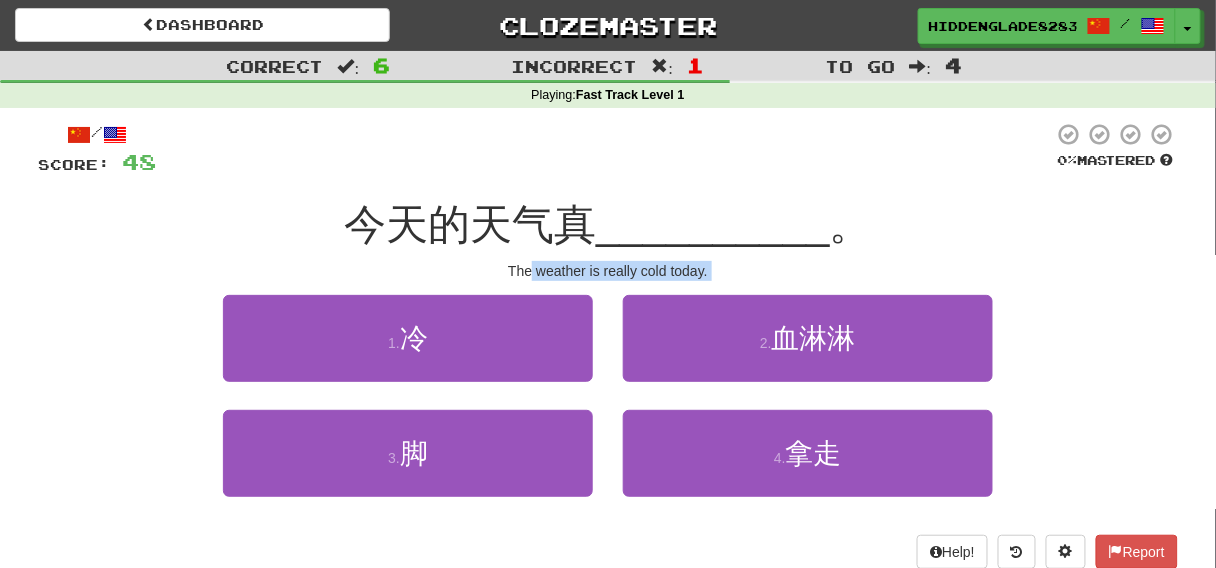 drag, startPoint x: 620, startPoint y: 285, endPoint x: 531, endPoint y: 265, distance: 91.21951 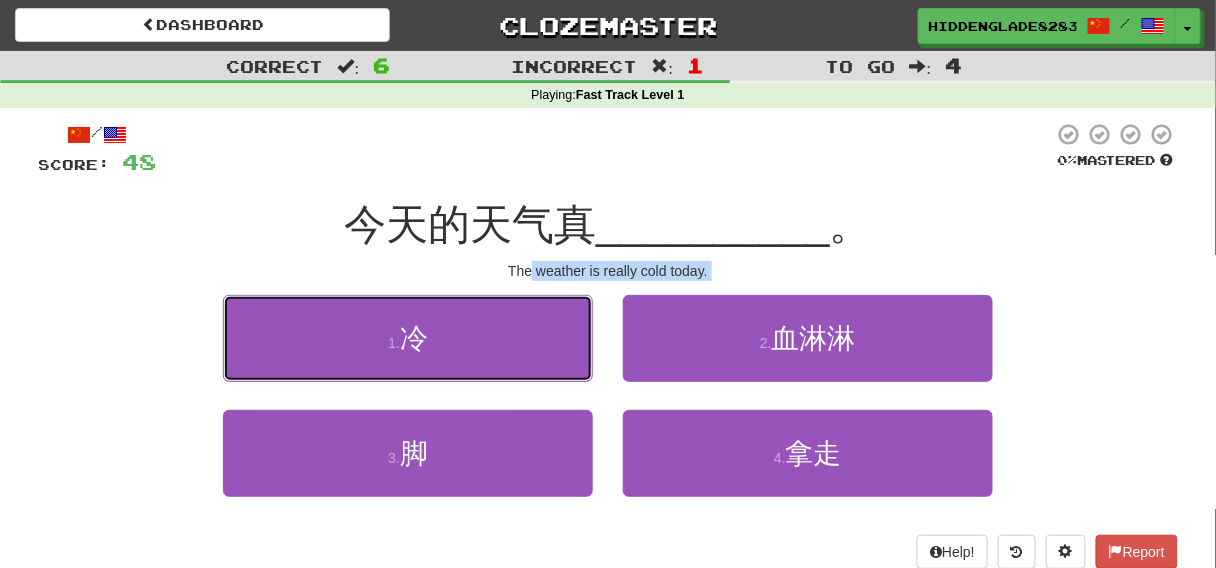 click on "1 .  冷" at bounding box center [408, 338] 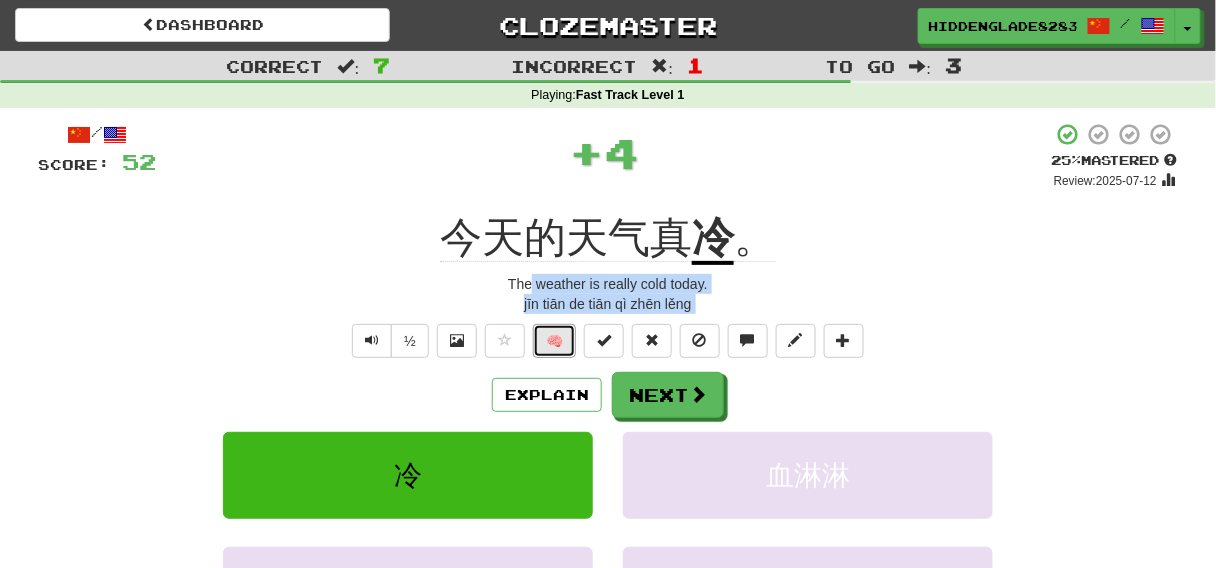 click on "🧠" at bounding box center [554, 341] 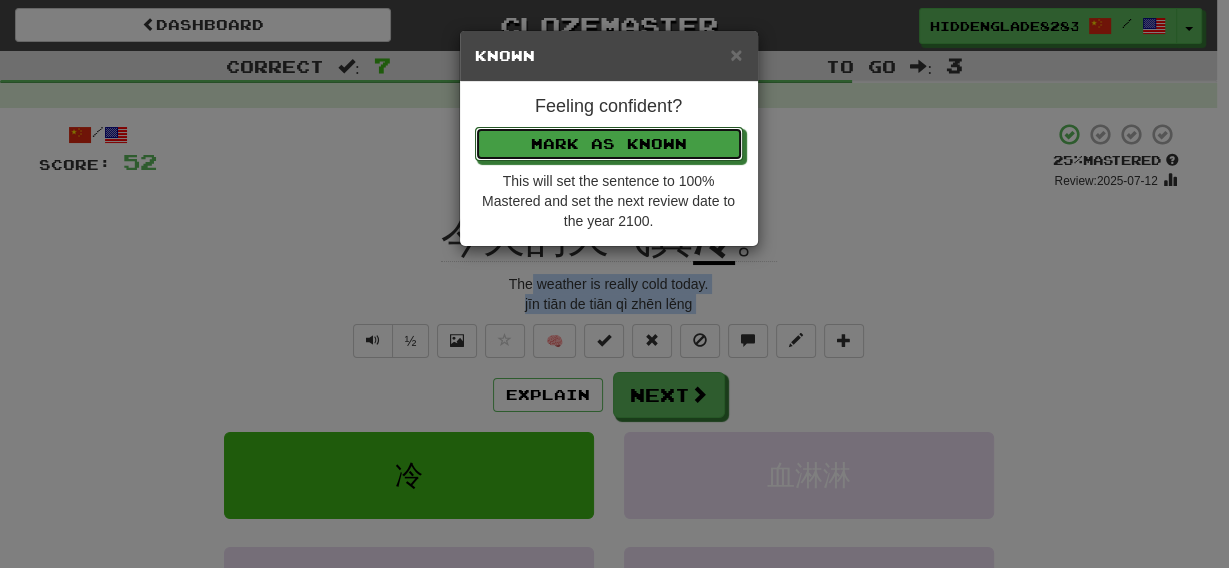 click on "Mark as Known" at bounding box center [609, 144] 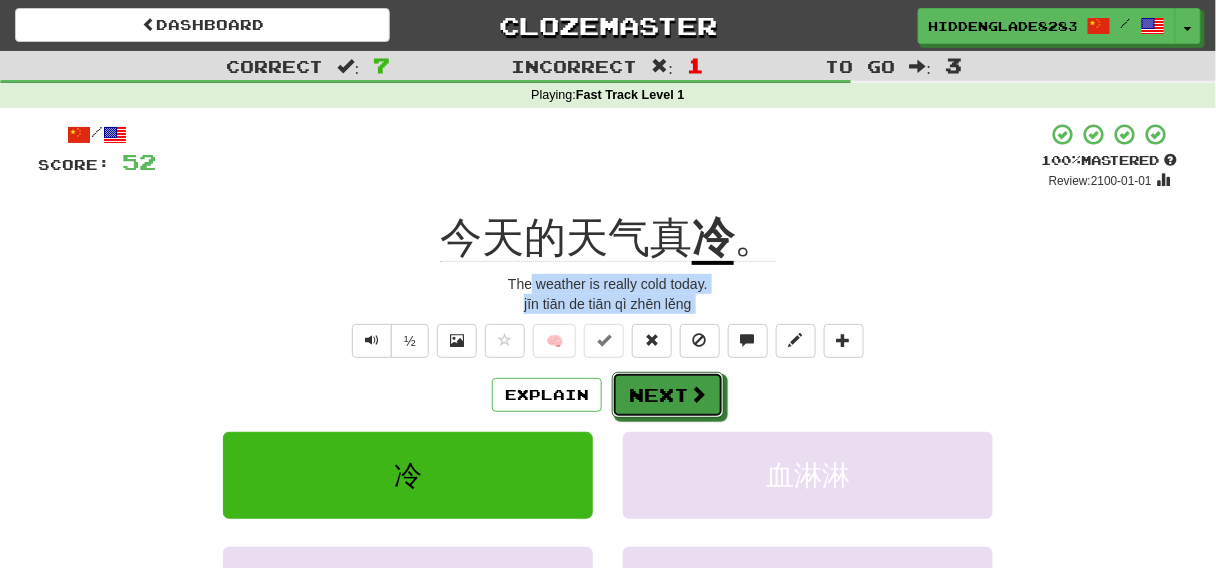 click on "Next" at bounding box center [668, 395] 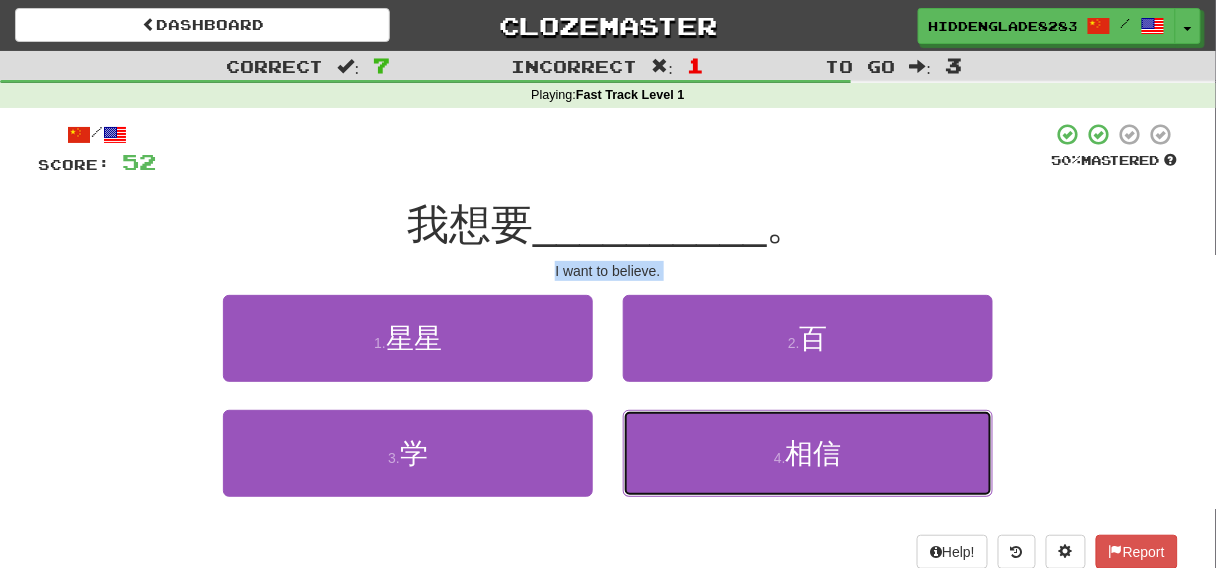 click on "4 .  相信" at bounding box center (808, 453) 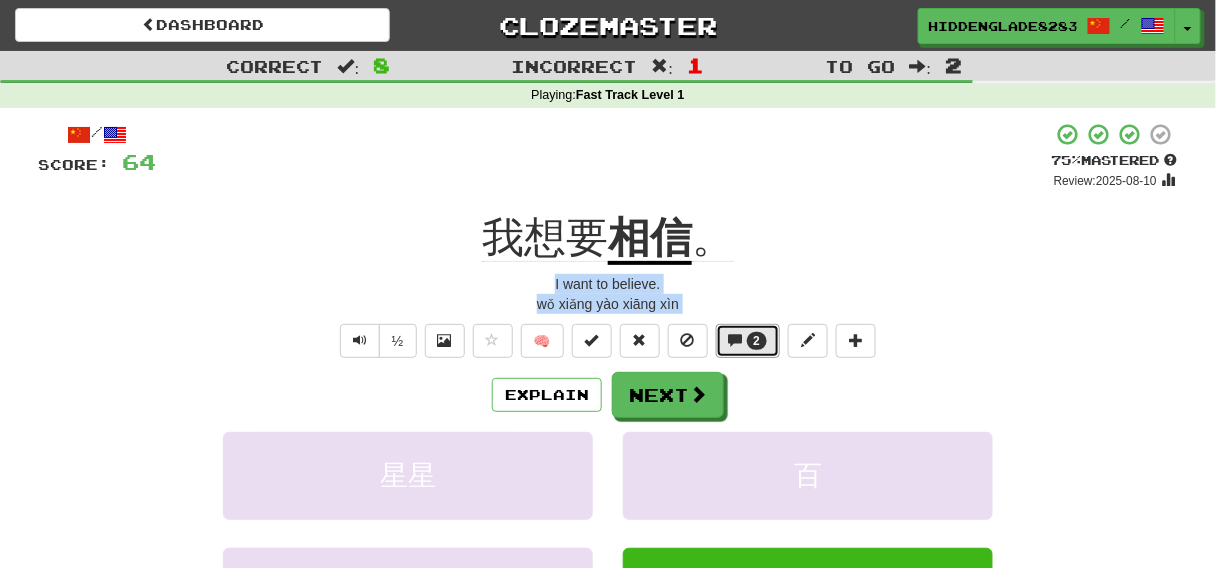 click at bounding box center (736, 340) 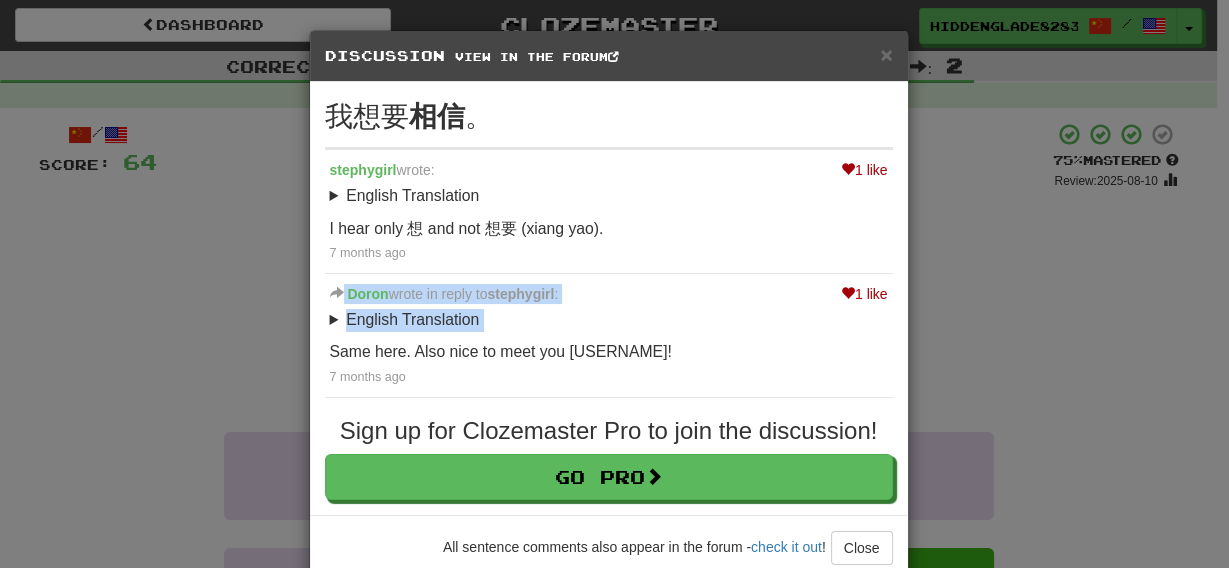 drag, startPoint x: 78, startPoint y: 345, endPoint x: 247, endPoint y: 288, distance: 178.35358 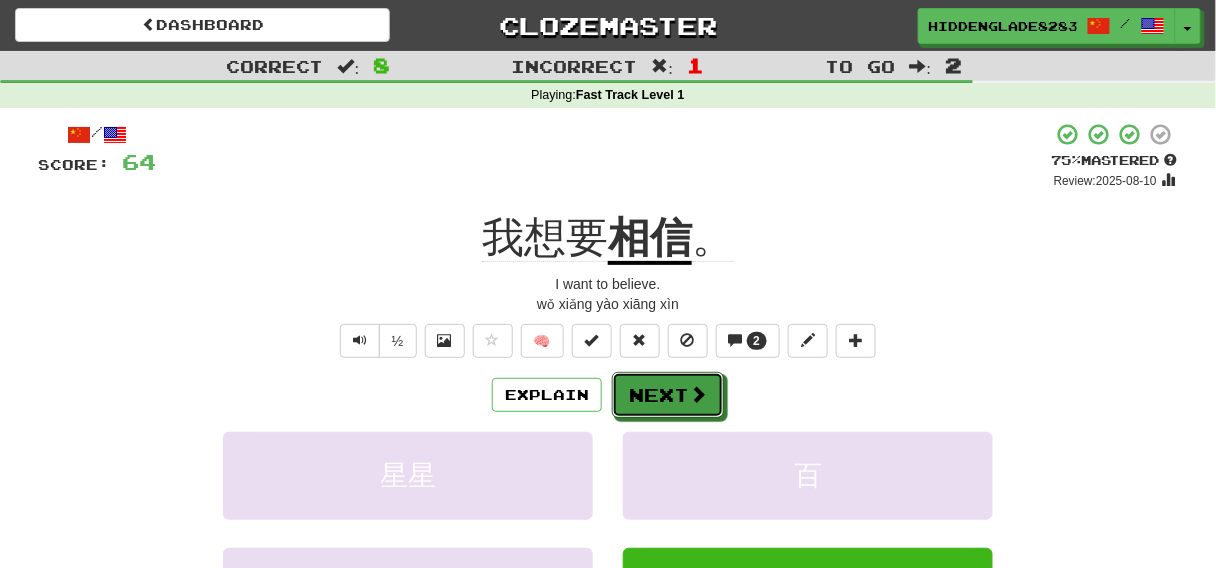 click on "Next" at bounding box center [668, 395] 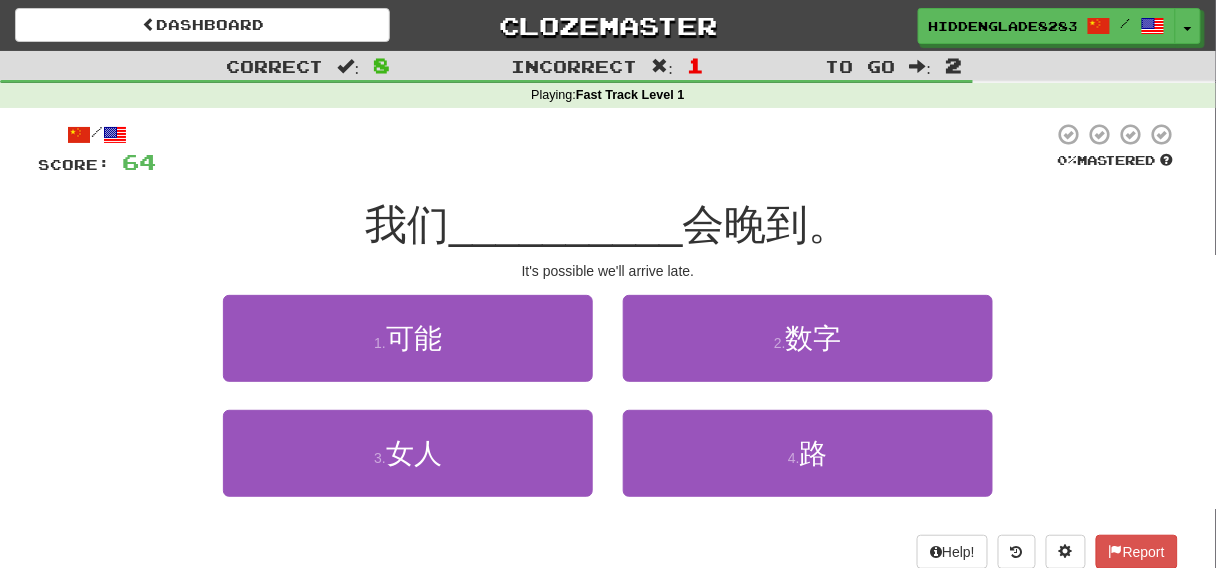 click on "我们" at bounding box center (407, 224) 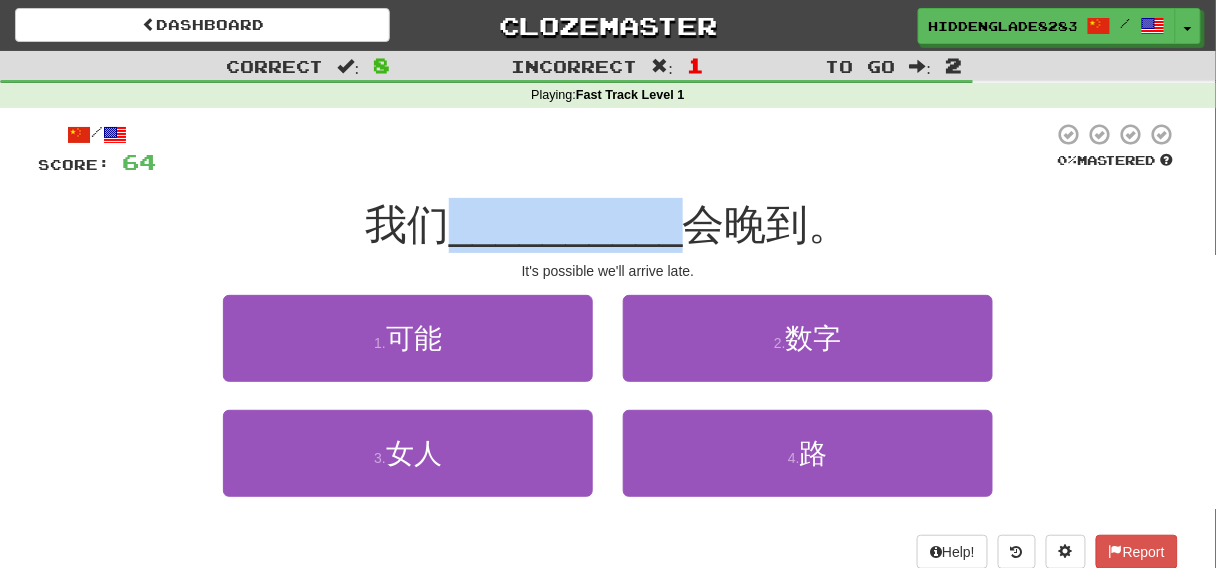 click on "我们" at bounding box center (407, 224) 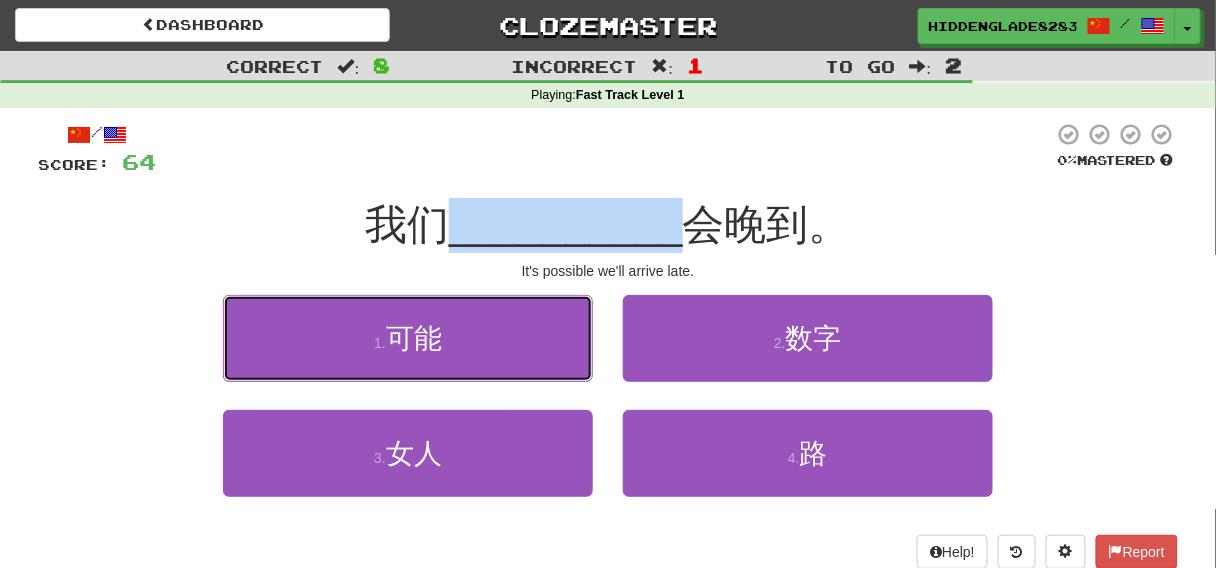 click on "1 .  可能" at bounding box center (408, 338) 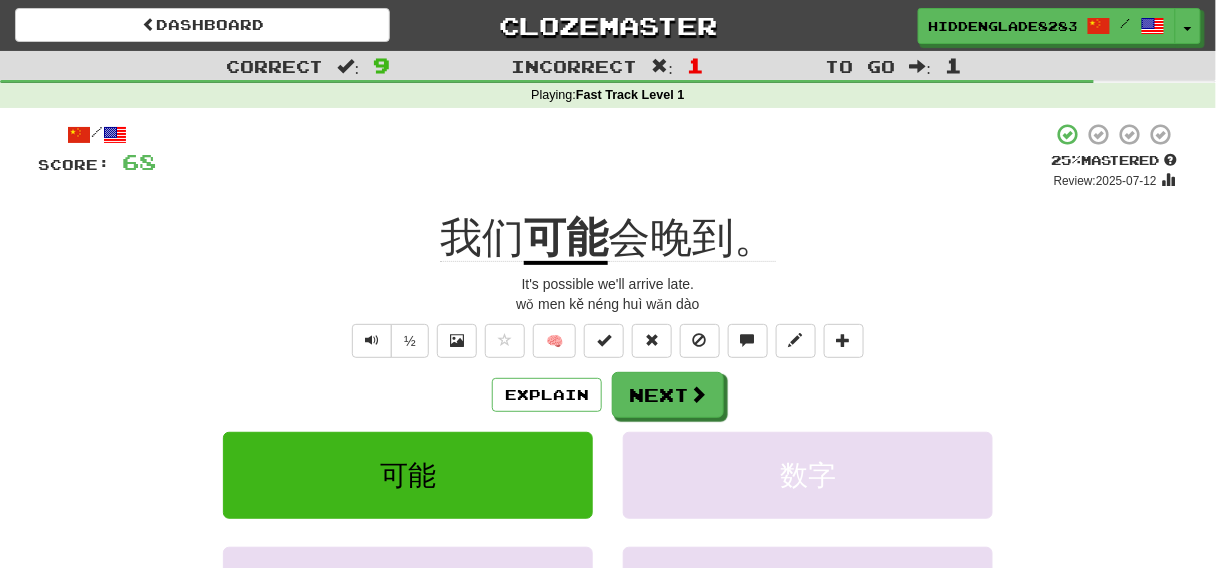 click on "/  Score:   68 + 4 25 %  Mastered Review:  2025-07-12 我们 可能 会晚到。 It's possible we'll arrive late. wǒ men kě néng huì wǎn dào ½ 🧠 Explain Next 可能 数字 女人 路 Learn more: 可能 数字 女人 路  Help!  Report" at bounding box center [608, 429] 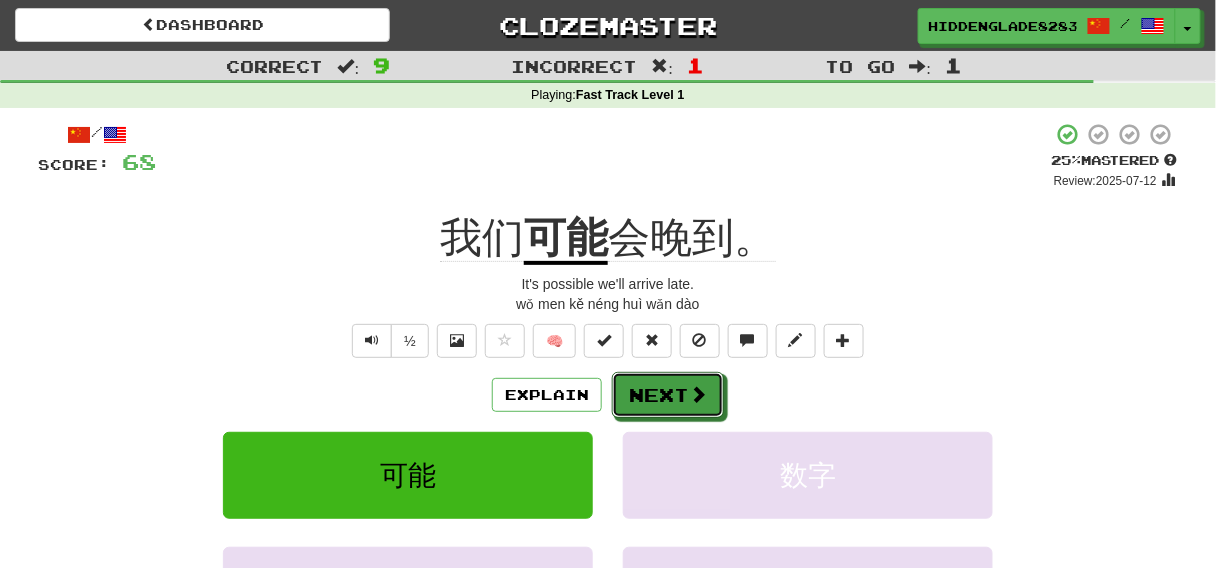 click on "Next" at bounding box center [668, 395] 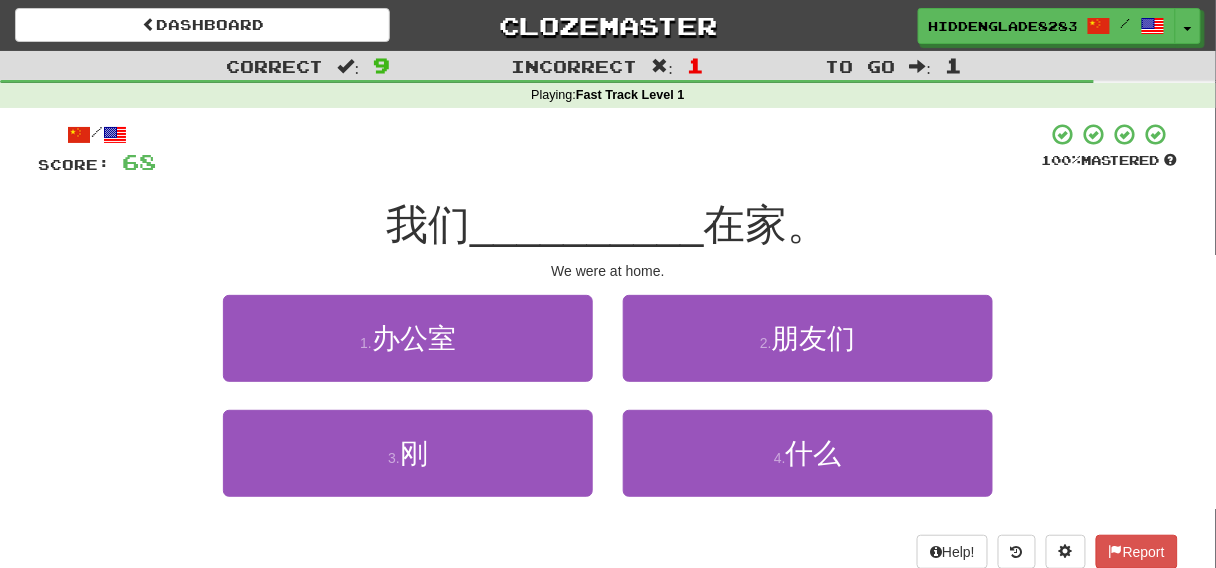 click on "3 .  刚" at bounding box center (408, 467) 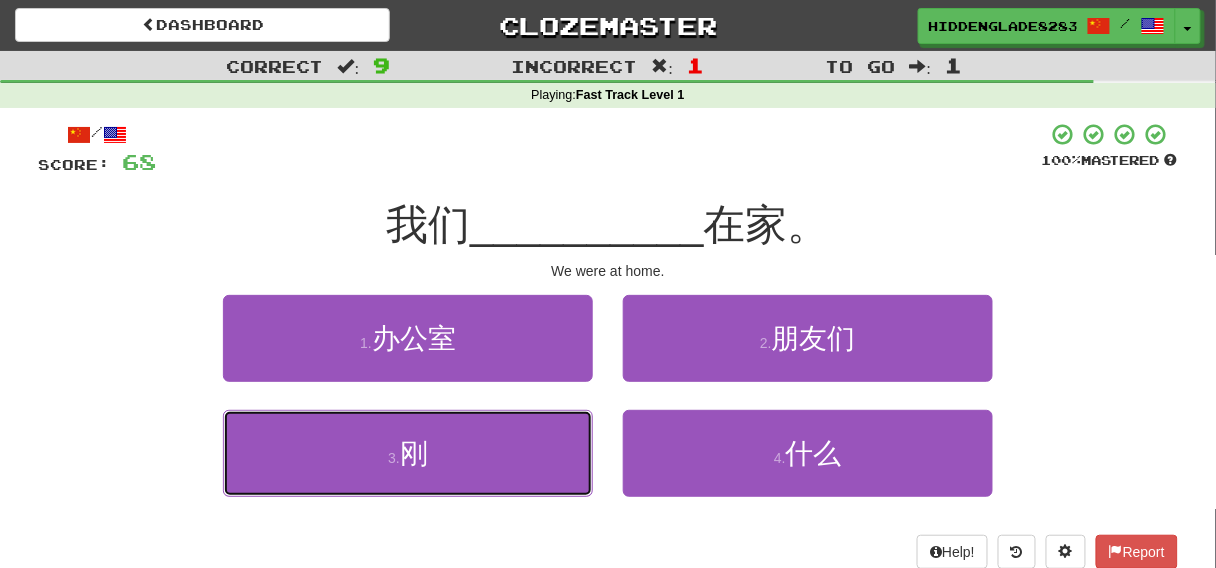 click on "3 .  刚" at bounding box center [408, 453] 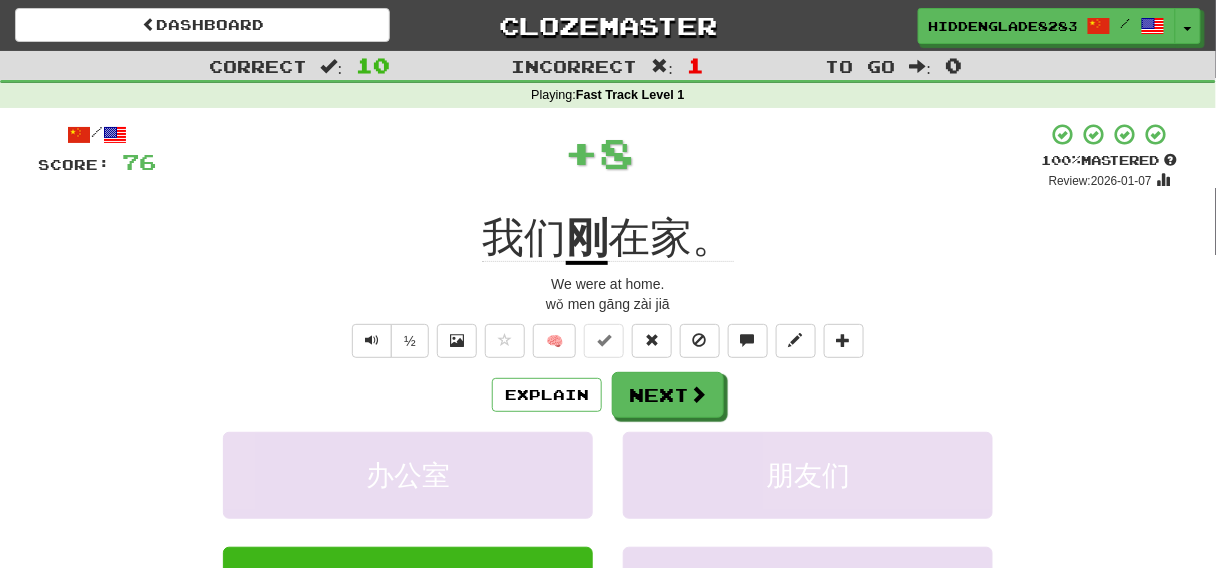 click on "Explain Next" at bounding box center [608, 395] 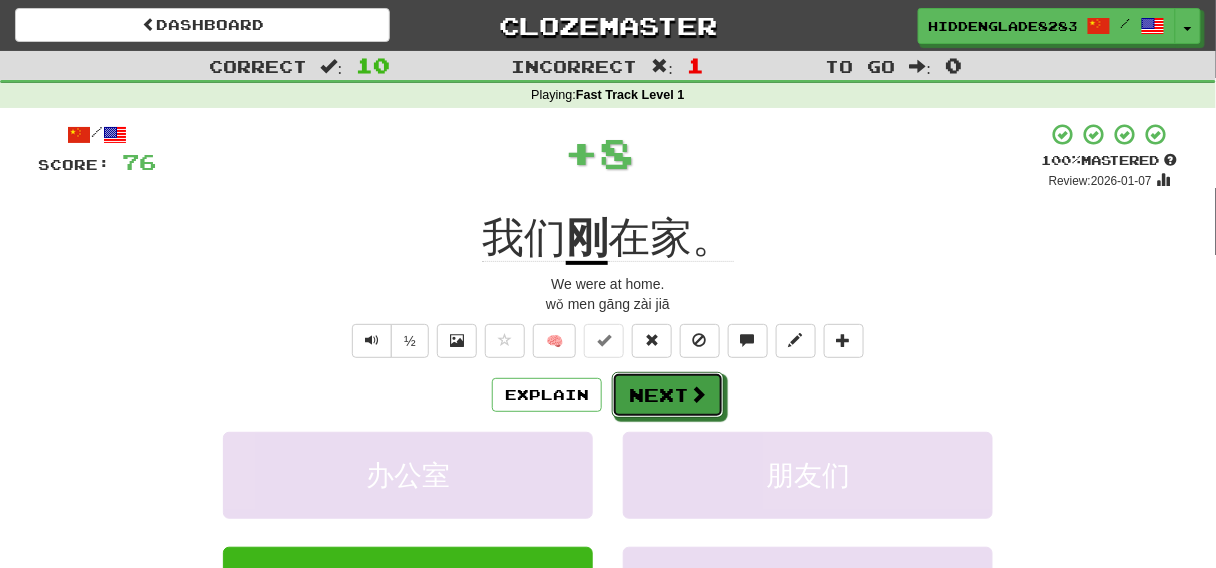 click on "Next" at bounding box center (668, 395) 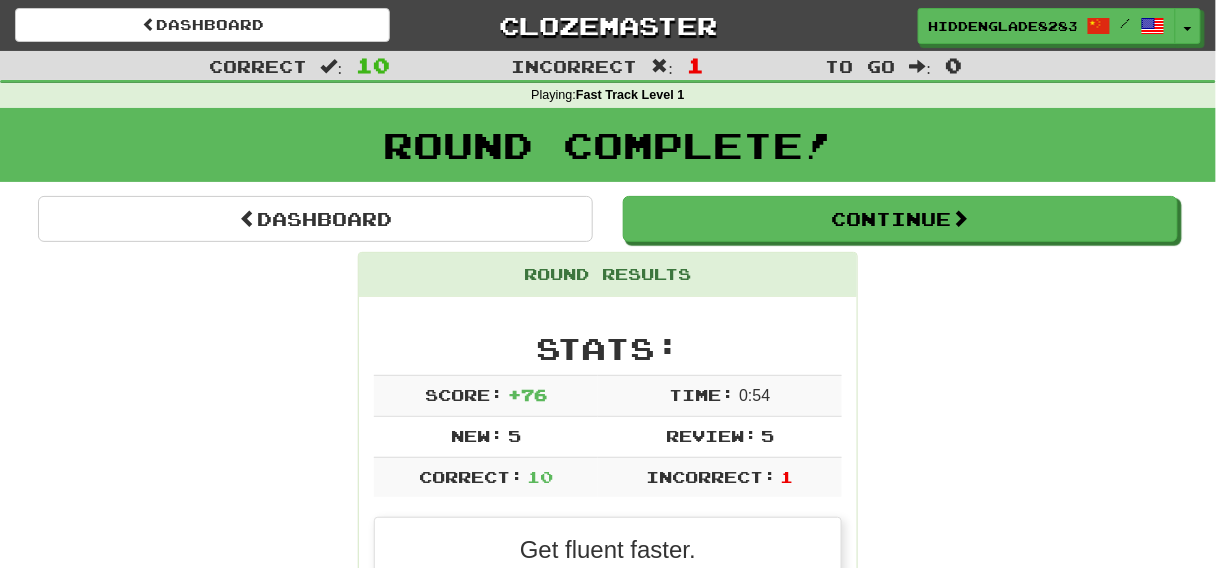 click on "Correct   :   10 Incorrect   :   1 To go   :   0 Playing :  Fast Track Level 1 Round Complete!  Dashboard Continue  Round Results Stats: Score:   + 76 Time:   0 : 54 New:   5 Review:   5 Correct:   10 Incorrect:   1 Get fluent faster. Get  Clozemaster Pro   Progress: Fast Track Level 1 Playing:  455  /  998 + 5 45.09% 45.591% Mastered:  277  /  998 + 4 27.355% 27.756% Ready for Review:  15  /  Level:  20 ⬆🎉🙌 361  points to level  21  - keep going! Ranked:  165 th  this week ( 4  points to  164 th ) Sentences:  Report 我们 刚 在家。 We were at home.  Report 把它保存 到 以后。 Save it till later.  Report 我想点一杯 咖啡 。 I'd like to order a coffee please.  Report 我买了一部 新 手机。 I bought a new phone.  Report 我们都是 人类 。 We are all human beings.  Report 也许 我们可以谈谈。 Maybe we can talk.  Report 让我来 拿 吧。 Let me carry it.  Report 今天的天气真 冷 。 The weather is really cold today. 2  Report 我想要 相信 。  Report" at bounding box center [608, 1113] 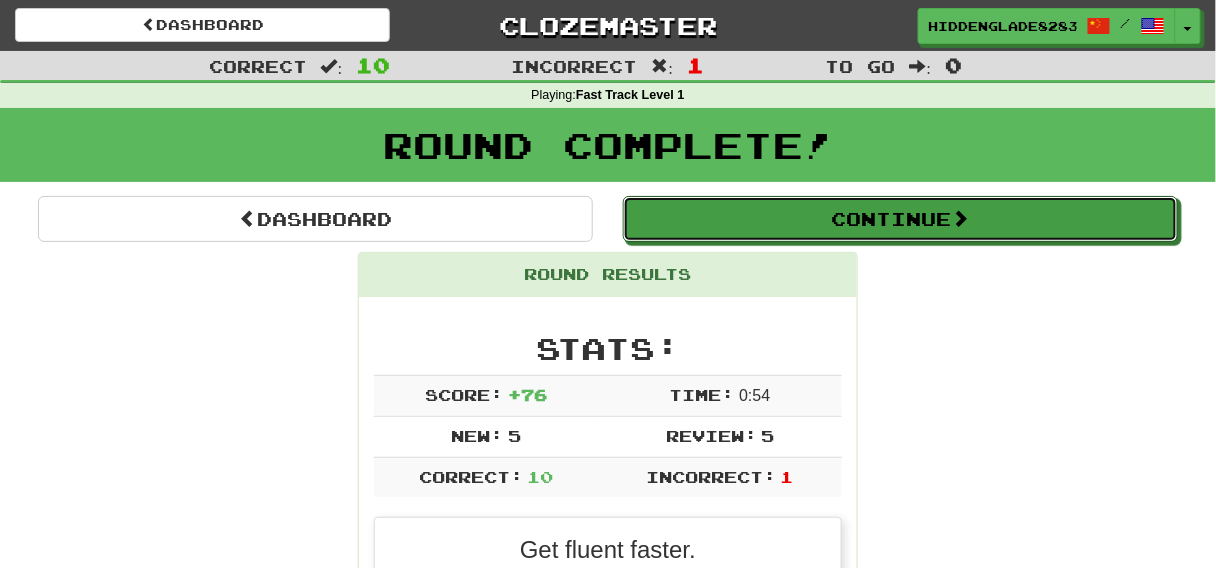 click on "Continue" at bounding box center (900, 219) 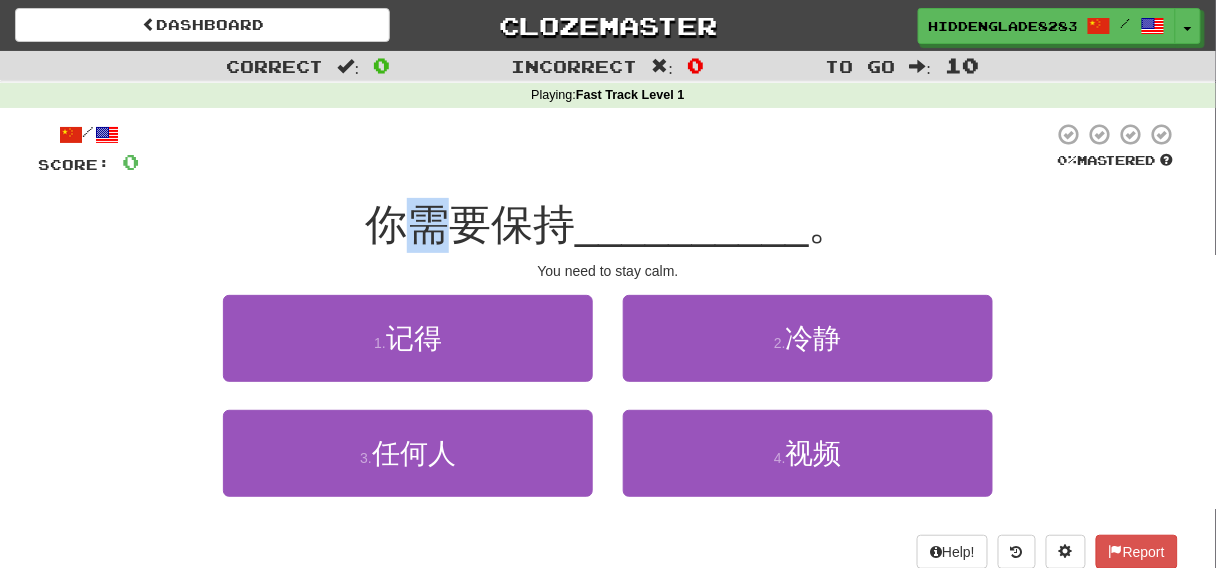 drag, startPoint x: 408, startPoint y: 242, endPoint x: 460, endPoint y: 227, distance: 54.120235 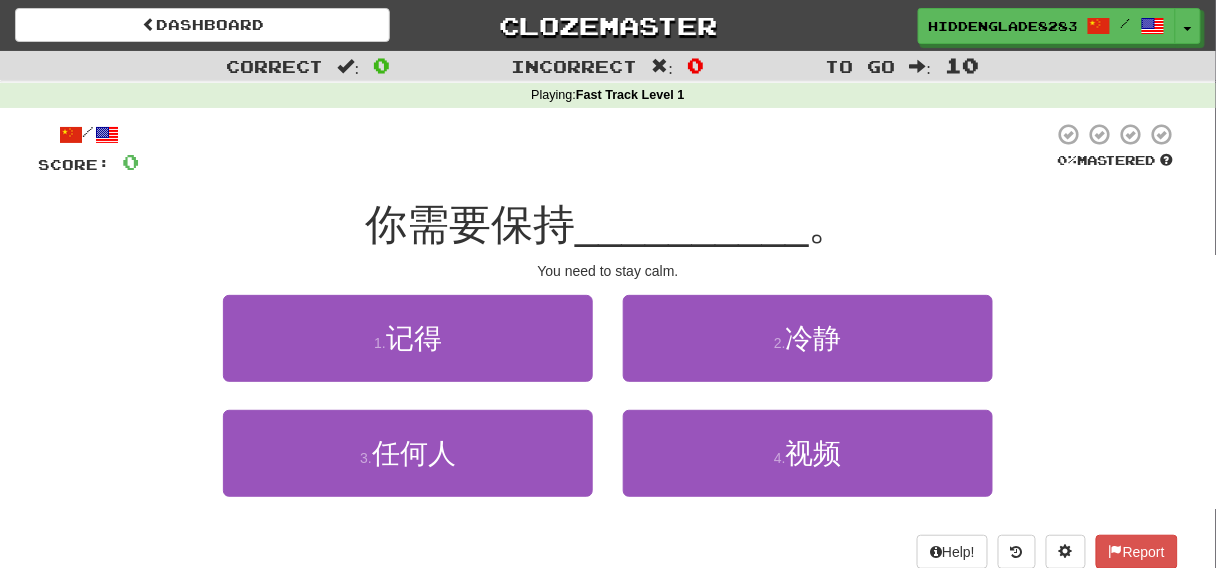 click on "你需要保持" at bounding box center (470, 224) 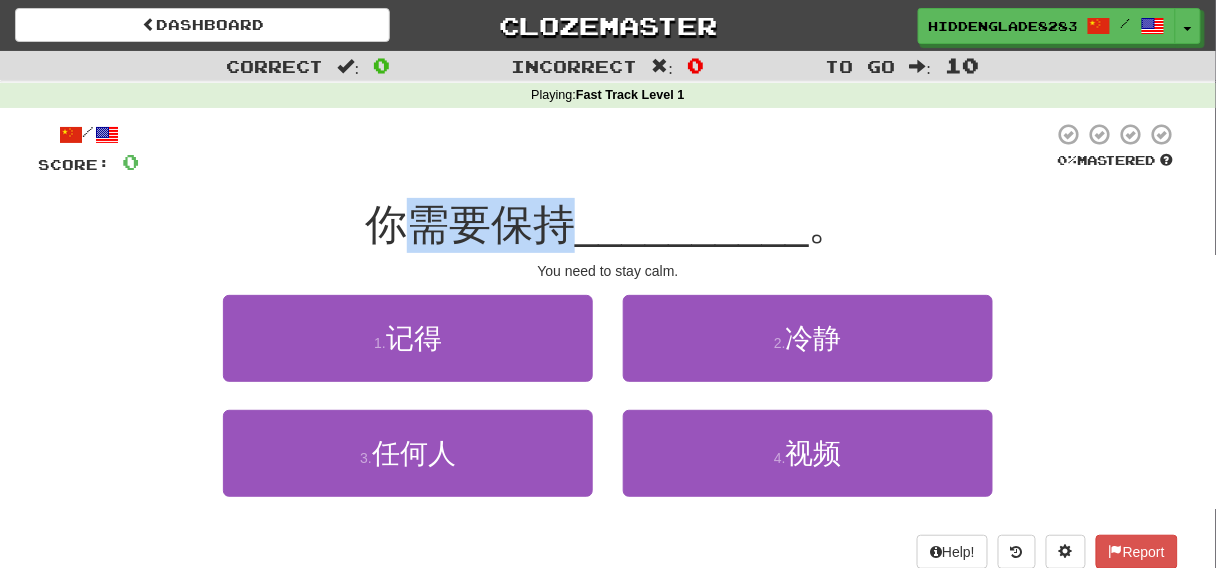 drag, startPoint x: 474, startPoint y: 224, endPoint x: 442, endPoint y: 231, distance: 32.75668 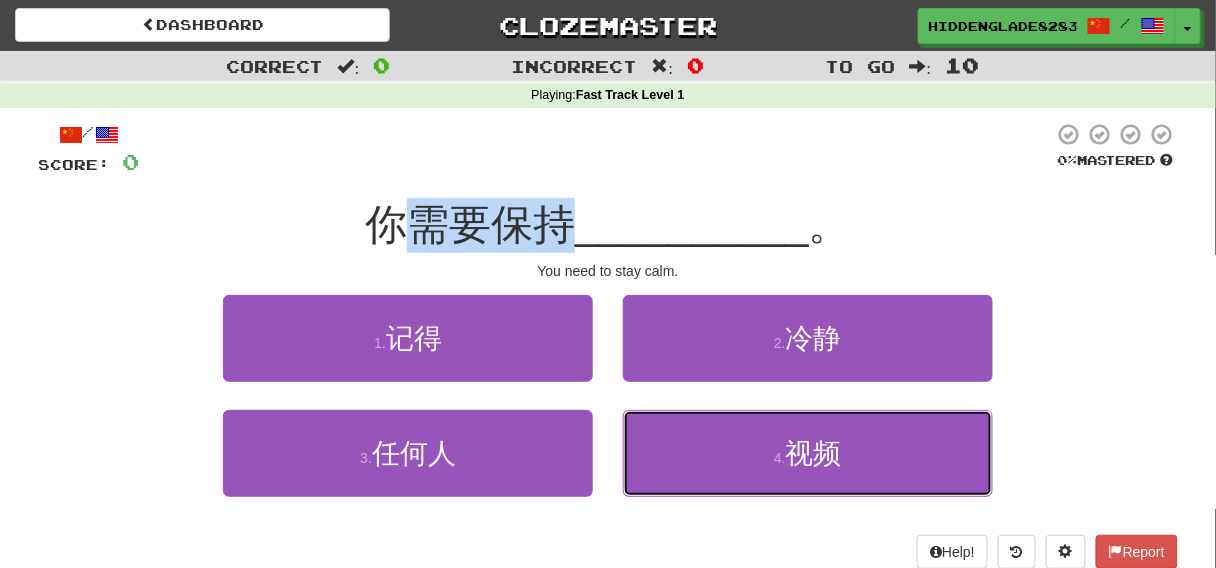 click on "4 .  视频" at bounding box center (808, 453) 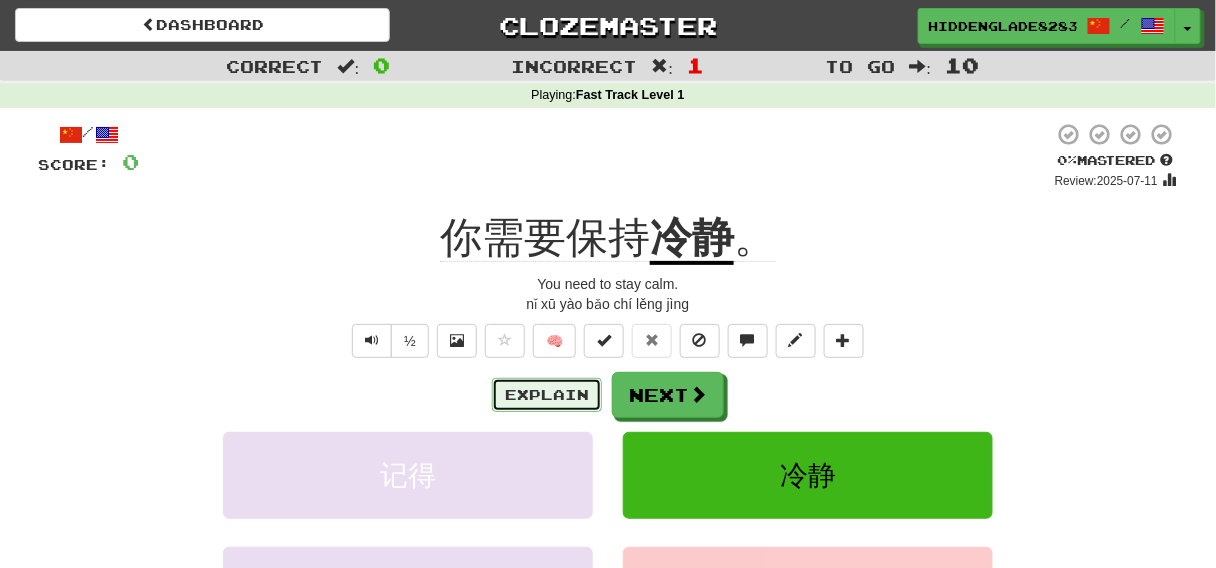 click on "Explain" at bounding box center (547, 395) 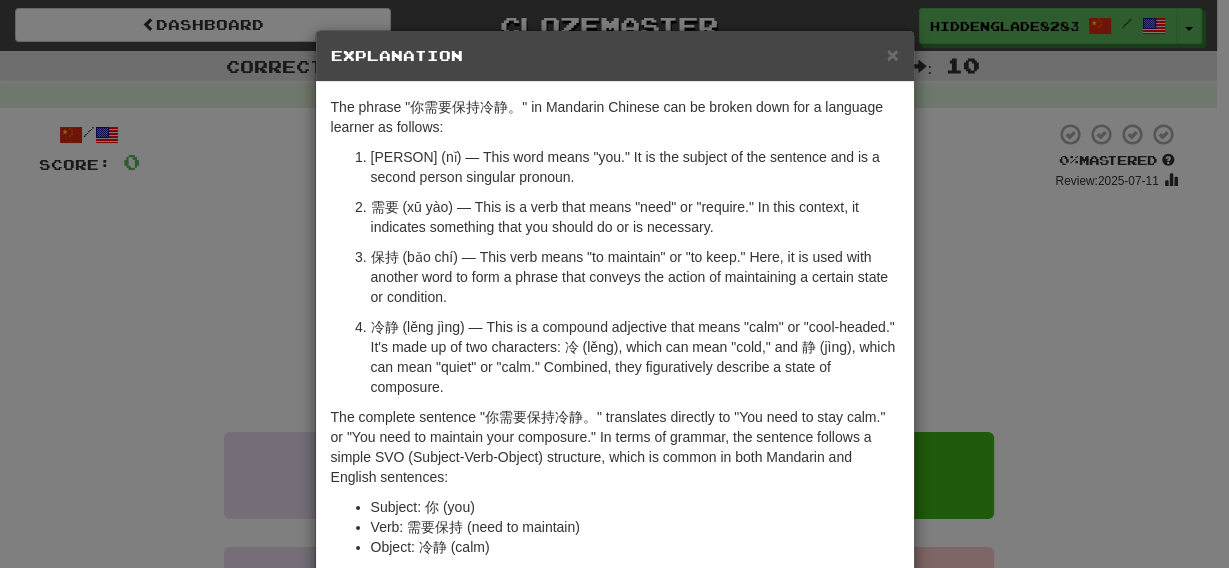 click on "保持 (bǎo chí) — This verb means "to maintain" or "to keep." Here, it is used with another word to form a phrase that conveys the action of maintaining a certain state or condition." at bounding box center [635, 277] 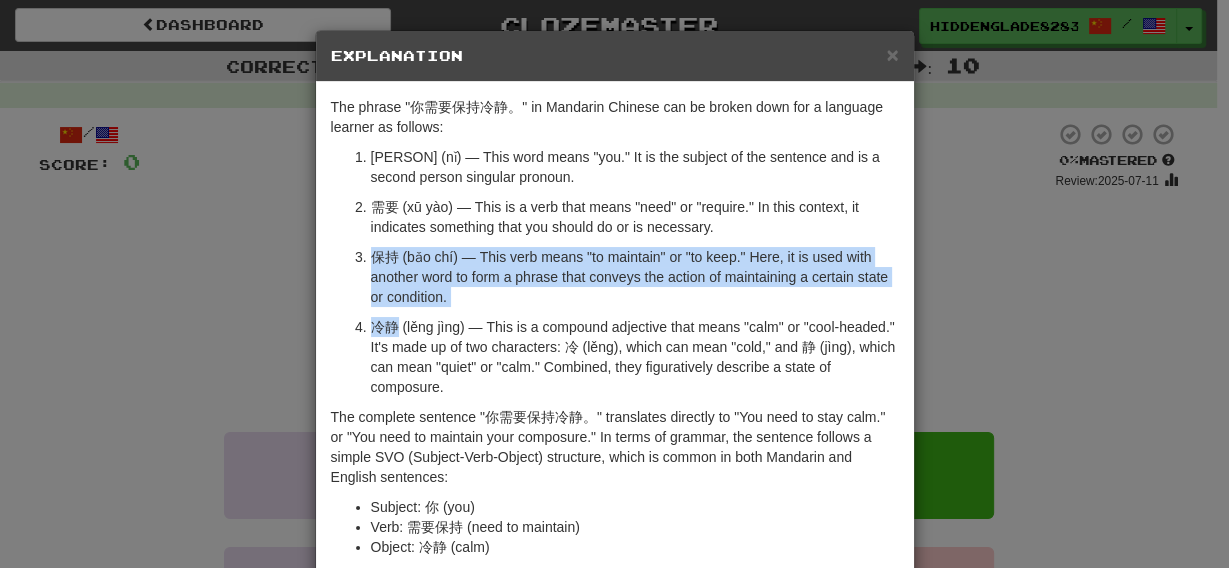 drag, startPoint x: 375, startPoint y: 259, endPoint x: 384, endPoint y: 318, distance: 59.682495 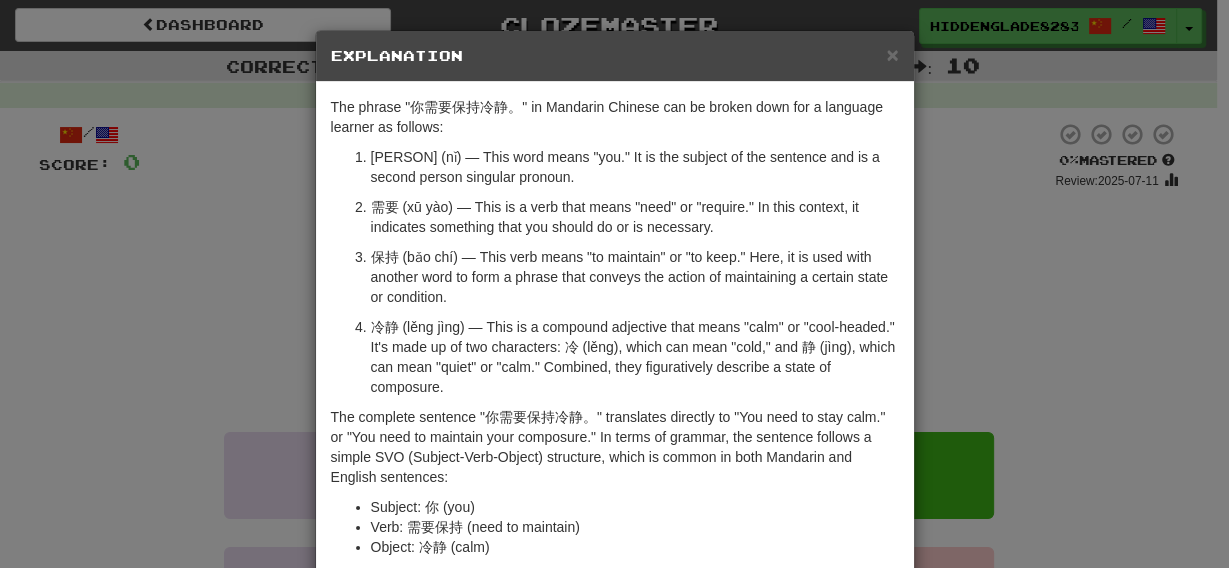 click on "冷静 (lěng jìng) — This is a compound adjective that means "calm" or "cool-headed." It's made up of two characters: 冷 (lěng), which can mean "cold," and 静 (jìng), which can mean "quiet" or "calm." Combined, they figuratively describe a state of composure." at bounding box center [635, 357] 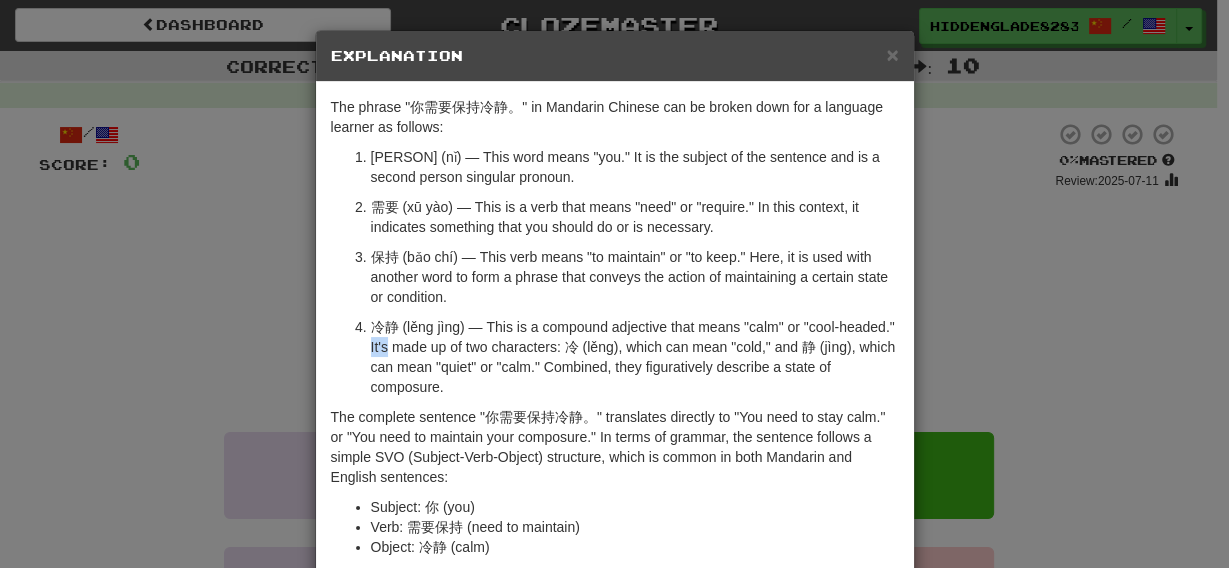 click on "冷静 (lěng jìng) — This is a compound adjective that means "calm" or "cool-headed." It's made up of two characters: 冷 (lěng), which can mean "cold," and 静 (jìng), which can mean "quiet" or "calm." Combined, they figuratively describe a state of composure." at bounding box center [635, 357] 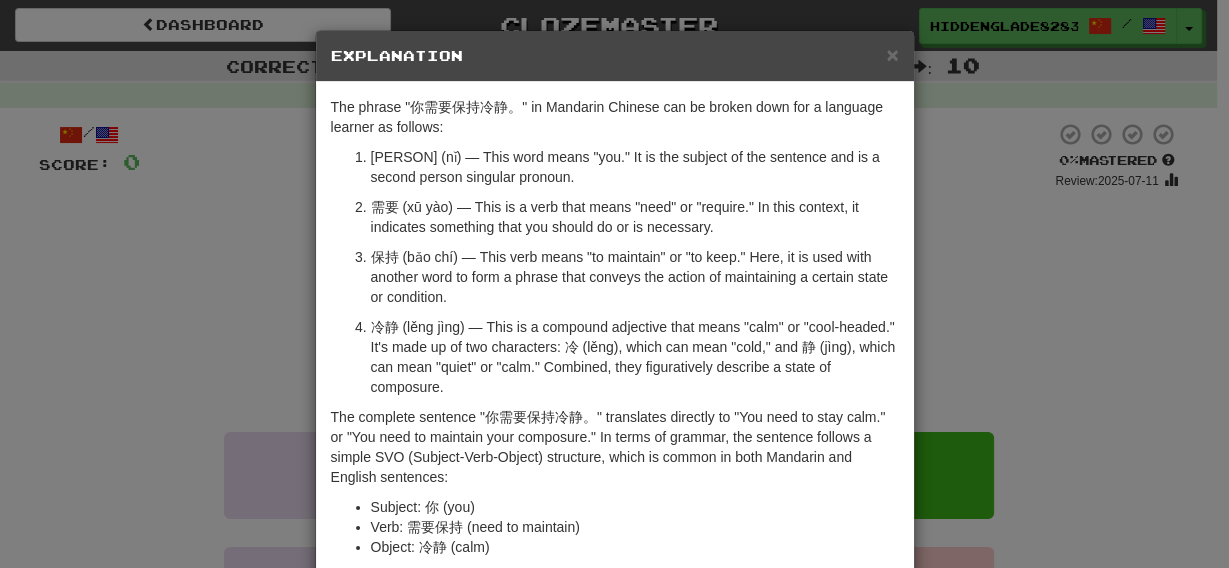 click on "× Explanation The phrase "你需要保持冷静。" in Mandarin Chinese can be broken down for a language learner as follows:
你 (nǐ) — This word means "you." It is the subject of the sentence and is a second person singular pronoun.
需要 (xū yào) — This is a verb that means "need" or "require." In this context, it indicates something that you should do or is necessary.
保持 (bǎo chí) — This verb means "to maintain" or "to keep." Here, it is used with another word to form a phrase that conveys the action of maintaining a certain state or condition.
冷静 (lěng jìng) — This is a compound adjective that means "calm" or "cool-headed." It's made up of two characters: 冷 (lěng), which can mean "cold," and 静 (jìng), which can mean "quiet" or "calm." Combined, they figuratively describe a state of composure.
Subject: 你 (you)
Verb: 需要保持 (need to maintain)
Object: 冷静 (calm)
In beta. Generated by ChatGPT. Like it? Hate it?  Let us know !" at bounding box center [614, 284] 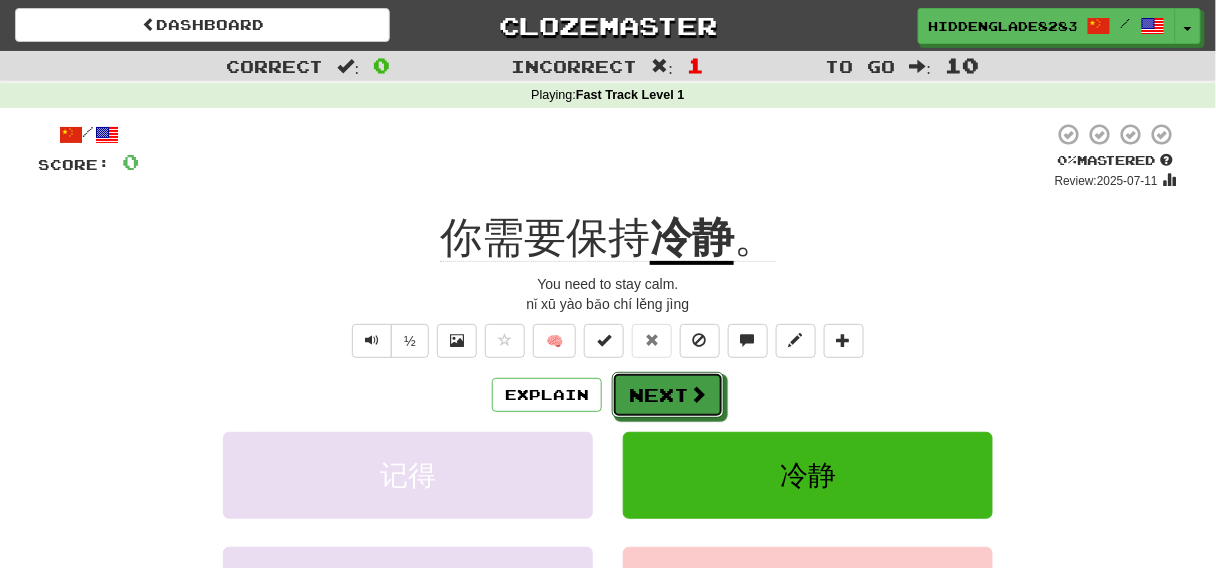 click on "Next" at bounding box center (668, 395) 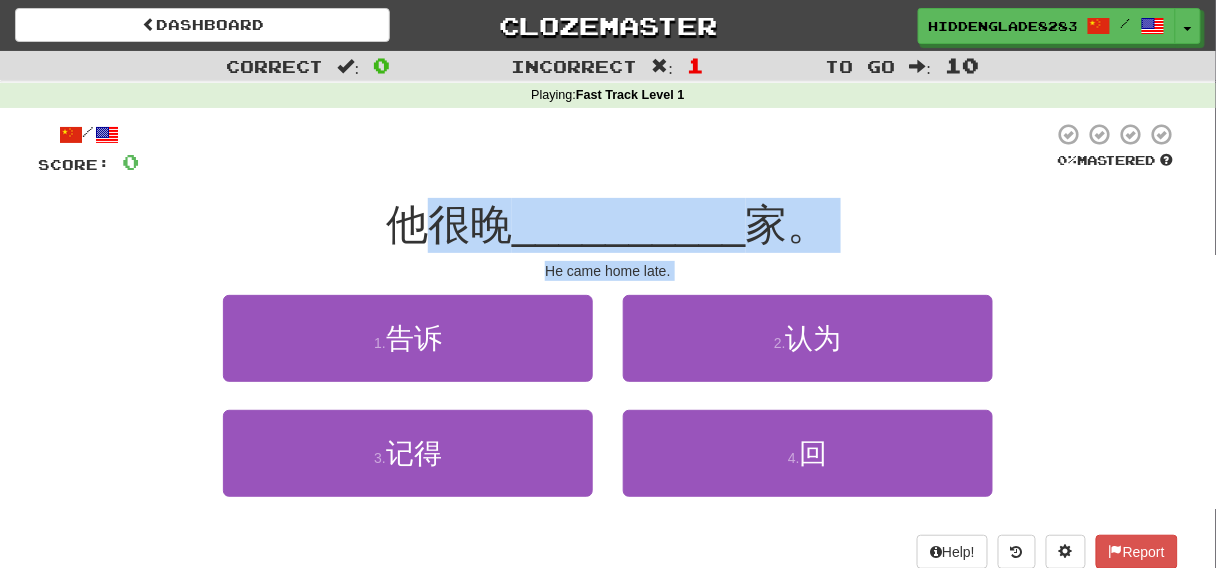 drag, startPoint x: 443, startPoint y: 225, endPoint x: 633, endPoint y: 429, distance: 278.7759 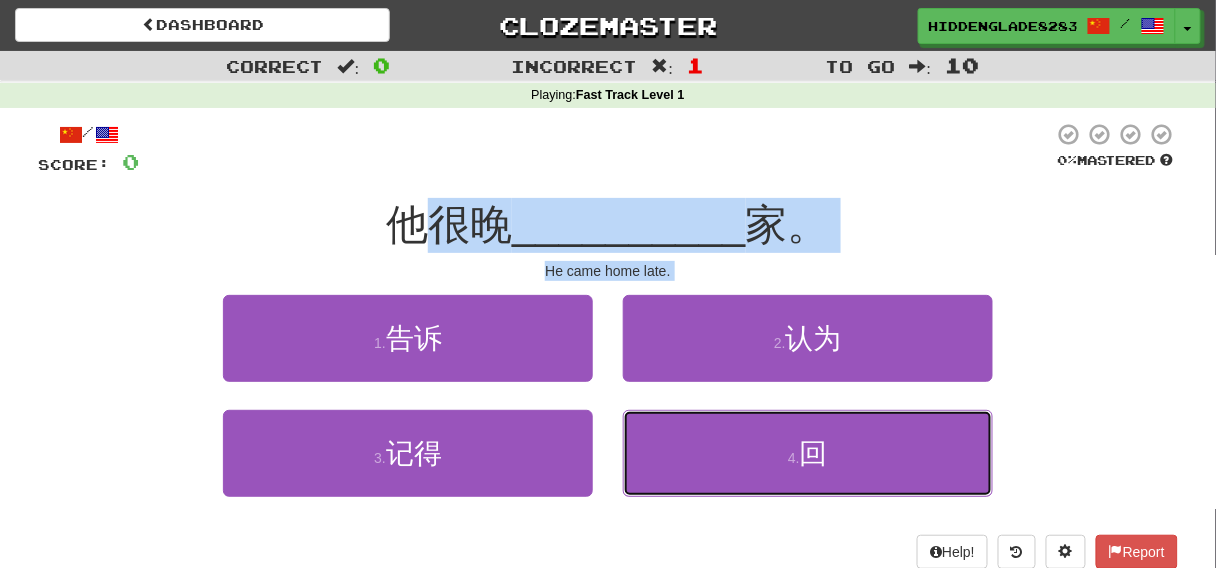click on "4 .  回" at bounding box center (808, 453) 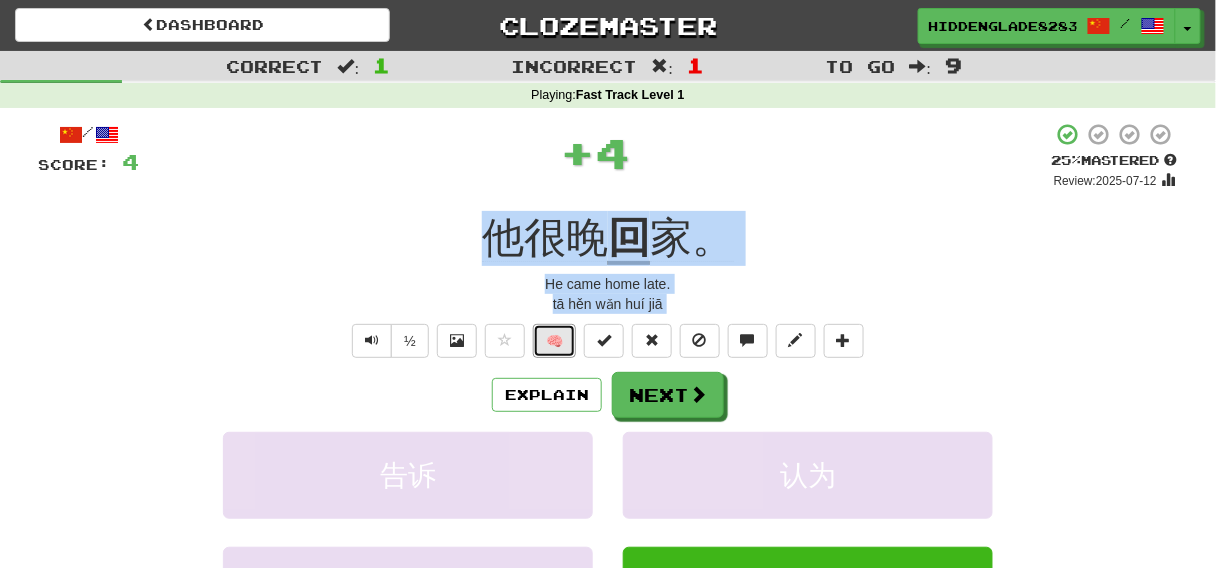 click on "🧠" at bounding box center (554, 341) 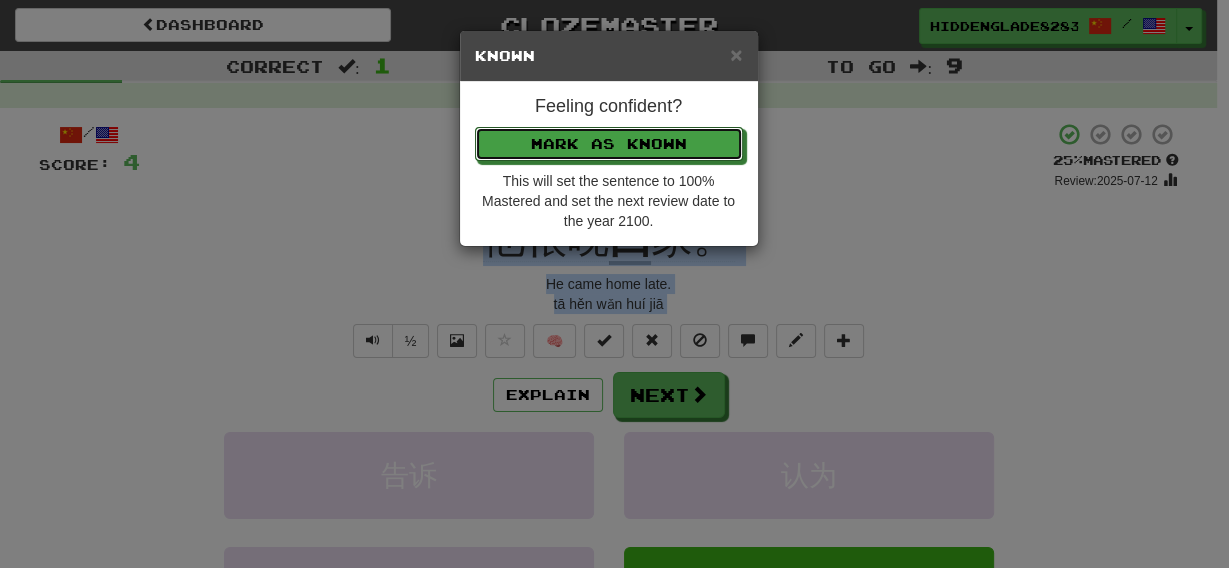 click on "Mark as Known" at bounding box center (609, 144) 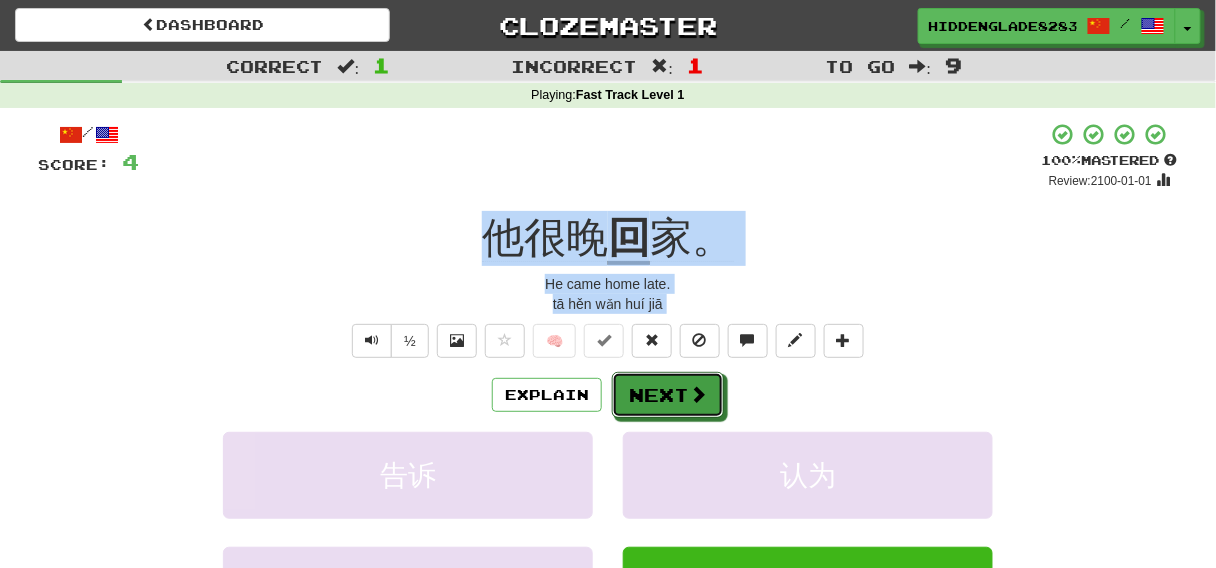 click on "Next" at bounding box center (668, 395) 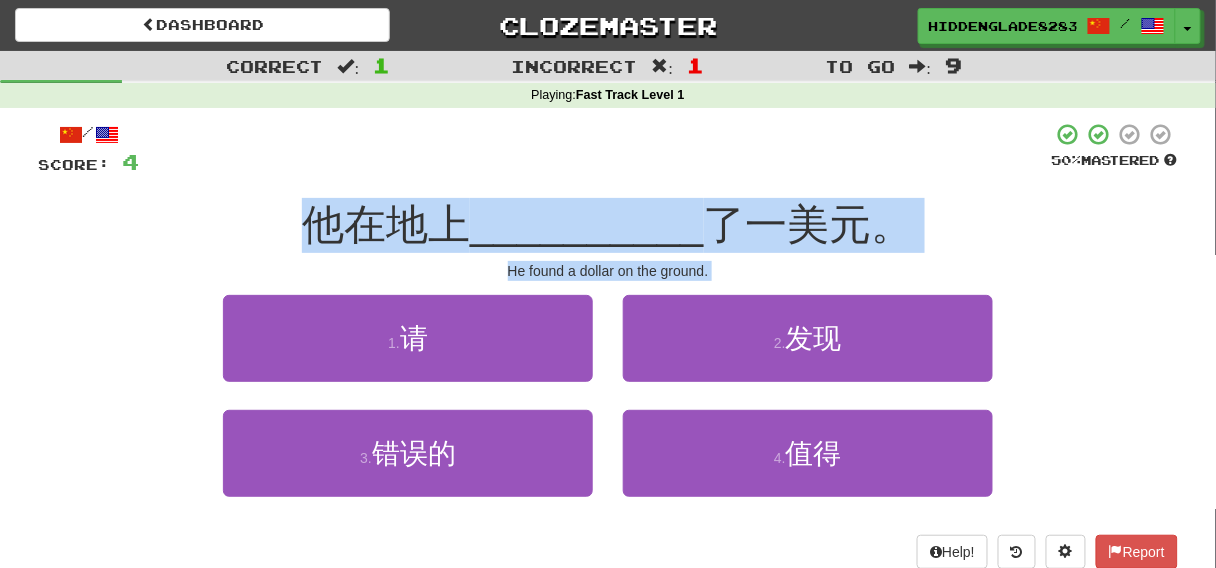 click on "/  Score:   4 50 %  Mastered 他在地上 __________ 了一美元。 He found a dollar on the ground. 1 .  请 2 .  发现 3 .  错误的 4 .  值得  Help!  Report" at bounding box center [608, 345] 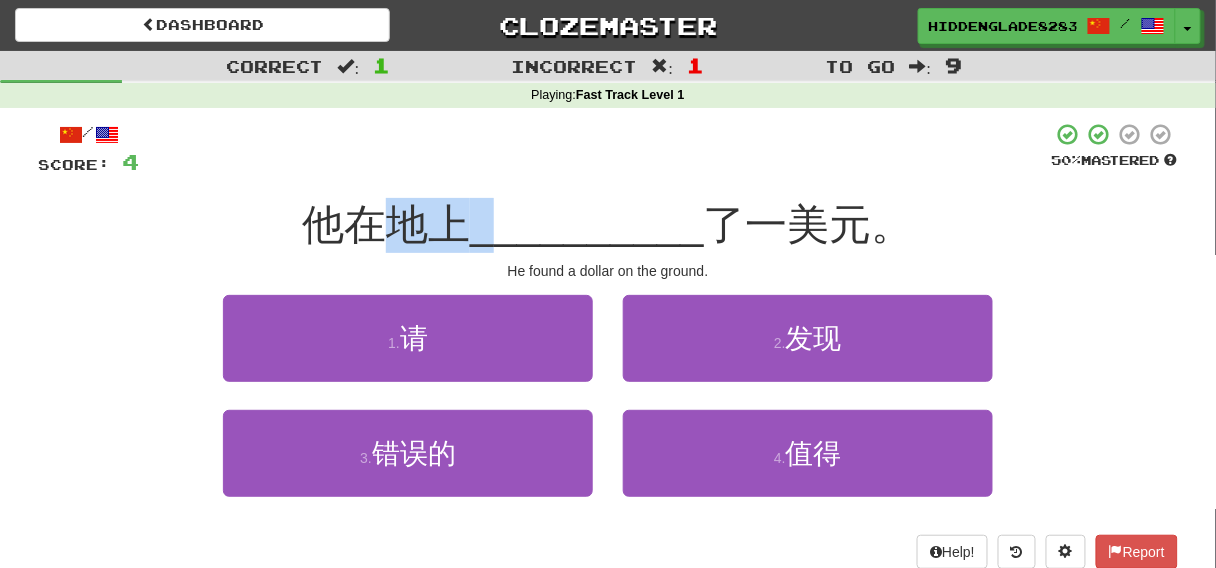 drag, startPoint x: 370, startPoint y: 229, endPoint x: 494, endPoint y: 239, distance: 124.40257 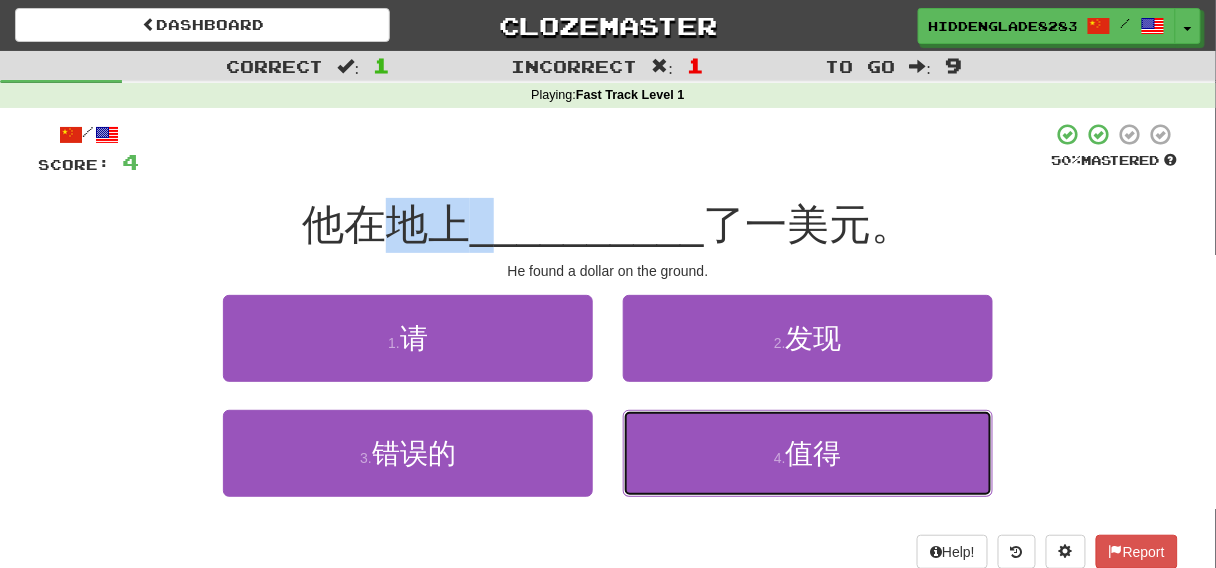 click on "4 .  值得" at bounding box center (808, 453) 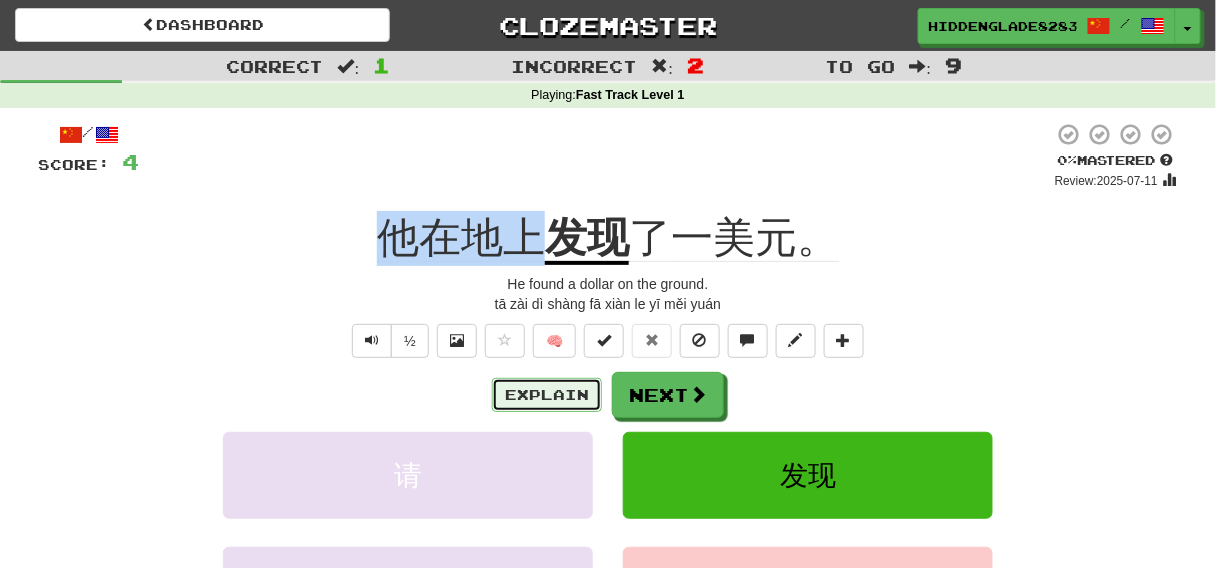 click on "Explain" at bounding box center (547, 395) 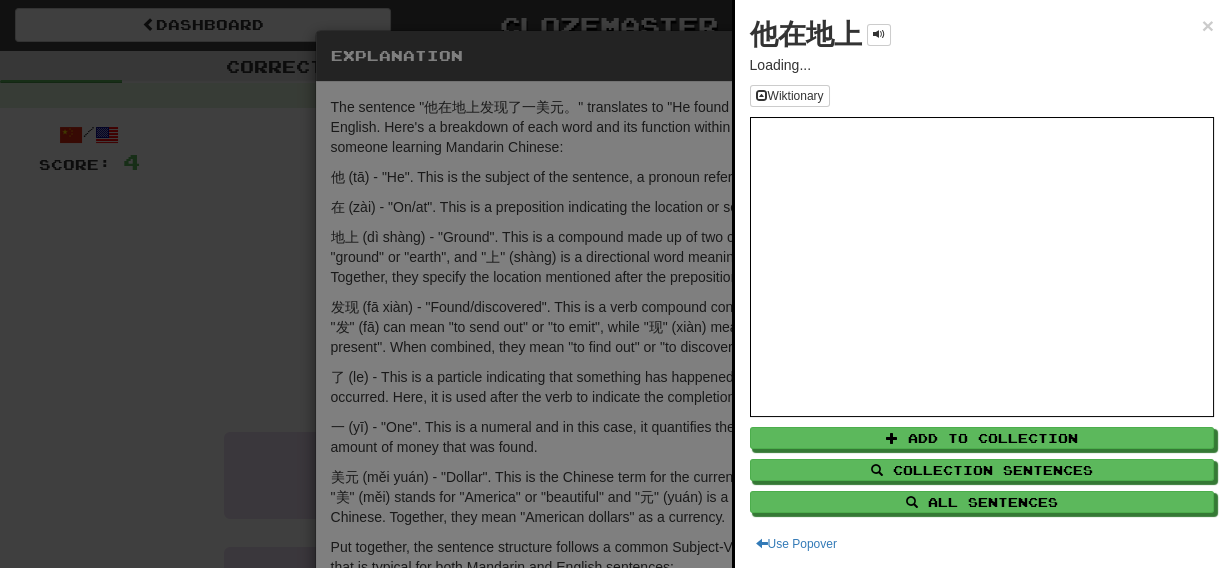 click at bounding box center (614, 284) 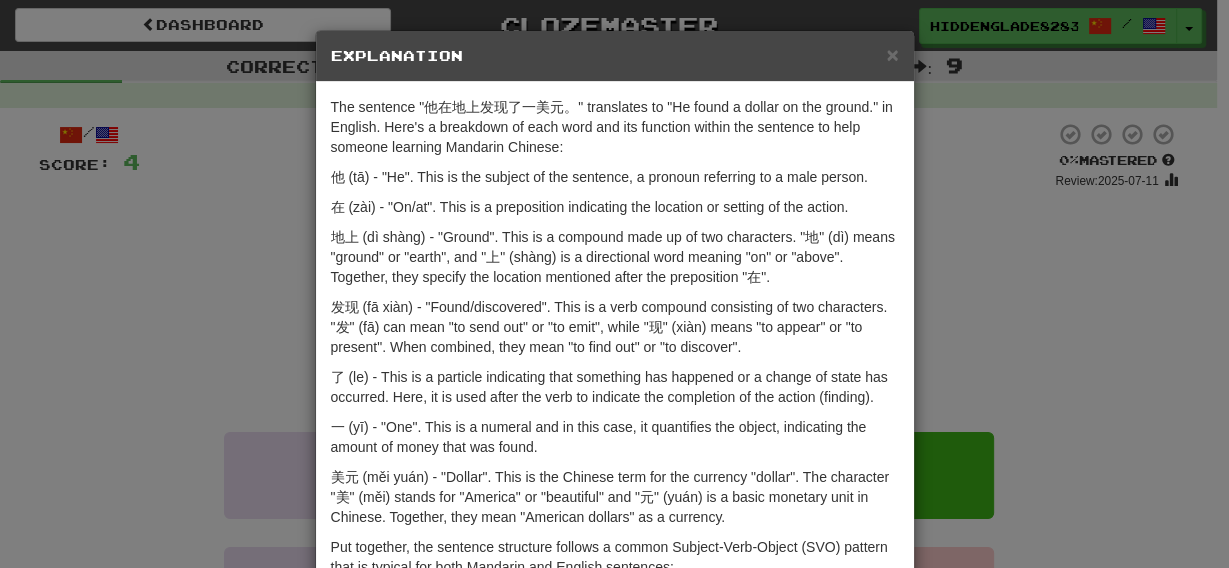 click on "发现 (fā xiàn) - "Found/discovered". This is a verb compound consisting of two characters. "发" (fā) can mean "to send out" or "to emit", while "现" (xiàn) means "to appear" or "to present". When combined, they mean "to find out" or "to discover"." at bounding box center (615, 327) 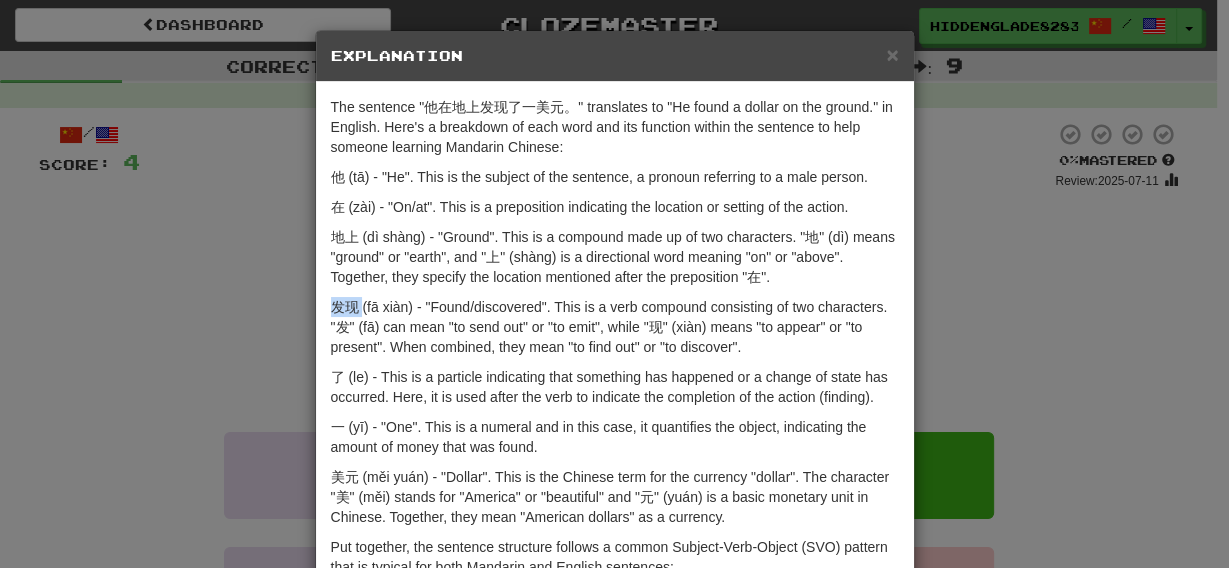 drag, startPoint x: 348, startPoint y: 297, endPoint x: 325, endPoint y: 300, distance: 23.194826 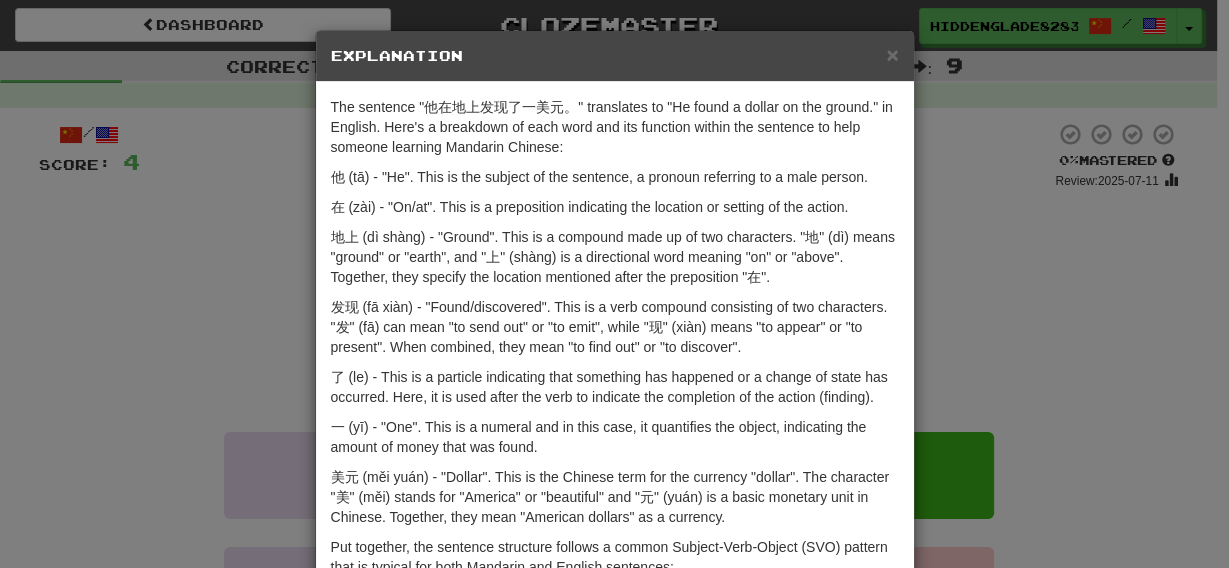 click on "× Explanation The sentence "他在地上发现了一美元。" translates to "He found a dollar on the ground." in English. Here's a breakdown of each word and its function within the sentence to help someone learning Mandarin Chinese:
他 (tā) - "He". This is the subject of the sentence, a pronoun referring to a male person.
在 (zài) - "On/at". This is a preposition indicating the location or setting of the action.
地上 (dì shàng) - "Ground". This is a compound made up of two characters. "地" (dì) means "ground" or "earth", and "上" (shàng) is a directional word meaning "on" or "above". Together, they specify the location mentioned after the preposition "在".
发现 (fā xiàn) - "Found/discovered". This is a verb compound consisting of two characters. "发" (fā) can mean "to send out" or "to emit", while "现" (xiàn) means "to appear" or "to present". When combined, they mean "to find out" or "to discover".
In beta. Generated by ChatGPT. Like it? Hate it?  Let us know !" at bounding box center [614, 284] 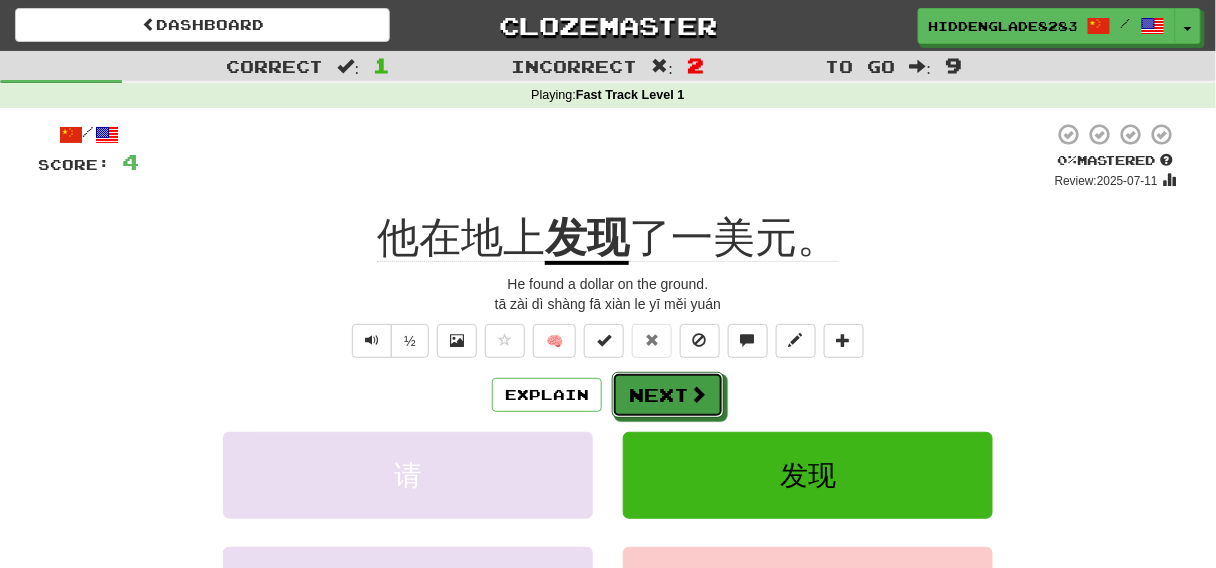 click on "Next" at bounding box center [668, 395] 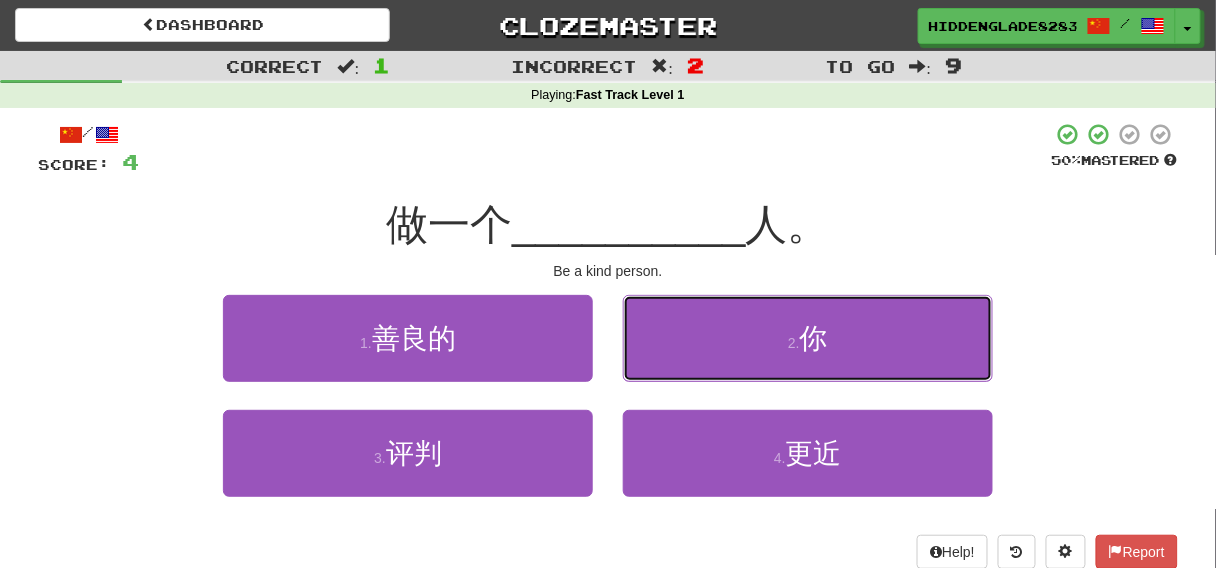 drag, startPoint x: 736, startPoint y: 350, endPoint x: 513, endPoint y: 370, distance: 223.89507 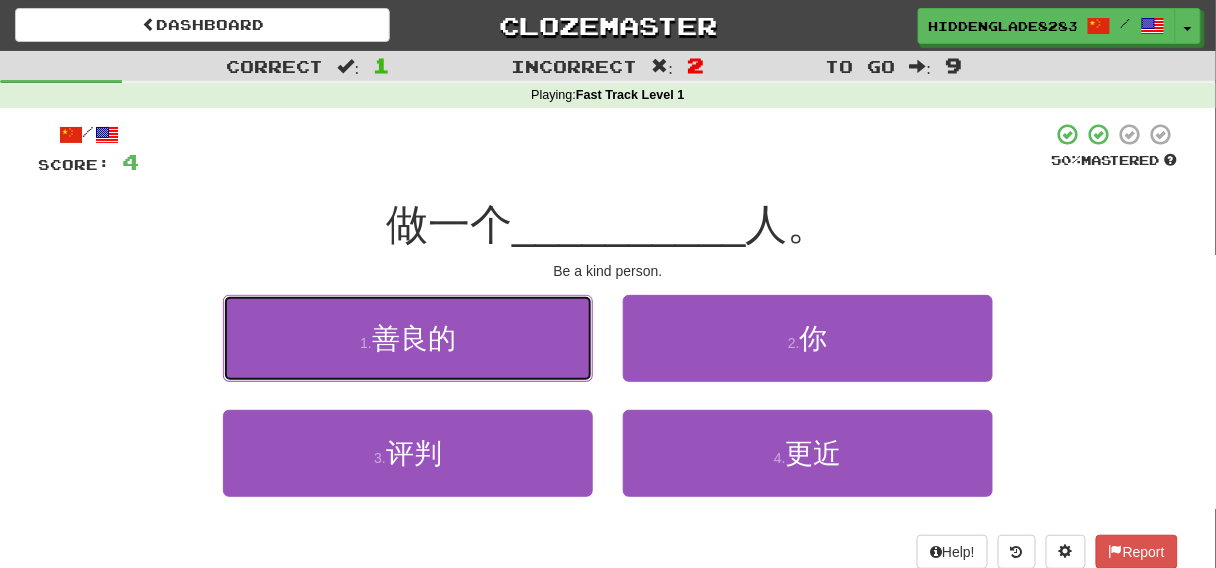 click on "1 .  善良的" at bounding box center [408, 338] 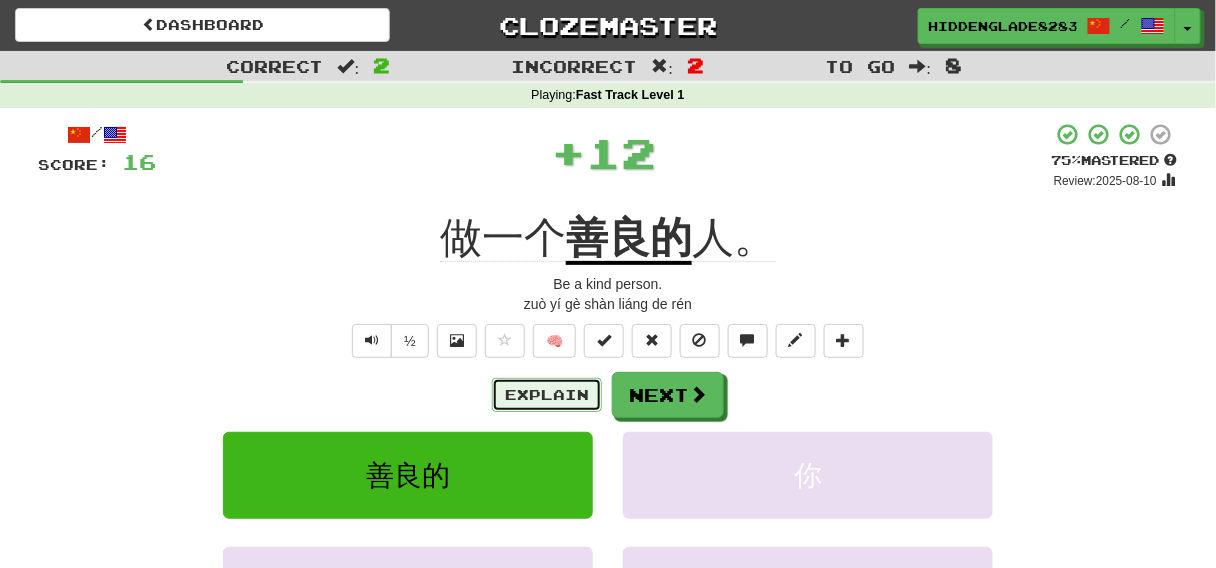 click on "Explain" at bounding box center [547, 395] 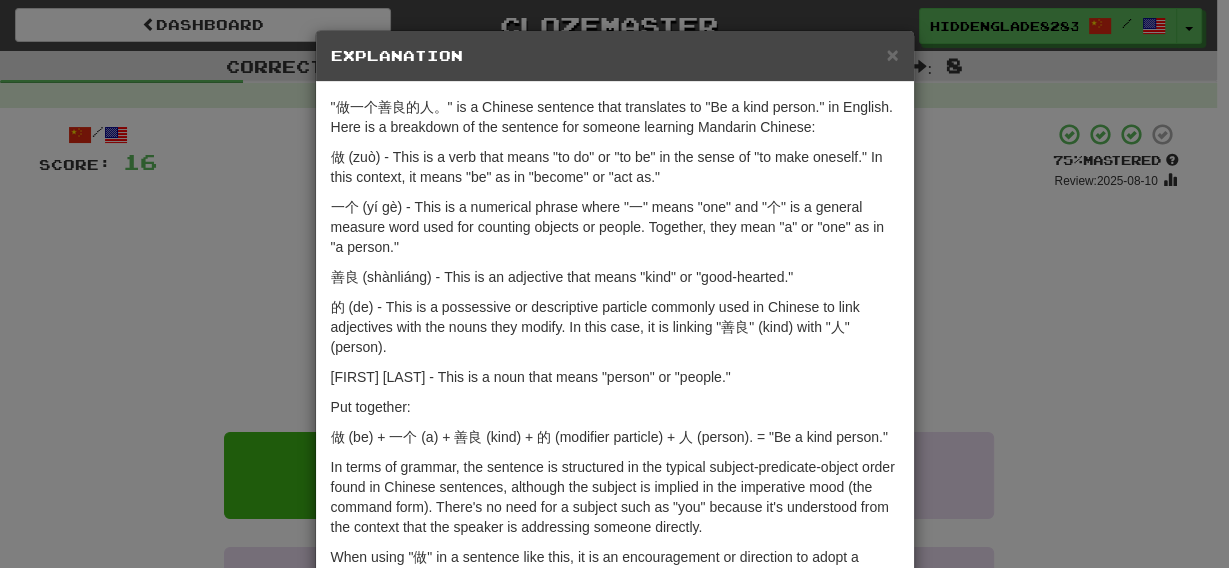 click on "善良 (shànliáng) - This is an adjective that means "kind" or "good-hearted."" at bounding box center [615, 277] 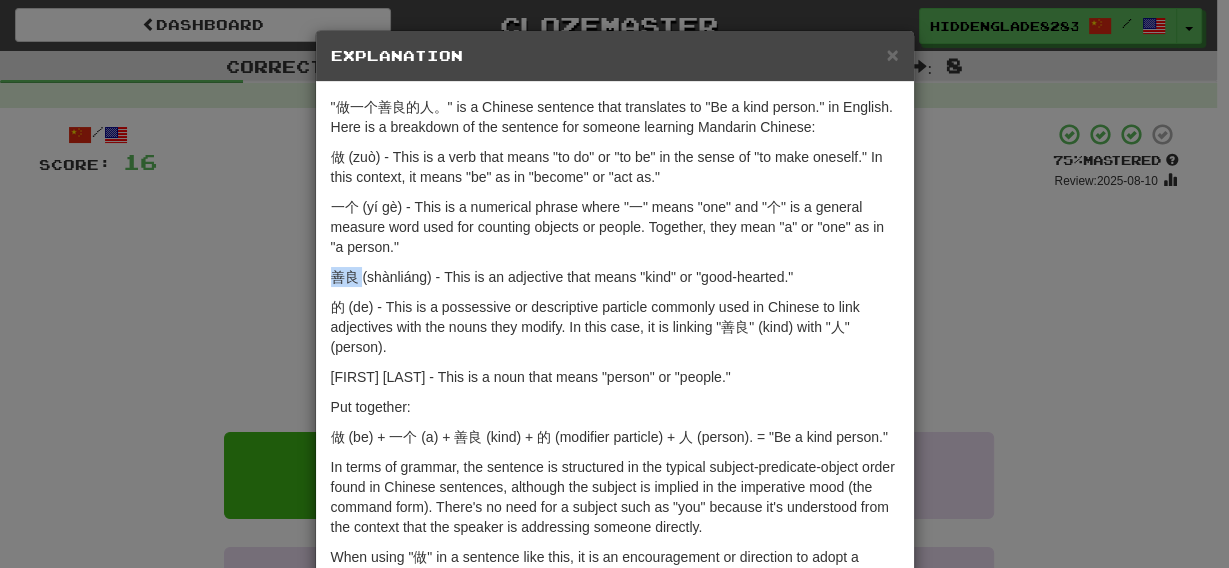 click on "善良 (shànliáng) - This is an adjective that means "kind" or "good-hearted."" at bounding box center (615, 277) 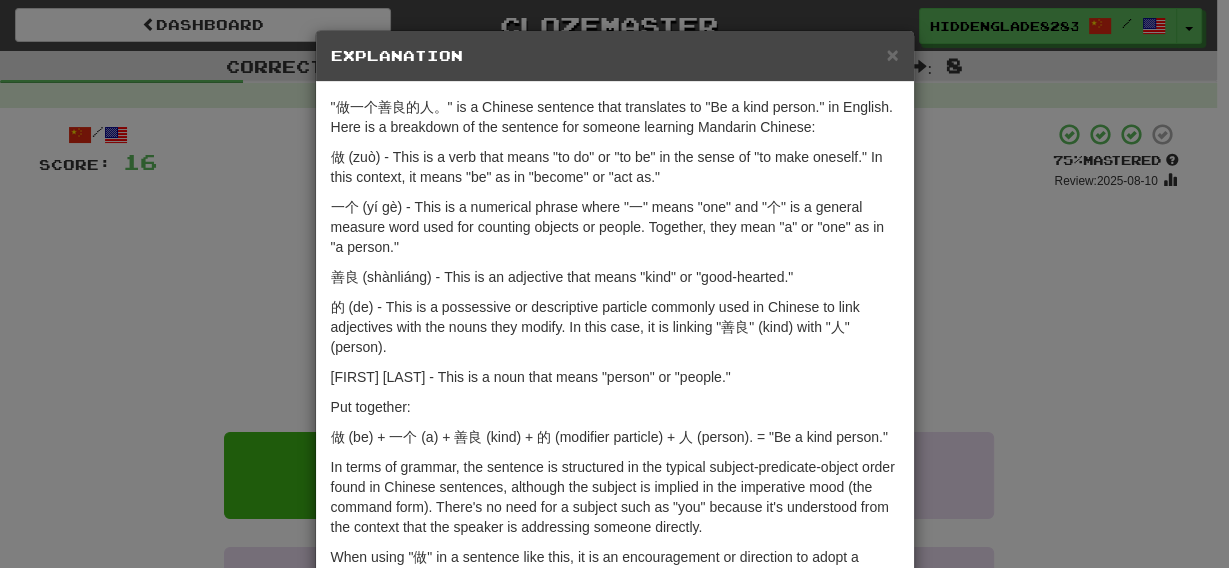 click on "× Explanation "做一个善良的人。" is a Chinese sentence that translates to "Be a kind person." in English. Here is a breakdown of the sentence for someone learning Mandarin Chinese:
做 (zuò) - This is a verb that means "to do" or "to be" in the sense of "to make oneself." In this context, it means "be" as in "become" or "act as."
一个 (yí gè) - This is a numerical phrase where "一" means "one" and "个" is a general measure word used for counting objects or people. Together, they mean "a" or "one" as in "a person."
善良 (shànliáng) - This is an adjective that means "kind" or "good-hearted."
的 (de) - This is a possessive or descriptive particle commonly used in Chinese to link adjectives with the nouns they modify. In this case, it is linking "善良" (kind) with "人" (person).
人 (rén) - This is a noun that means "person" or "people."
Put together:
做 (be) + 一个 (a) + 善良 (kind) + 的 (modifier particle) + 人 (person).
= "Be a kind person."
Let us know ! Close" at bounding box center [614, 284] 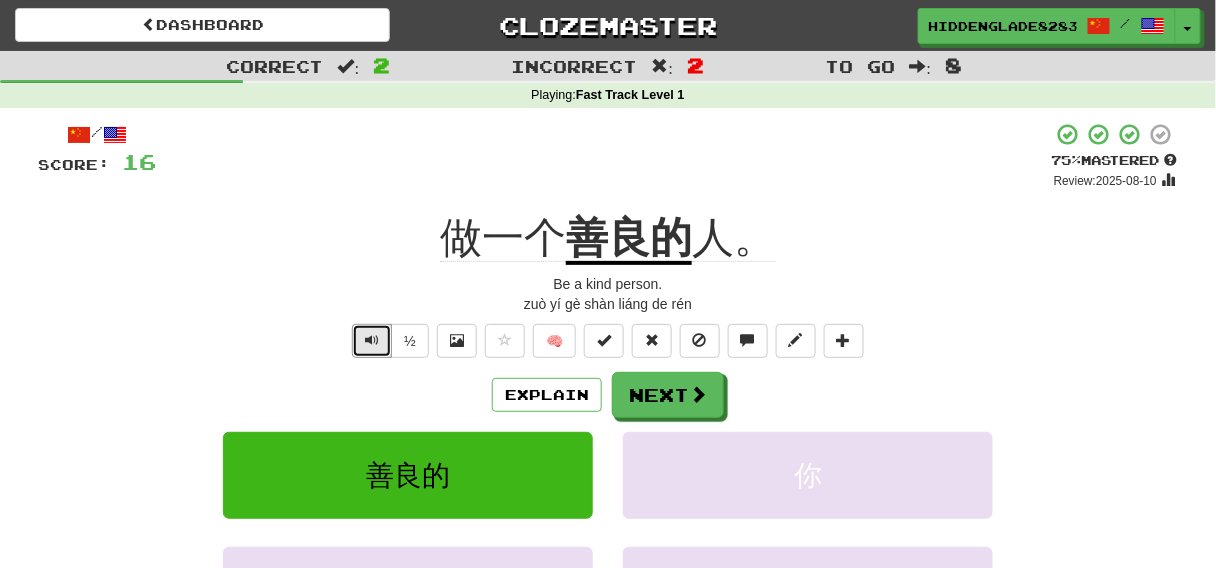 click at bounding box center (372, 341) 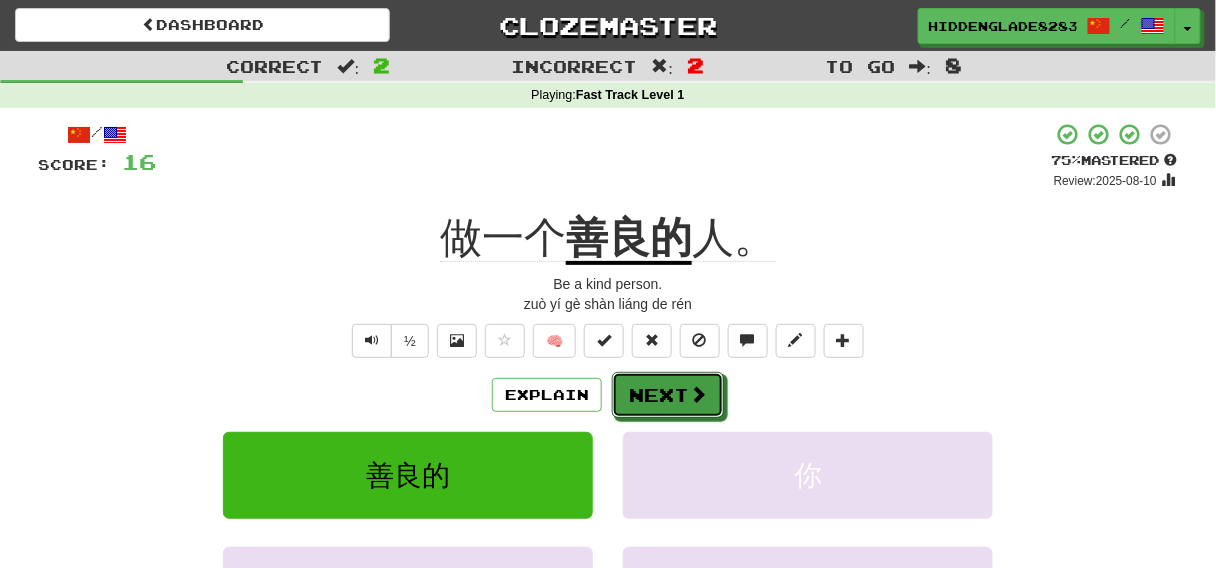 click on "Next" at bounding box center (668, 395) 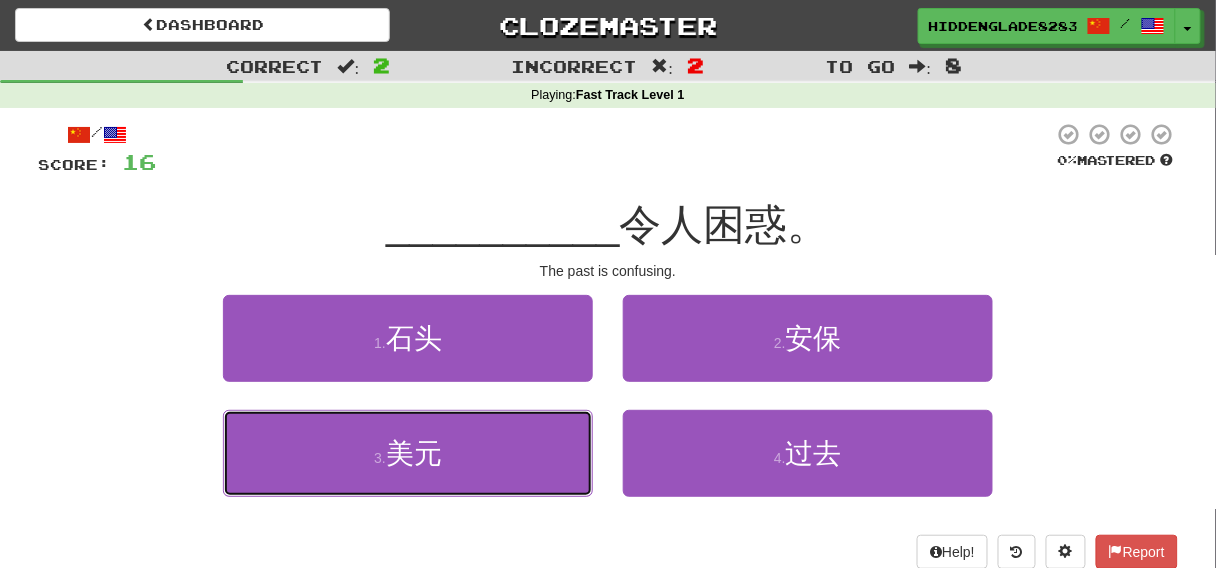 click on "3 .  美元" at bounding box center [408, 453] 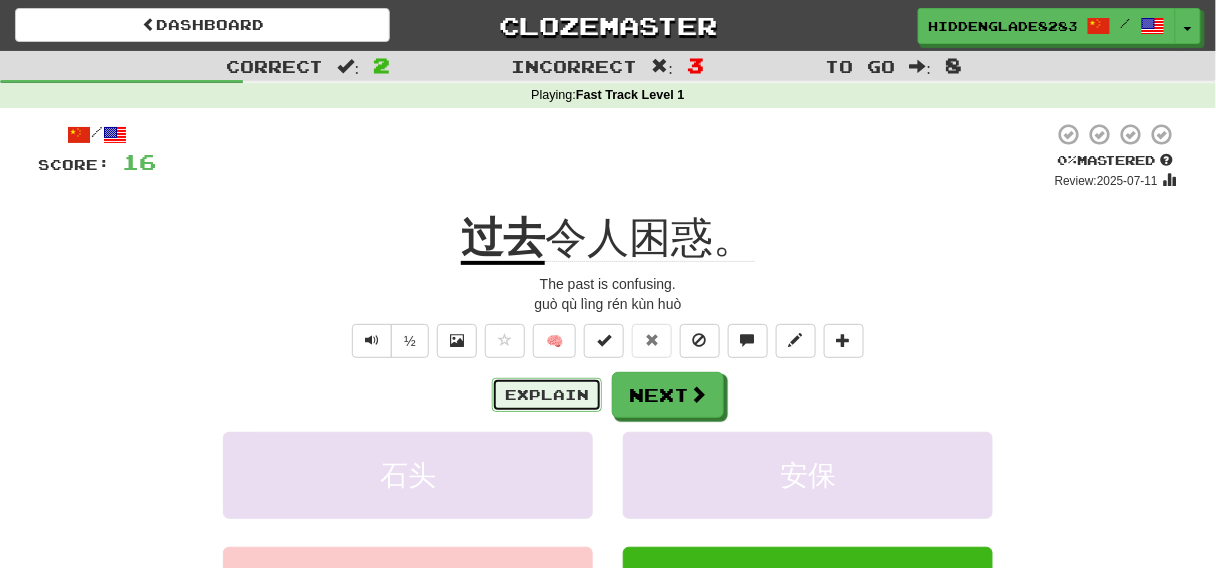 click on "Explain" at bounding box center (547, 395) 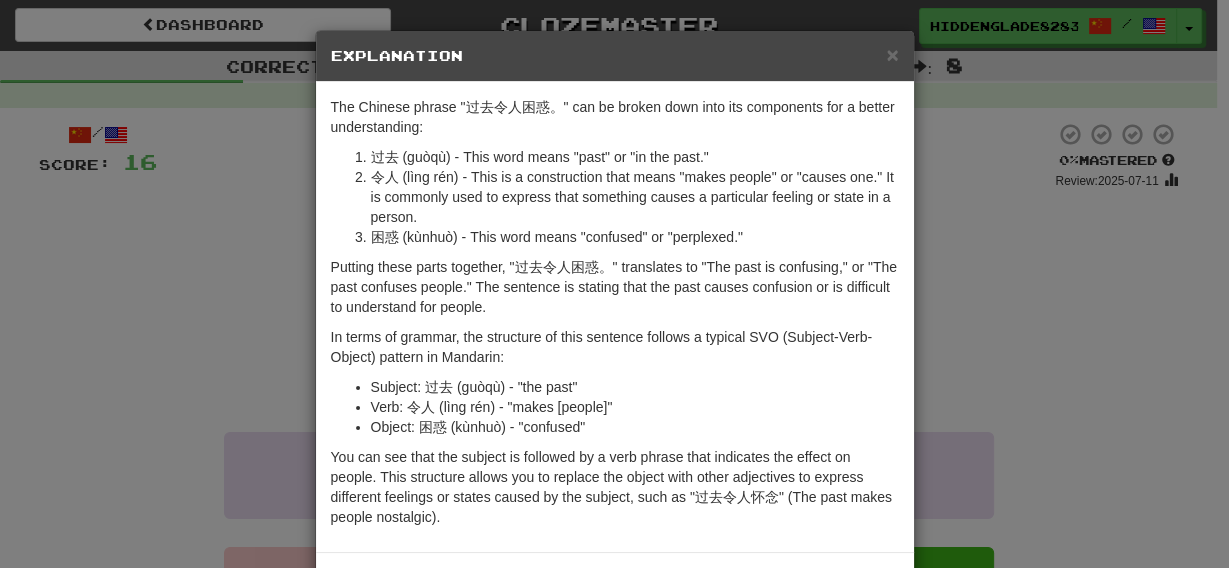 click on "In terms of grammar, the structure of this sentence follows a typical SVO (Subject-Verb-Object) pattern in Mandarin:" at bounding box center [615, 347] 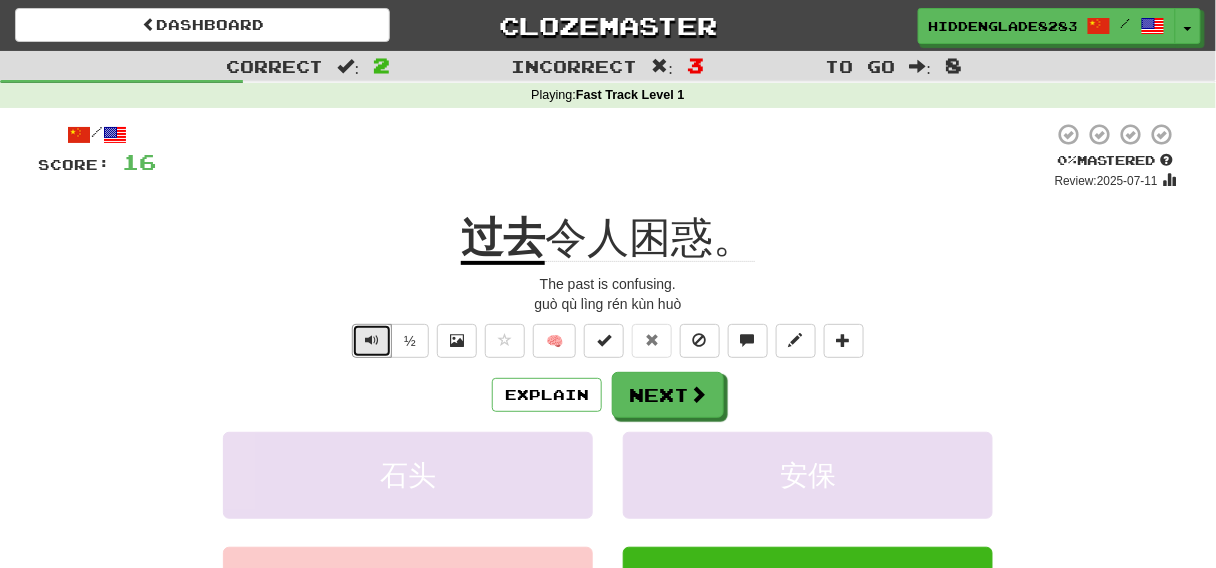 click at bounding box center [372, 341] 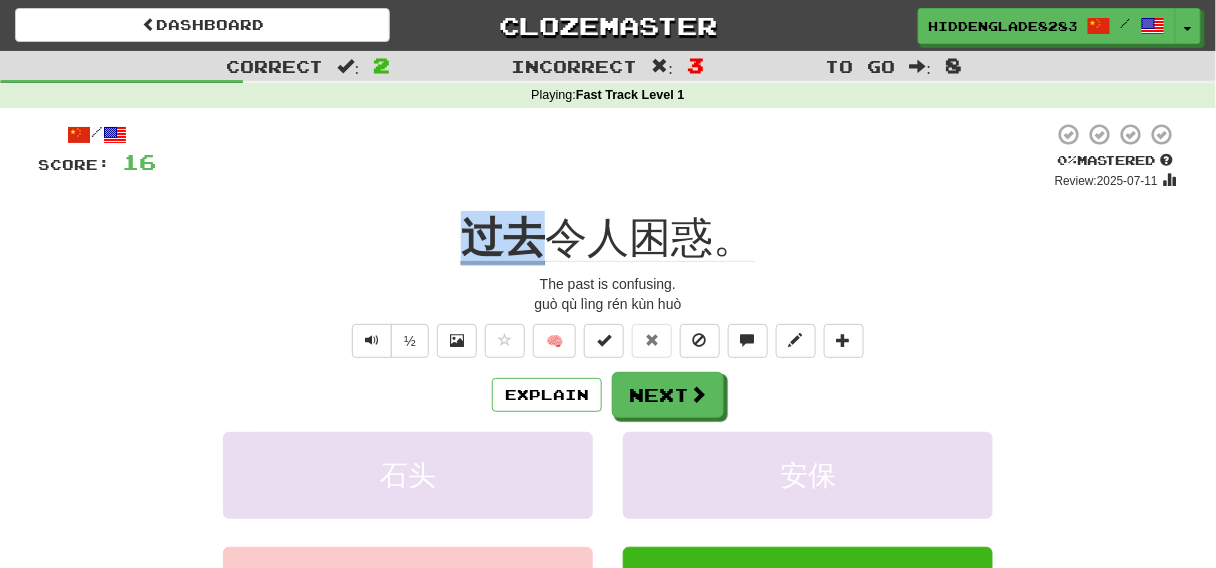 drag, startPoint x: 444, startPoint y: 208, endPoint x: 539, endPoint y: 235, distance: 98.762344 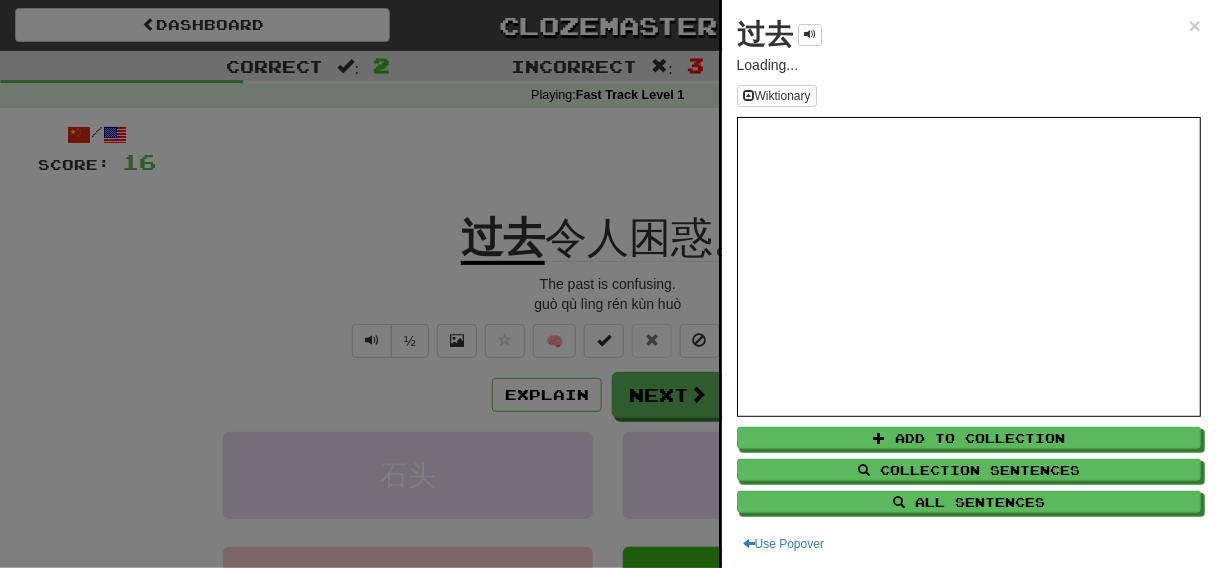 click on "过去" at bounding box center (765, 34) 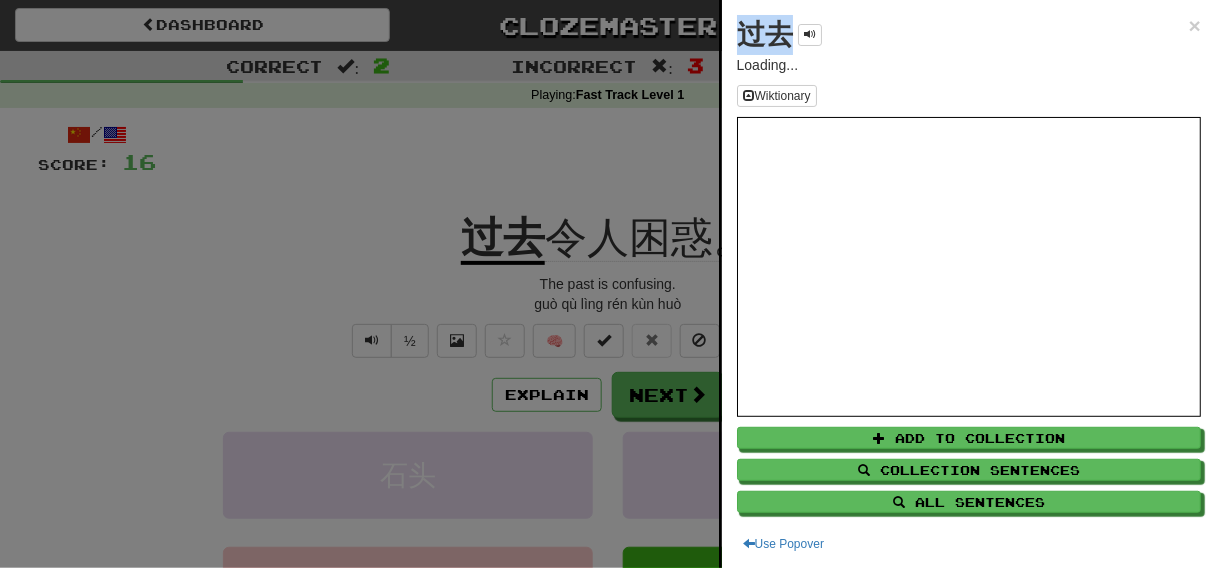 click on "过去" at bounding box center (765, 34) 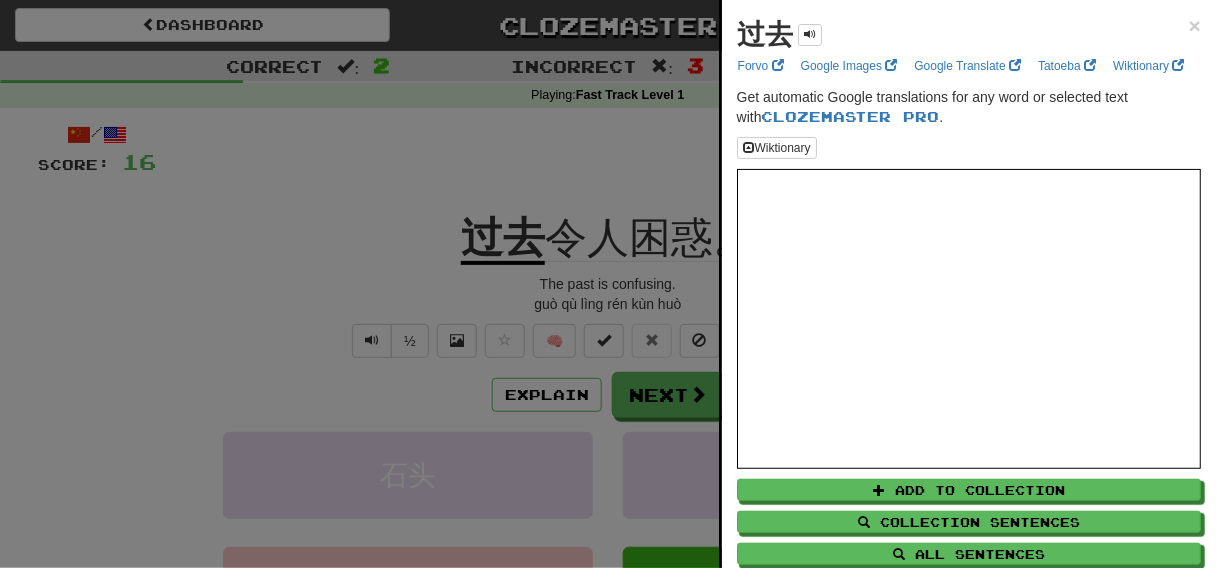 click at bounding box center (608, 284) 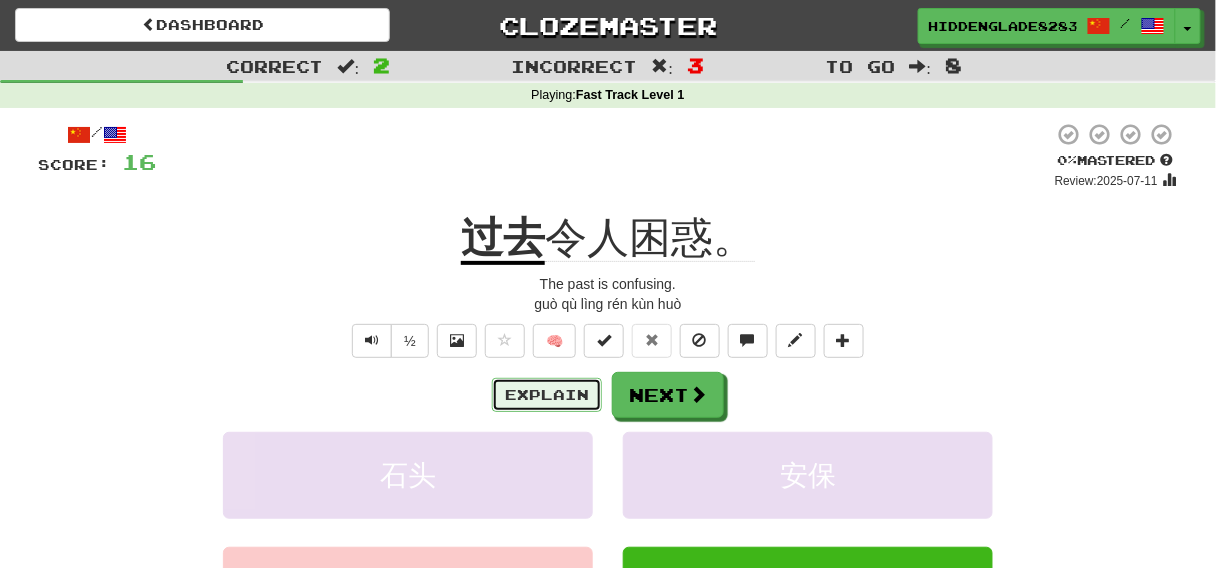 click on "Explain" at bounding box center [547, 395] 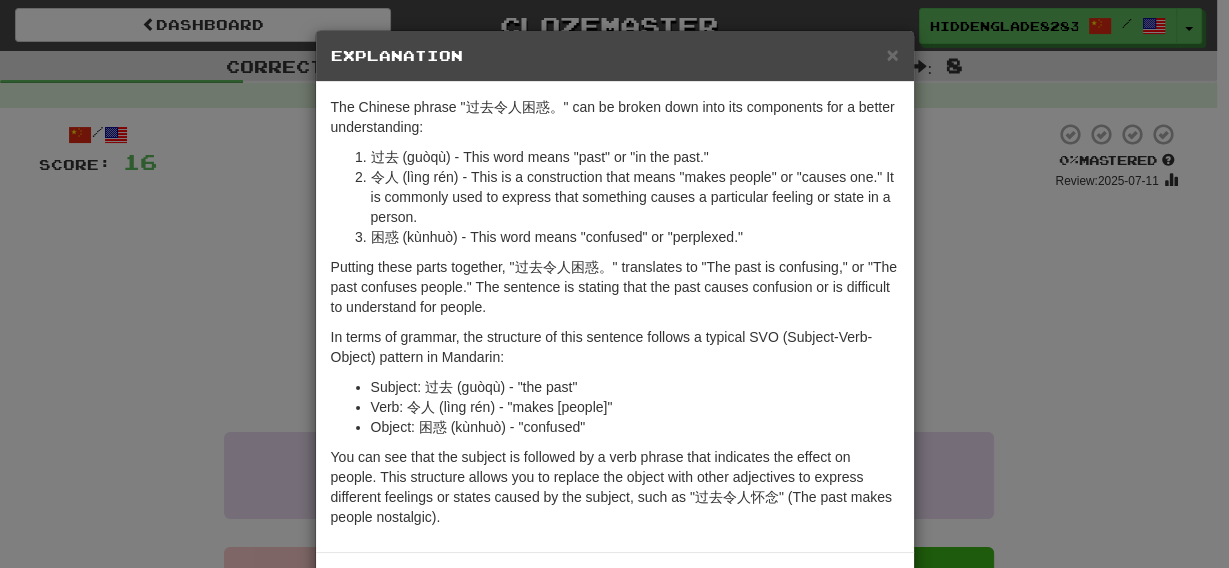 click on "× Explanation The Chinese phrase "过去令人困惑。" can be broken down into its components for a better understanding:
过去 (guòqù) - This word means "past" or "in the past."
令人 (lìng rén) - This is a construction that means "makes people" or "causes one." It is commonly used to express that something causes a particular feeling or state in a person.
困惑 (kùnhuò) - This word means "confused" or "perplexed."
Putting these parts together, "过去令人困惑。" translates to "The past is confusing," or "The past confuses people." The sentence is stating that the past causes confusion or is difficult to understand for people.
In terms of grammar, the structure of this sentence follows a typical SVO (Subject-Verb-Object) pattern in Mandarin:
Subject: 过去 (guòqù) - "the past"
Verb: 令人 (lìng rén) - "makes [people]"
Object: 困惑 (kùnhuò) - "confused"
In beta. Generated by ChatGPT. Like it? Hate it?  Let us know ! Close" at bounding box center (614, 284) 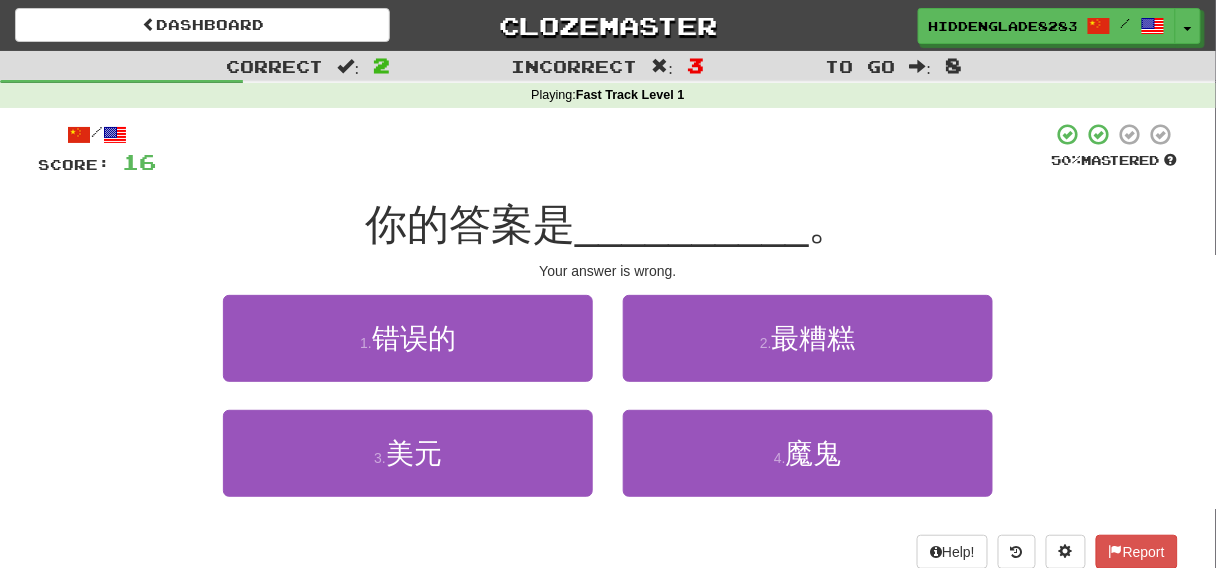 click on "你的答案是" at bounding box center [470, 224] 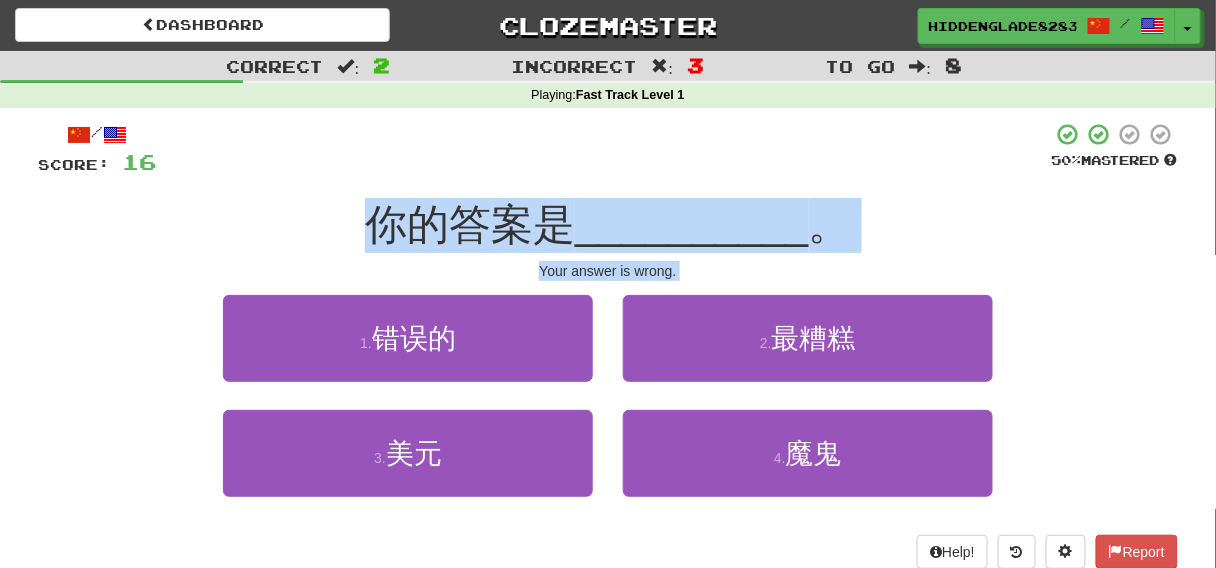 drag, startPoint x: 424, startPoint y: 206, endPoint x: 677, endPoint y: 485, distance: 376.6298 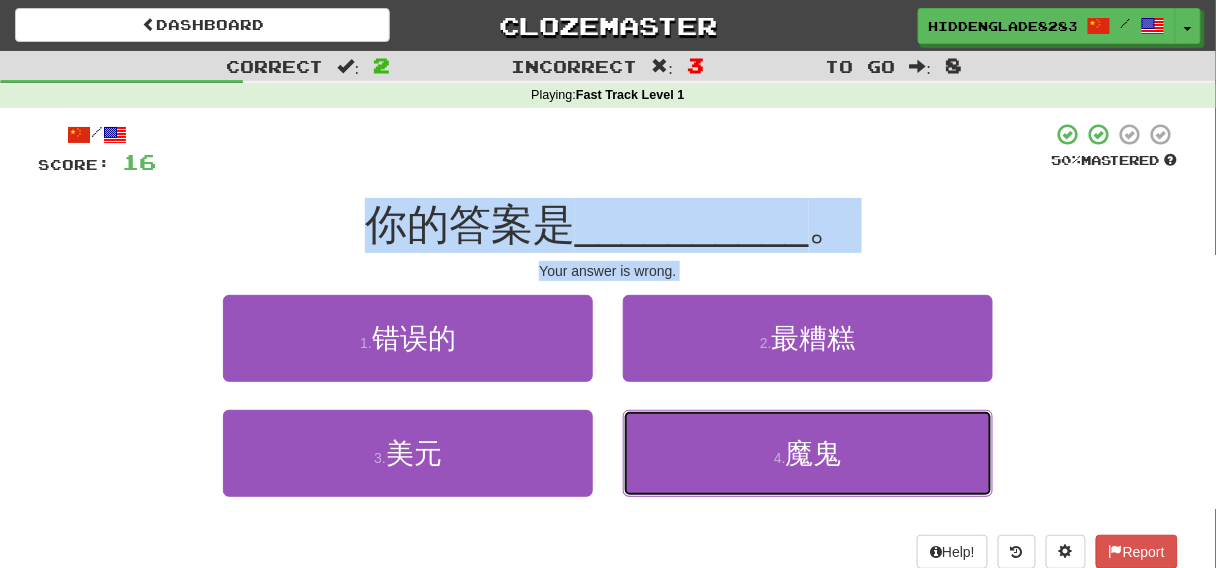 click on "4 .  魔鬼" at bounding box center (808, 453) 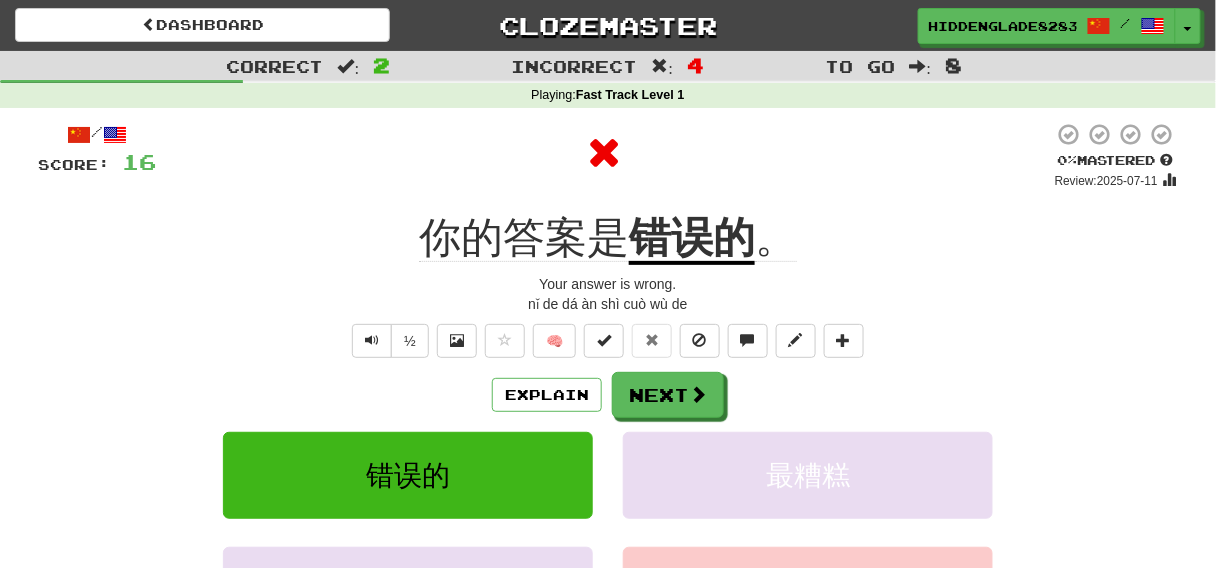 click at bounding box center (605, 152) 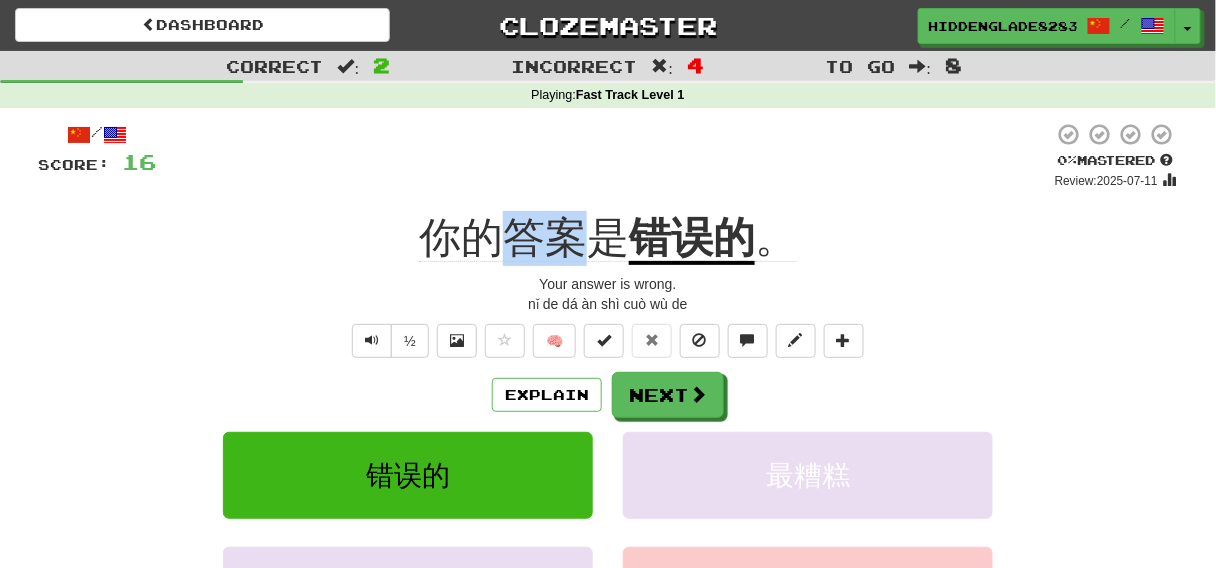 drag, startPoint x: 507, startPoint y: 206, endPoint x: 584, endPoint y: 230, distance: 80.65358 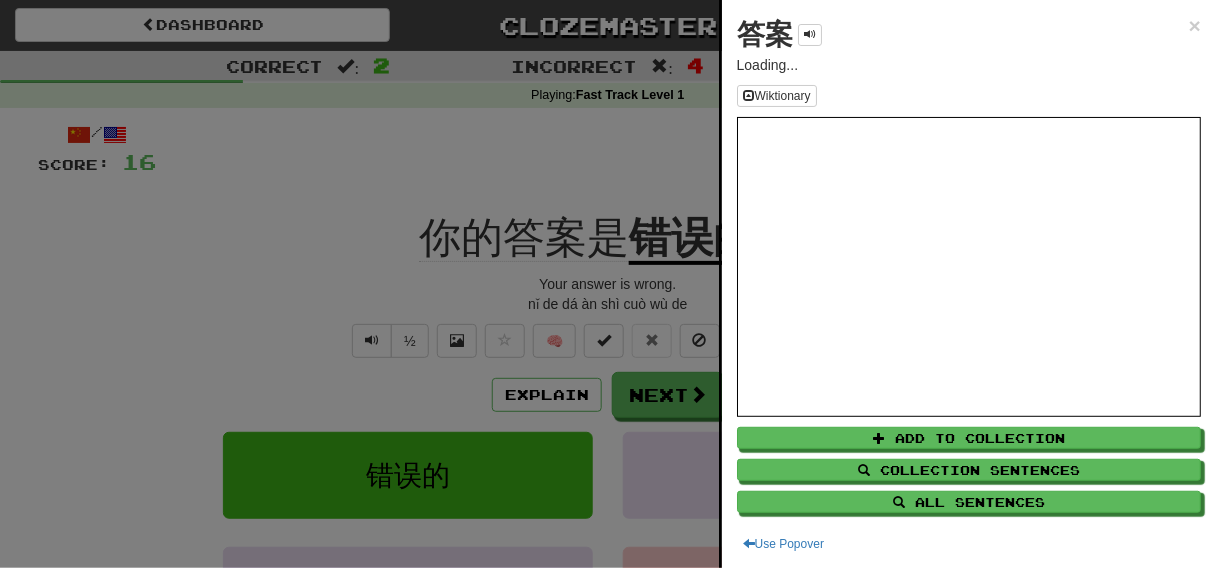 click on "答案" at bounding box center [765, 34] 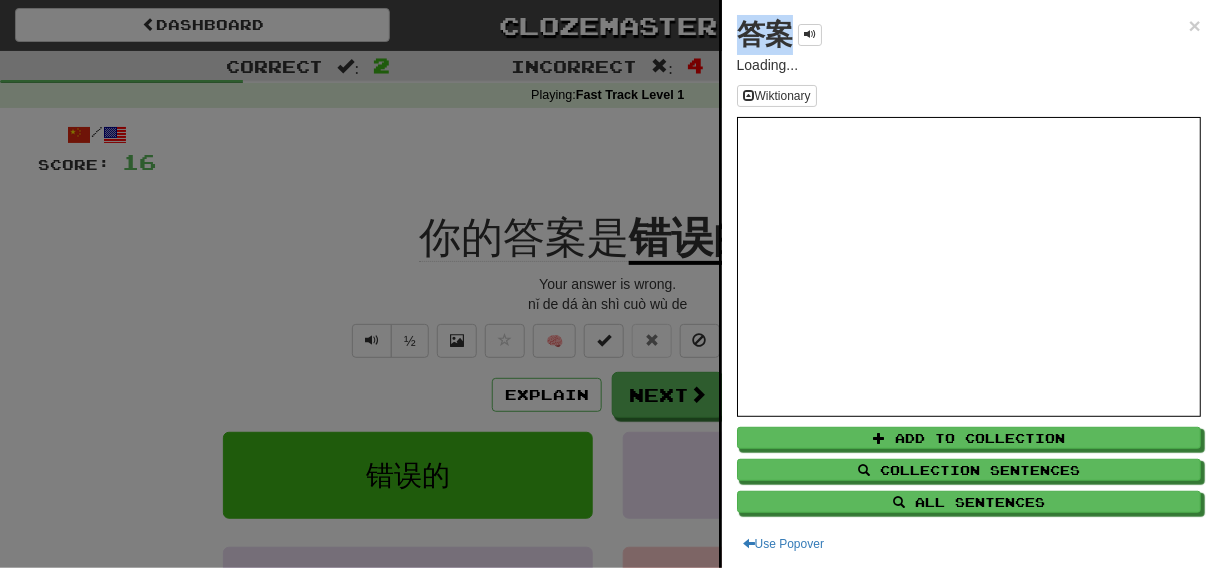 click on "答案" at bounding box center [765, 34] 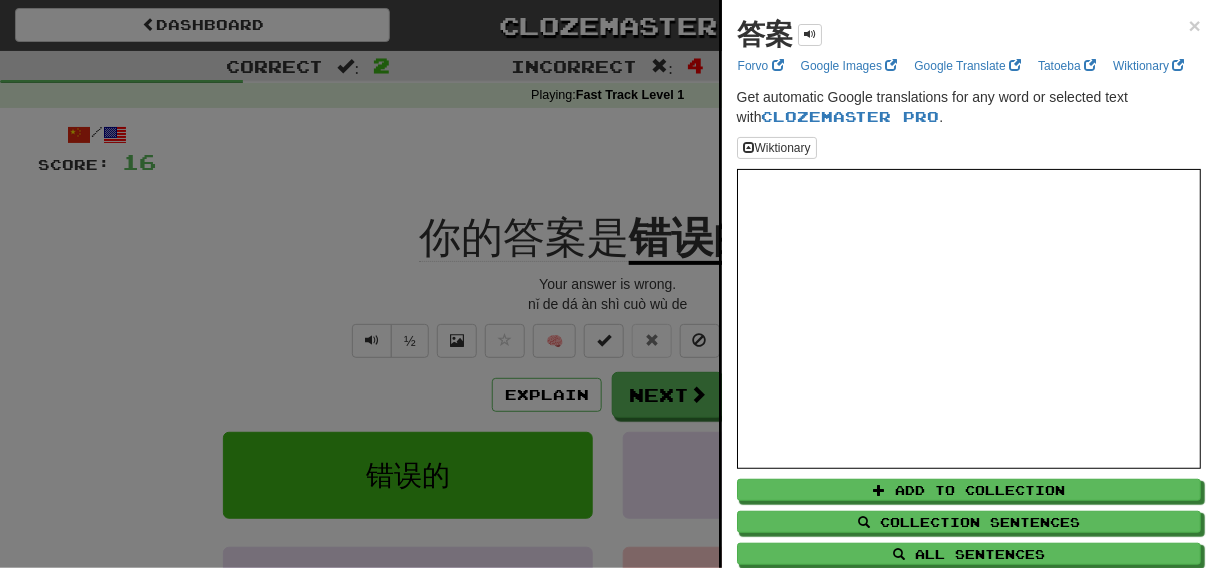 click at bounding box center (608, 284) 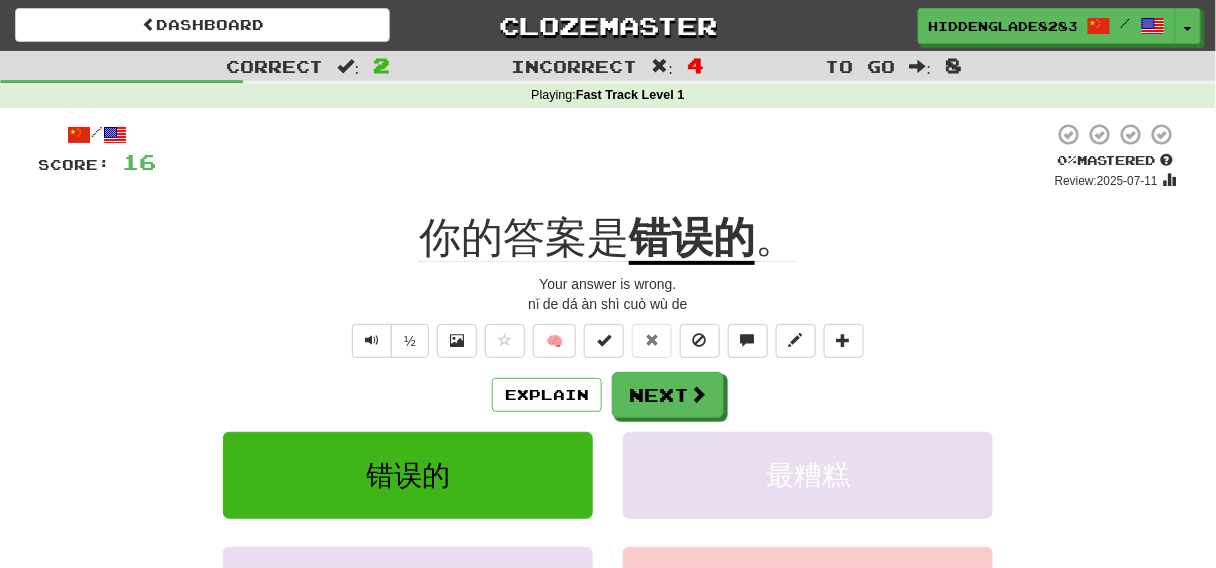 click at bounding box center [605, 156] 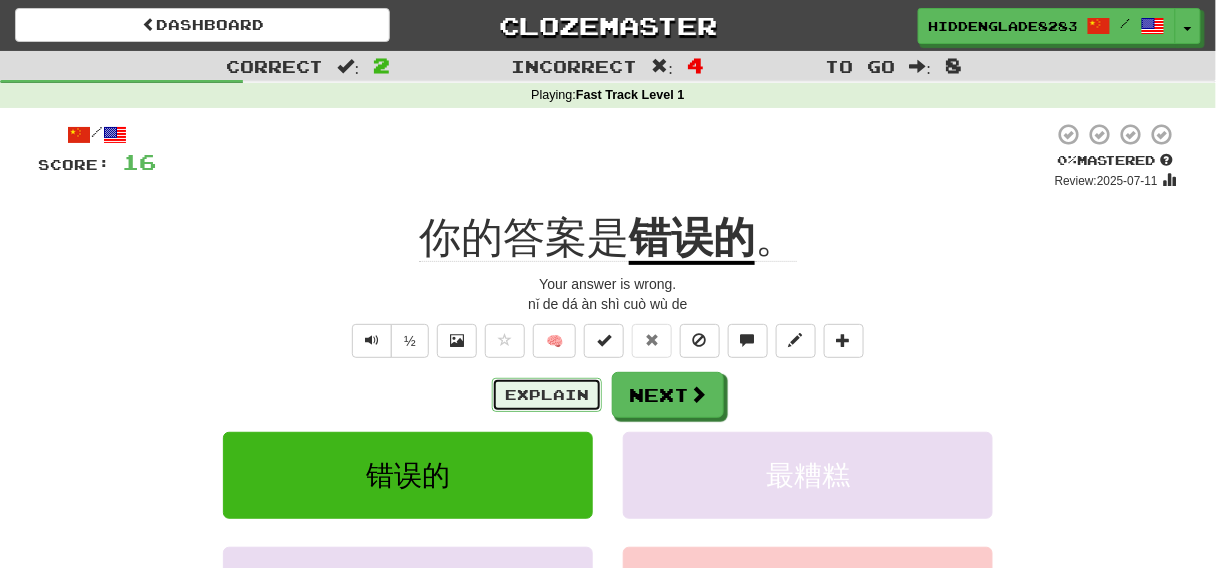 click on "Explain" at bounding box center [547, 395] 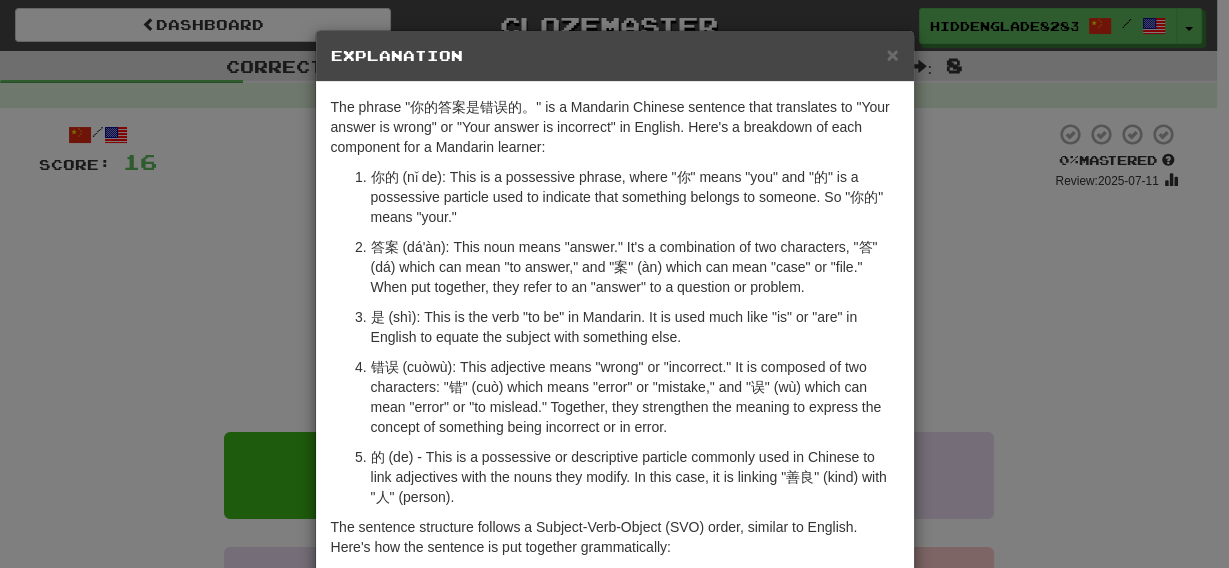 click on "答案 (dá'àn): This noun means "answer." It's a combination of two characters, "答" (dá) which can mean "to answer," and "案" (àn) which can mean "case" or "file." When put together, they refer to an "answer" to a question or problem." at bounding box center [635, 267] 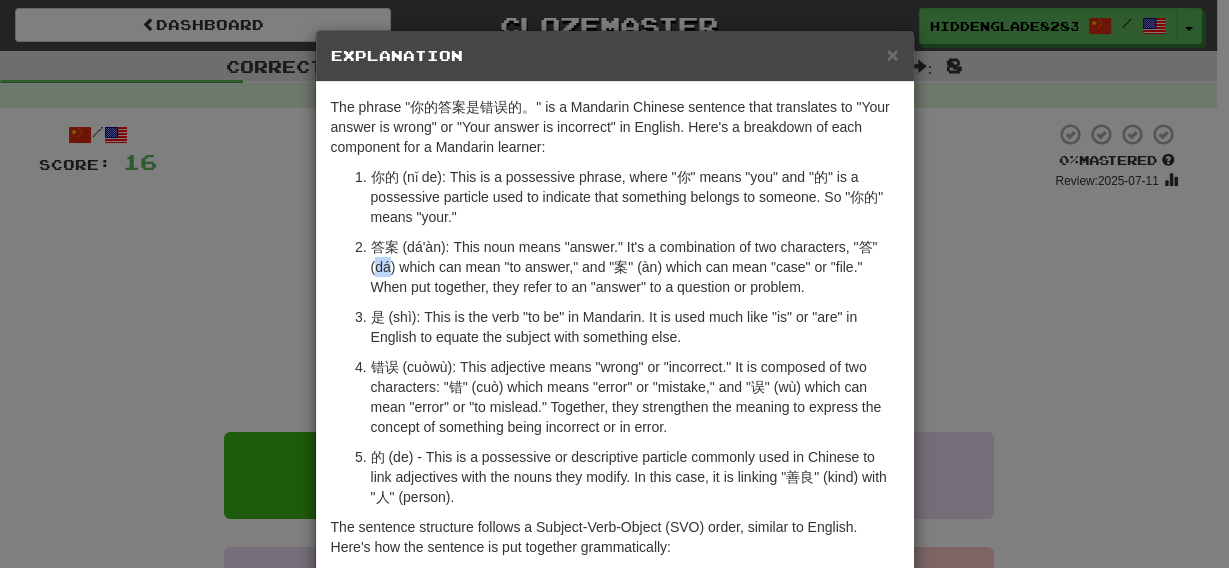 click on "答案 (dá'àn): This noun means "answer." It's a combination of two characters, "答" (dá) which can mean "to answer," and "案" (àn) which can mean "case" or "file." When put together, they refer to an "answer" to a question or problem." at bounding box center (635, 267) 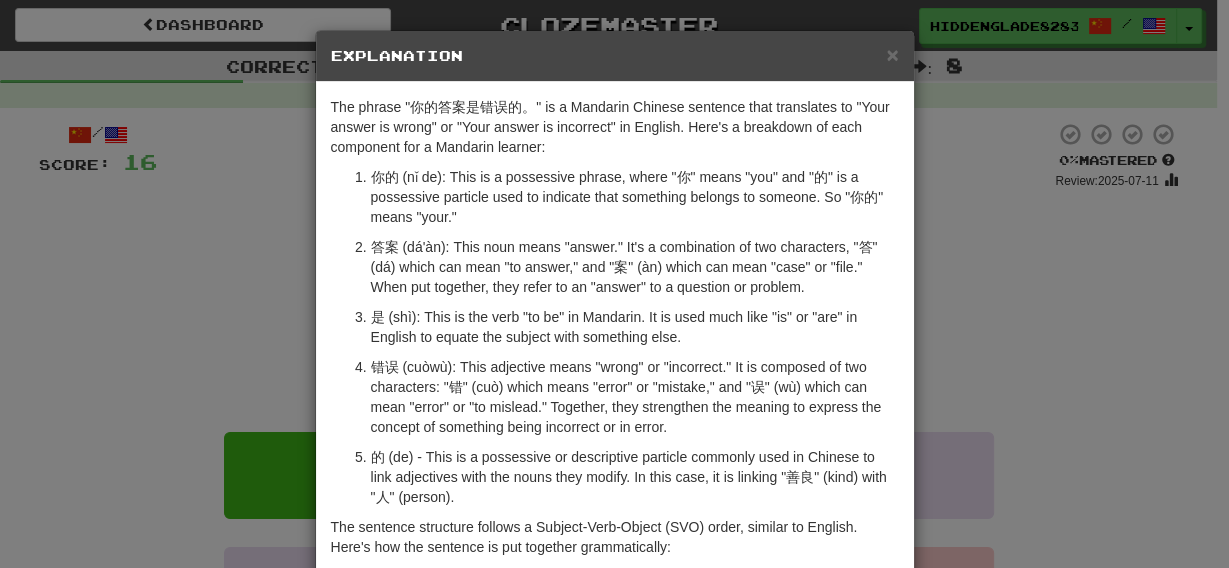 click on "的 (de): This final "的" is a particle that is often used in Chinese after an adjective to turn it into an attributive phrase that describes a noun. In this case, it turns "wrong" (错误) into an attributive that can describe the noun "answer" (答案). One thing to note is that in many spoken contexts, the final 的 could be dropped, and the meaning would remain the same." at bounding box center (635, 477) 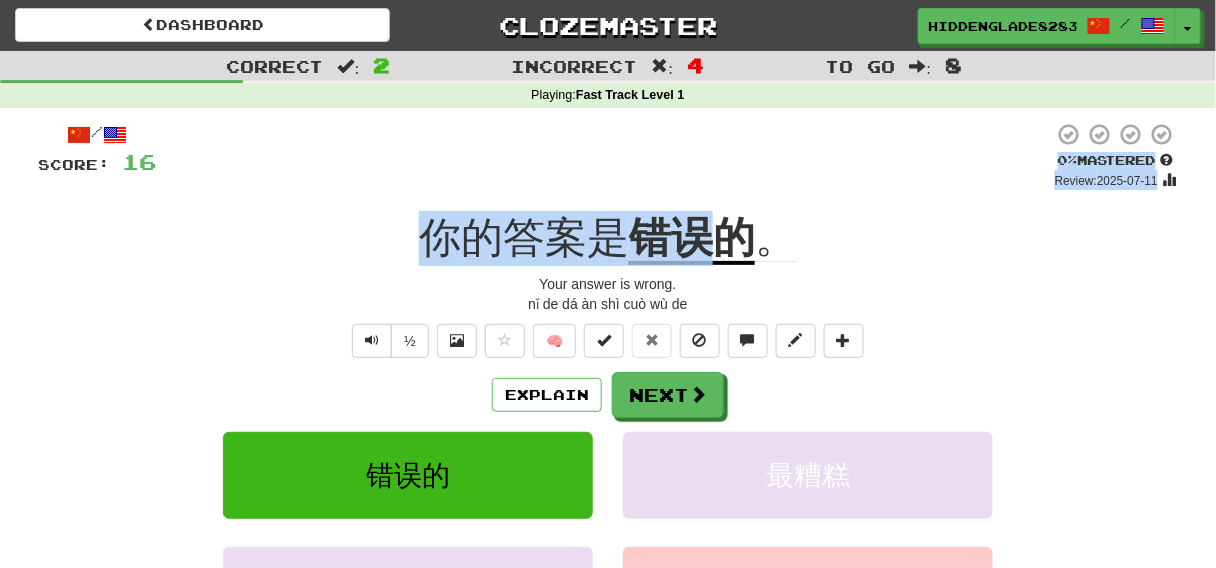 drag, startPoint x: 666, startPoint y: 181, endPoint x: 613, endPoint y: 188, distance: 53.460266 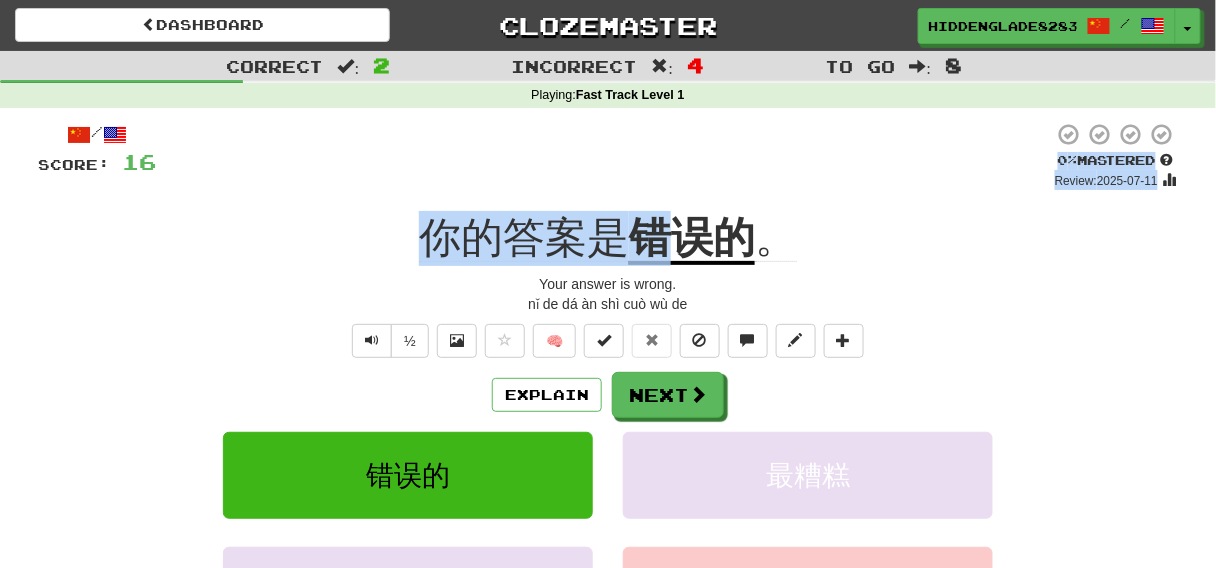 click at bounding box center [605, 156] 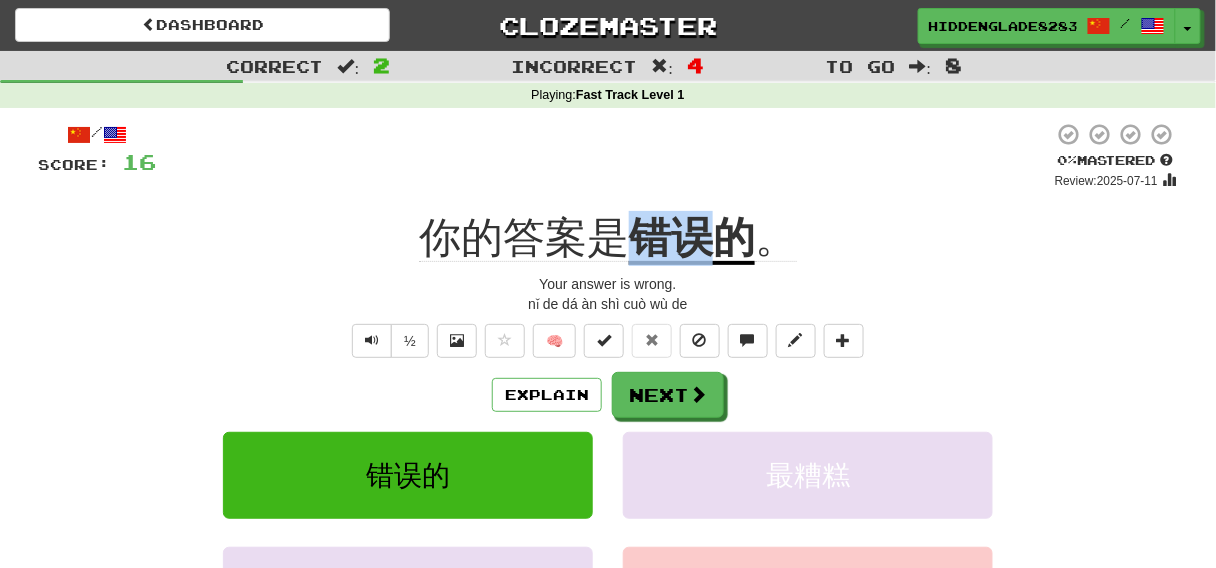 drag, startPoint x: 640, startPoint y: 209, endPoint x: 709, endPoint y: 236, distance: 74.094536 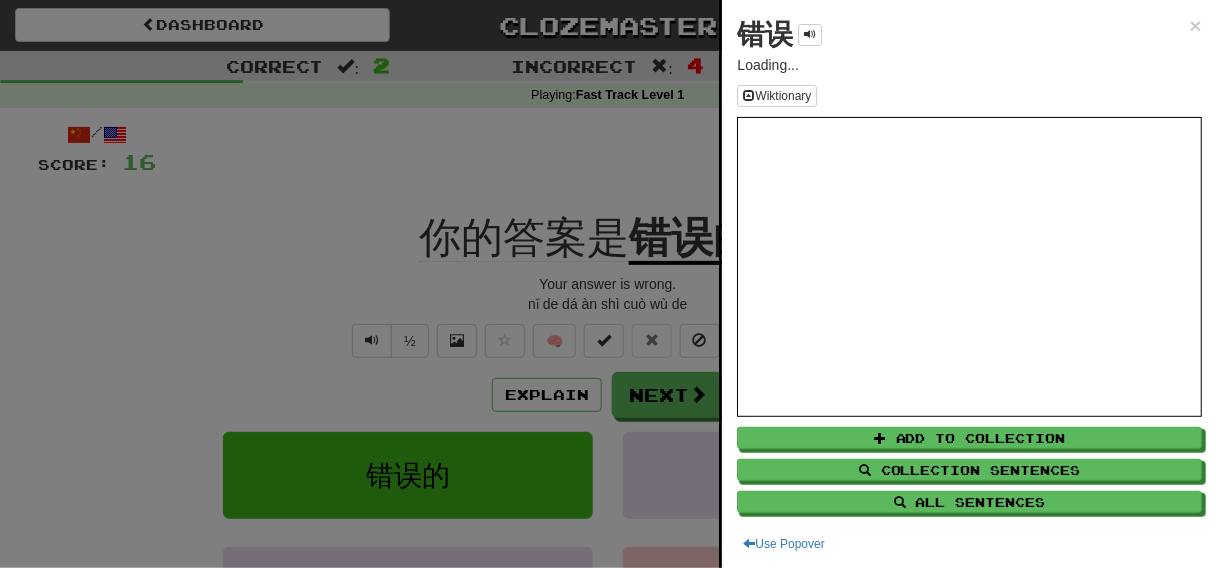 click at bounding box center (608, 284) 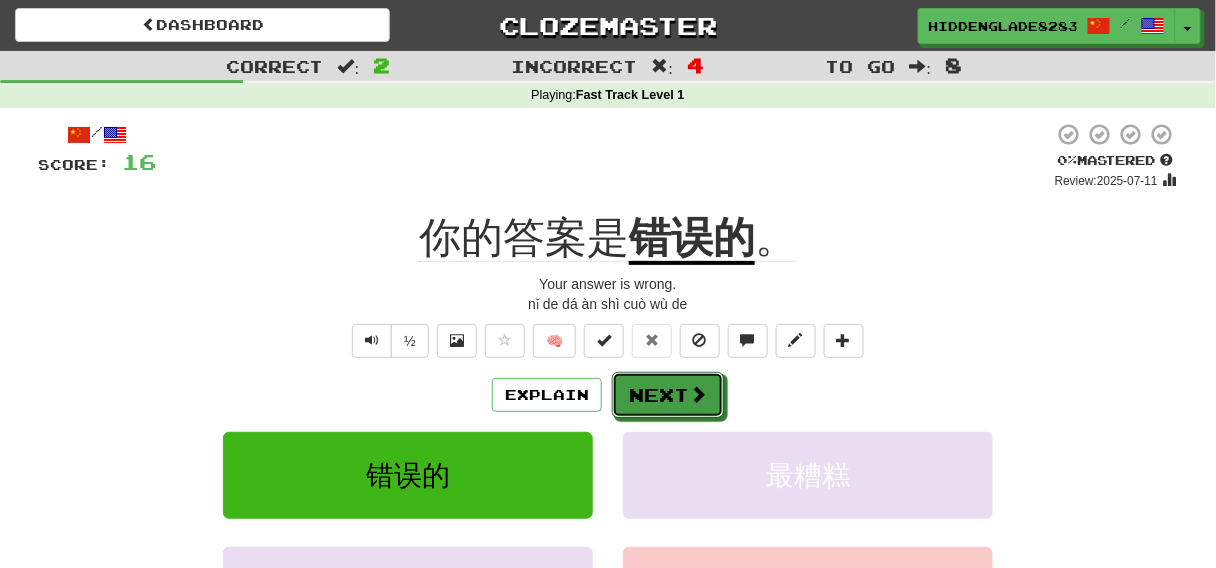 click on "Next" at bounding box center [668, 395] 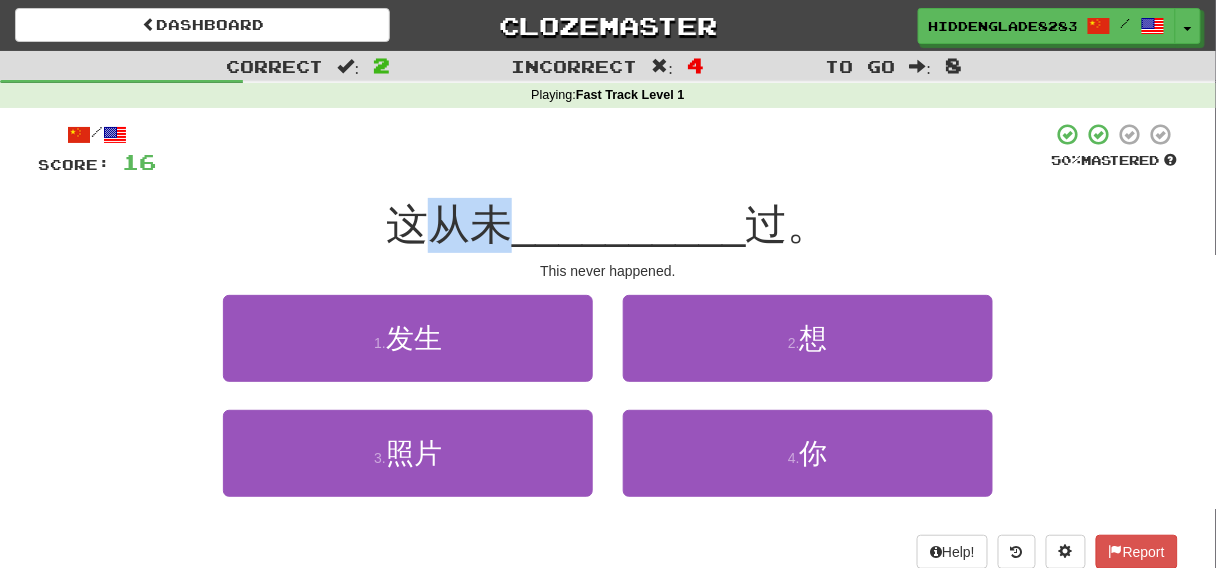 drag, startPoint x: 407, startPoint y: 240, endPoint x: 505, endPoint y: 244, distance: 98.0816 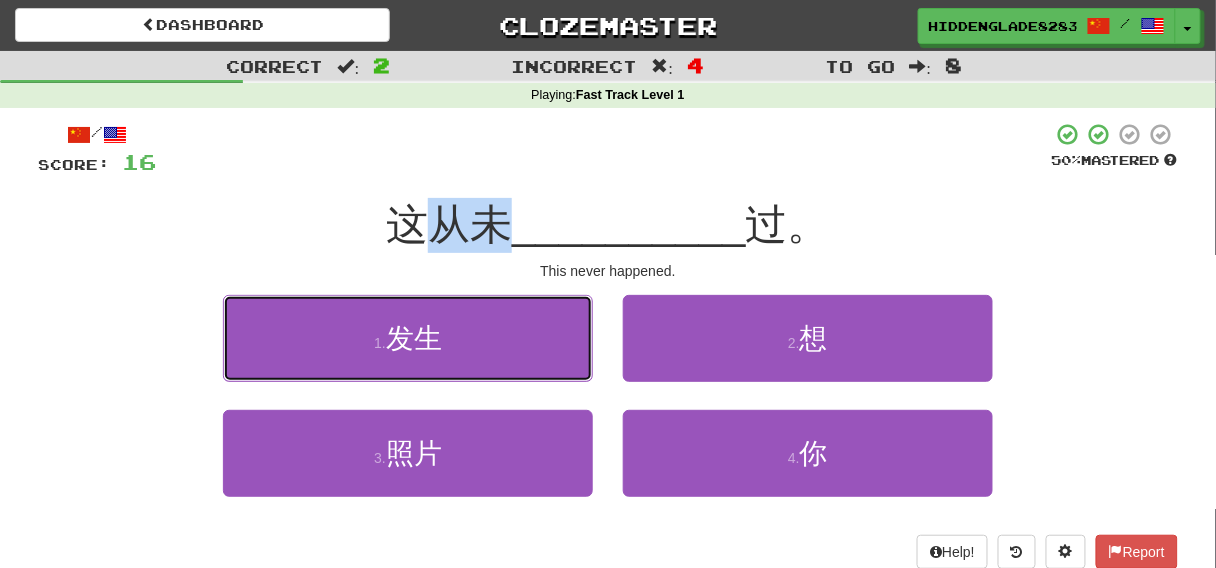 click on "1 .  发生" at bounding box center (408, 338) 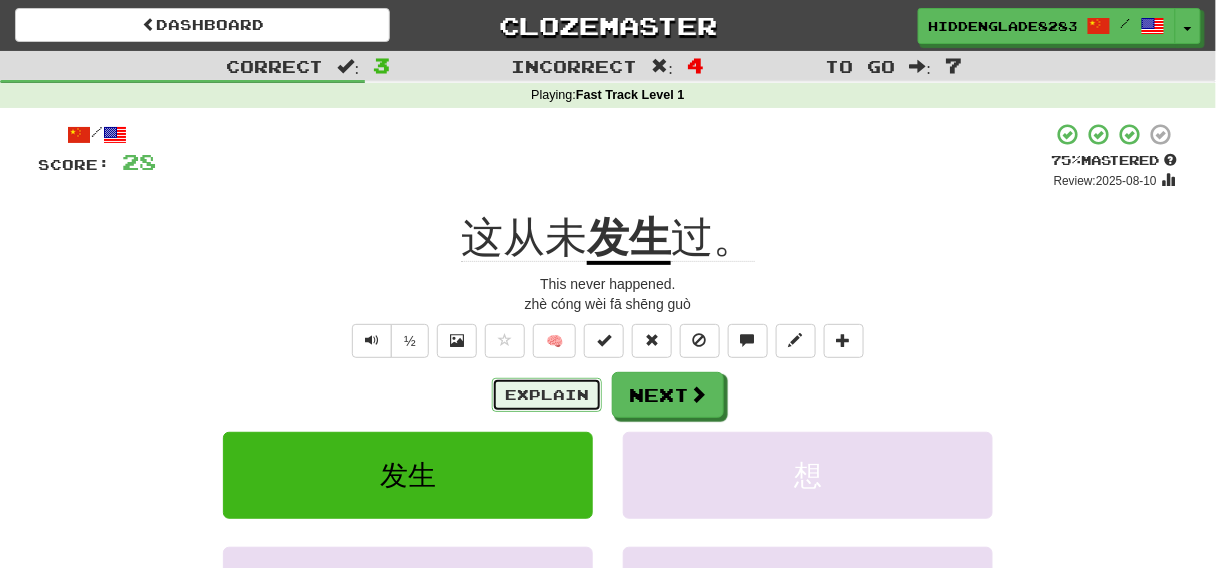 click on "Explain" at bounding box center (547, 395) 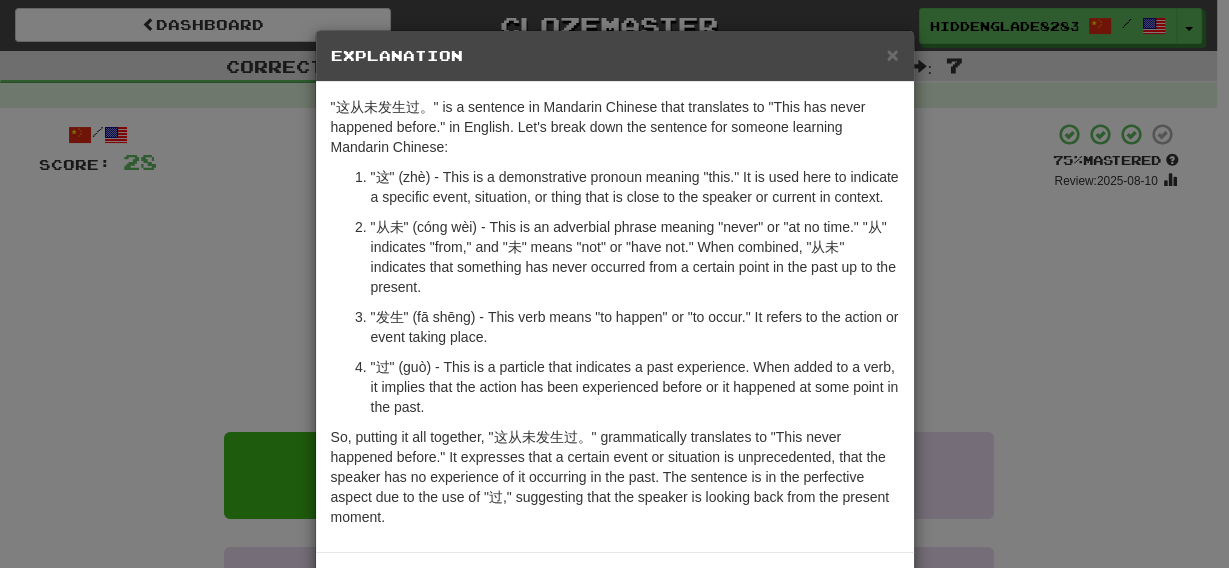click on ""从未" (cóng wèi) - This is an adverbial phrase meaning "never" or "at no time." "从" indicates "from," and "未" means "not" or "have not." When combined, "从未" indicates that something has never occurred from a certain point in the past up to the present." at bounding box center [635, 257] 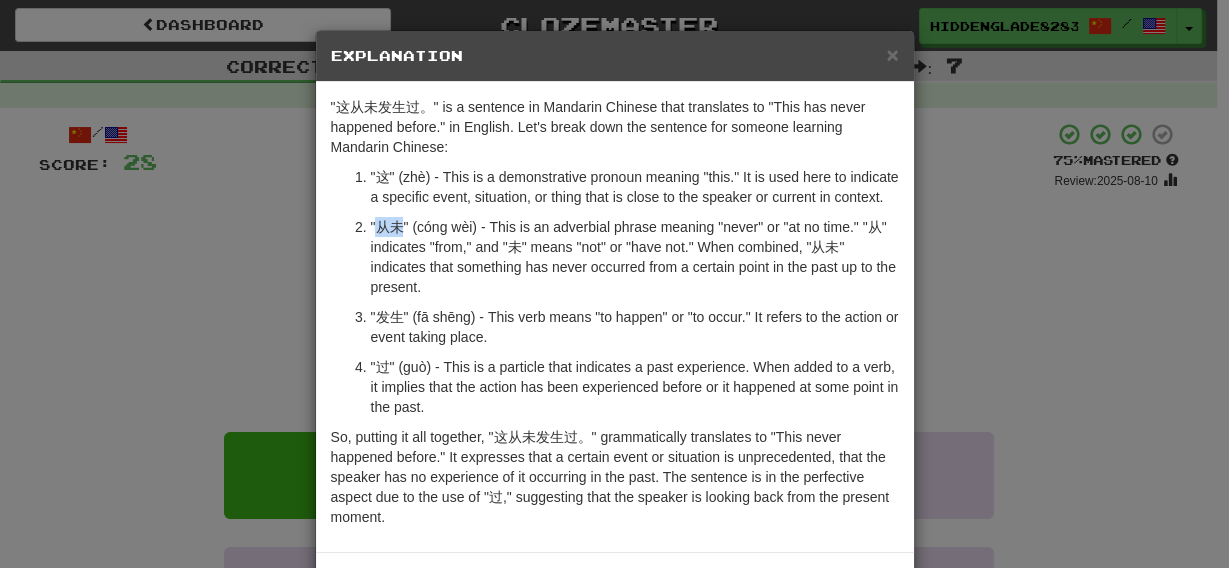 click on ""从未" (cóng wèi) - This is an adverbial phrase meaning "never" or "at no time." "从" indicates "from," and "未" means "not" or "have not." When combined, "从未" indicates that something has never occurred from a certain point in the past up to the present." at bounding box center [635, 257] 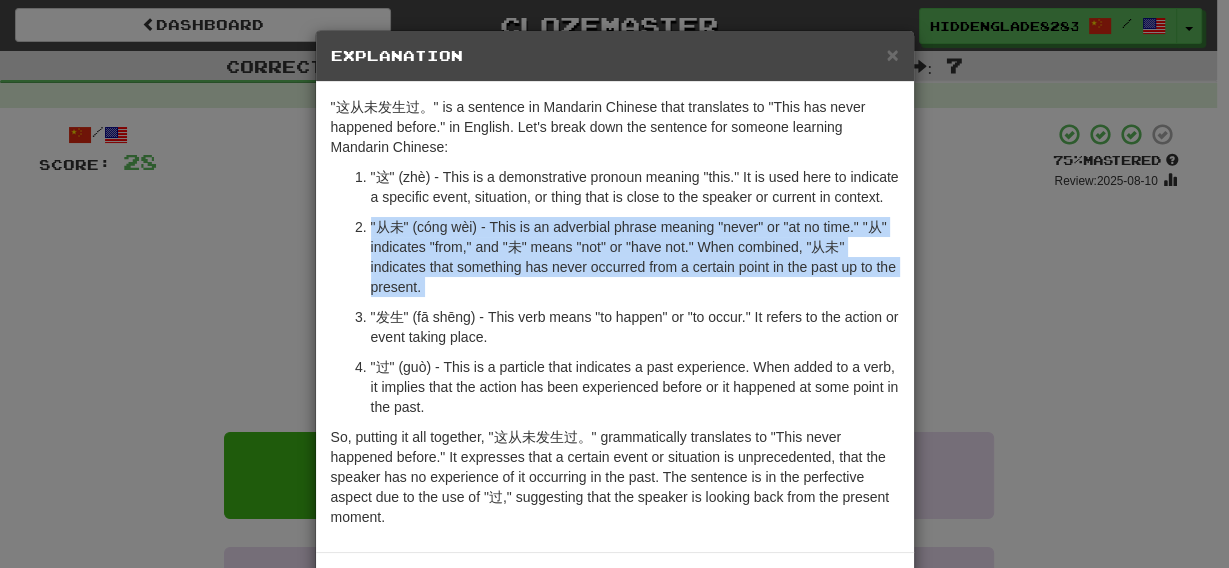 click on ""从未" (cóng wèi) - This is an adverbial phrase meaning "never" or "at no time." "从" indicates "from," and "未" means "not" or "have not." When combined, "从未" indicates that something has never occurred from a certain point in the past up to the present." at bounding box center [635, 257] 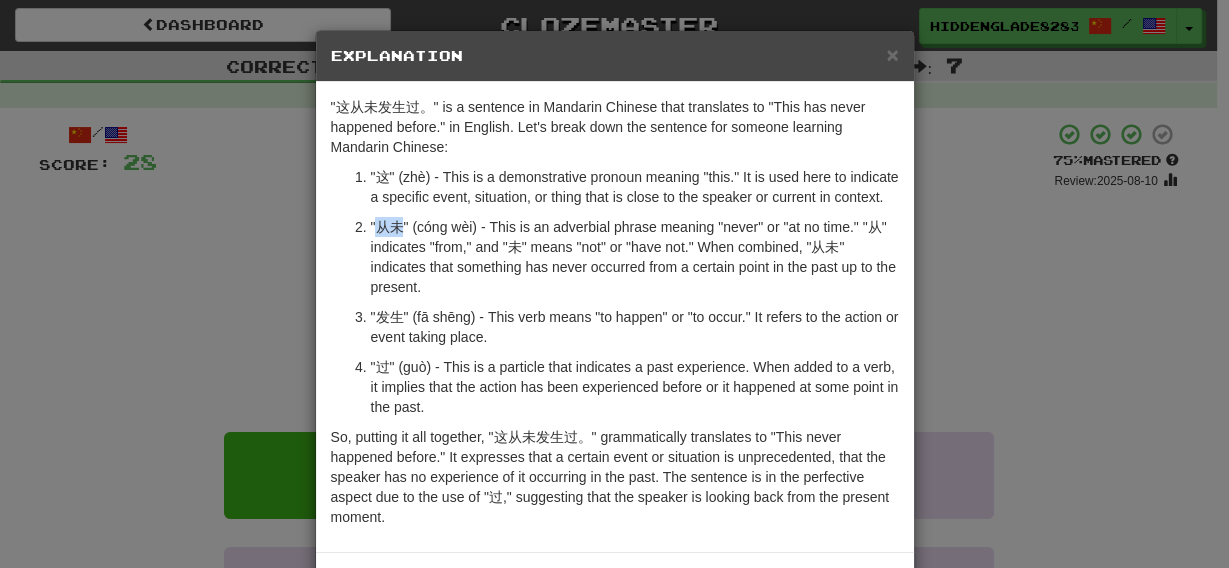click on ""从未" (cóng wèi) - This is an adverbial phrase meaning "never" or "at no time." "从" indicates "from," and "未" means "not" or "have not." When combined, "从未" indicates that something has never occurred from a certain point in the past up to the present." at bounding box center (635, 257) 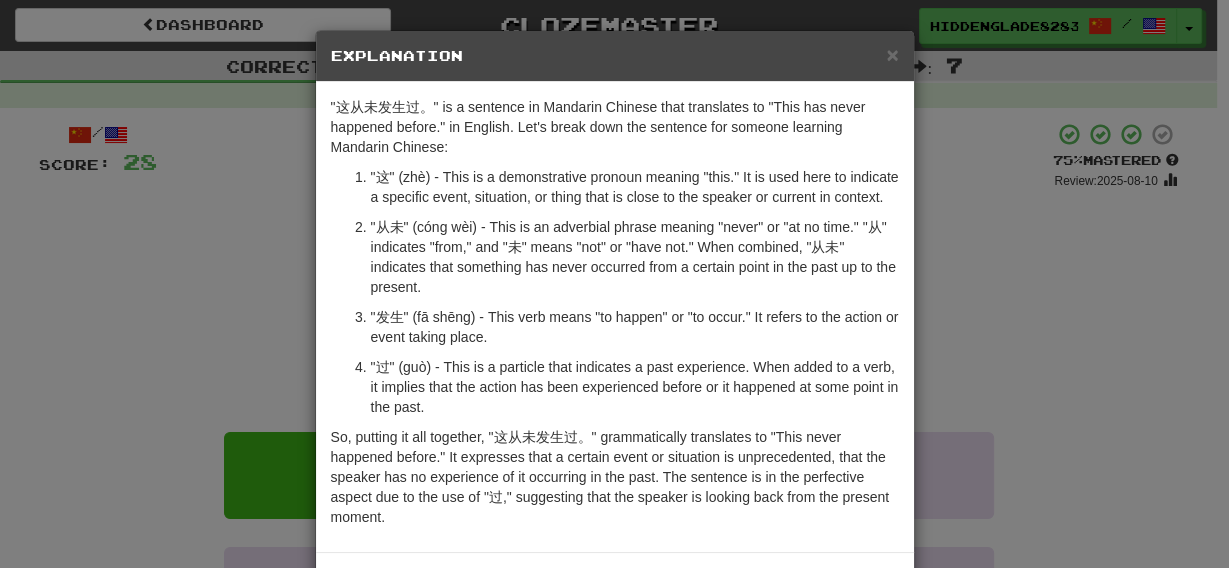 click on "× Explanation "这从未发生过。" is a sentence in Mandarin Chinese that translates to "This has never happened before." in English. Let's break down the sentence for someone learning Mandarin Chinese:
"这" (zhè) - This is a demonstrative pronoun meaning "this." It is used here to indicate a specific event, situation, or thing that is close to the speaker or current in context.
"从未" (cóng wèi) - This is an adverbial phrase meaning "never" or "at no time." "从" indicates "from," and "未" means "not" or "have not." When combined, "从未" indicates that something has never occurred from a certain point in the past up to the present.
"发生" (fā shēng) - This verb means "to happen" or "to occur." It refers to the action or event taking place.
"过" (guò) - This is a particle that indicates a past experience. When added to a verb, it implies that the action has been experienced before or it happened at some point in the past.
Let us know ! Close" at bounding box center (614, 284) 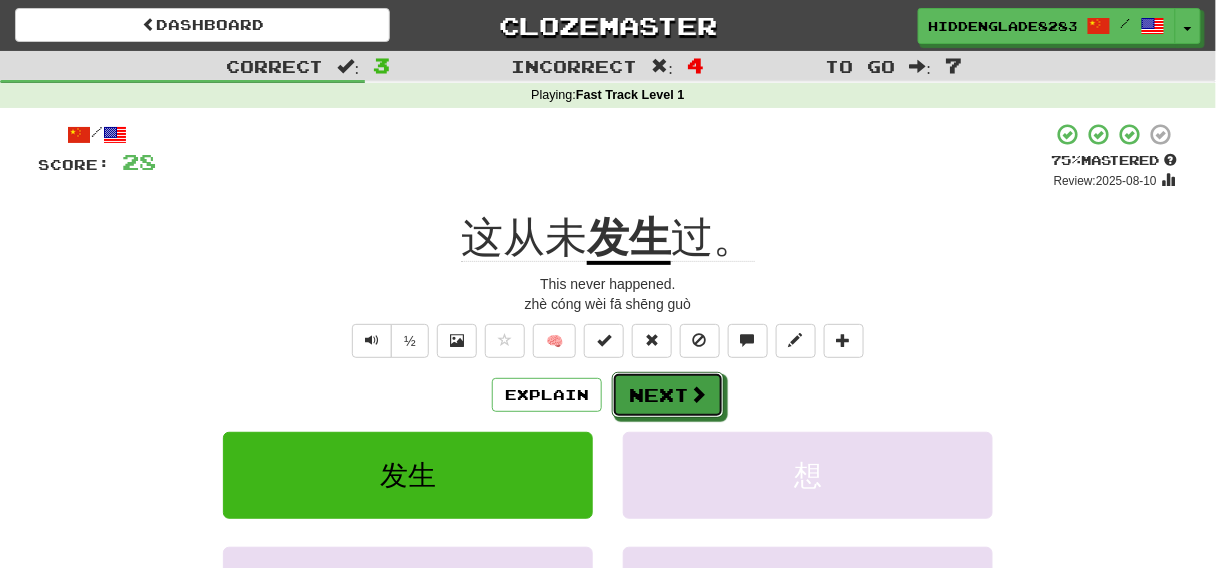 click on "Next" at bounding box center [668, 395] 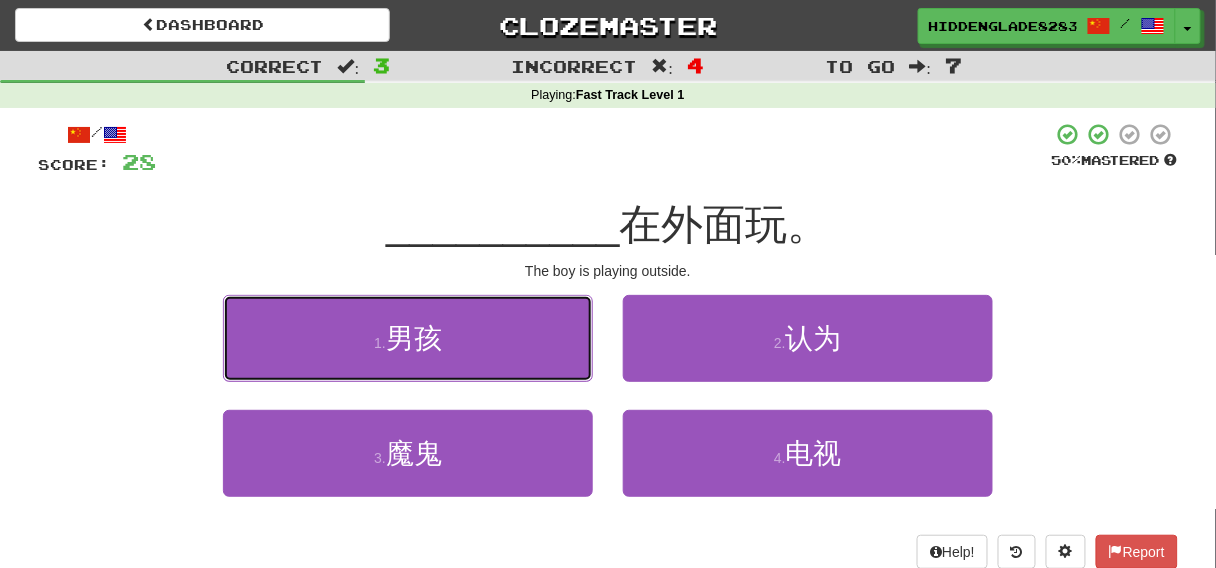 click on "1 .  男孩" at bounding box center [408, 338] 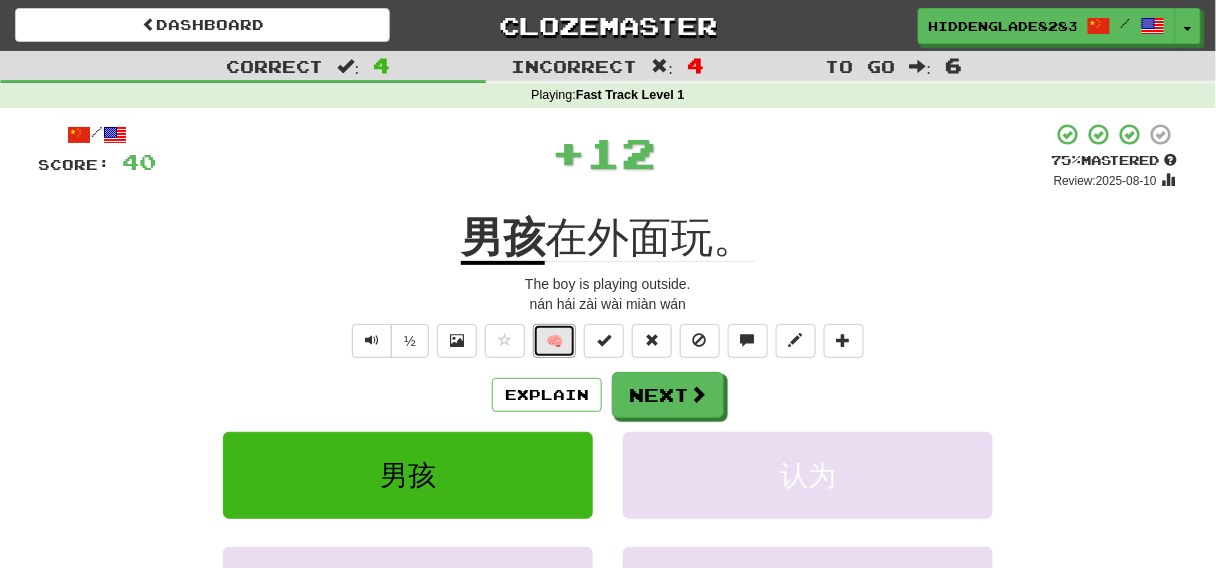 click on "🧠" at bounding box center [554, 341] 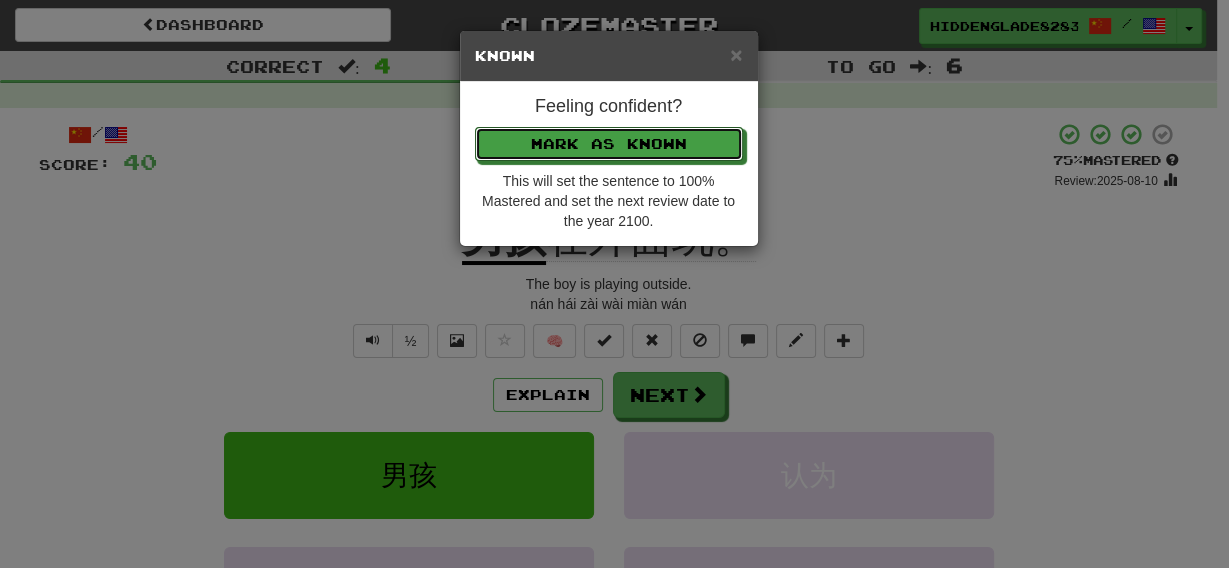 click on "Mark as Known" at bounding box center (609, 144) 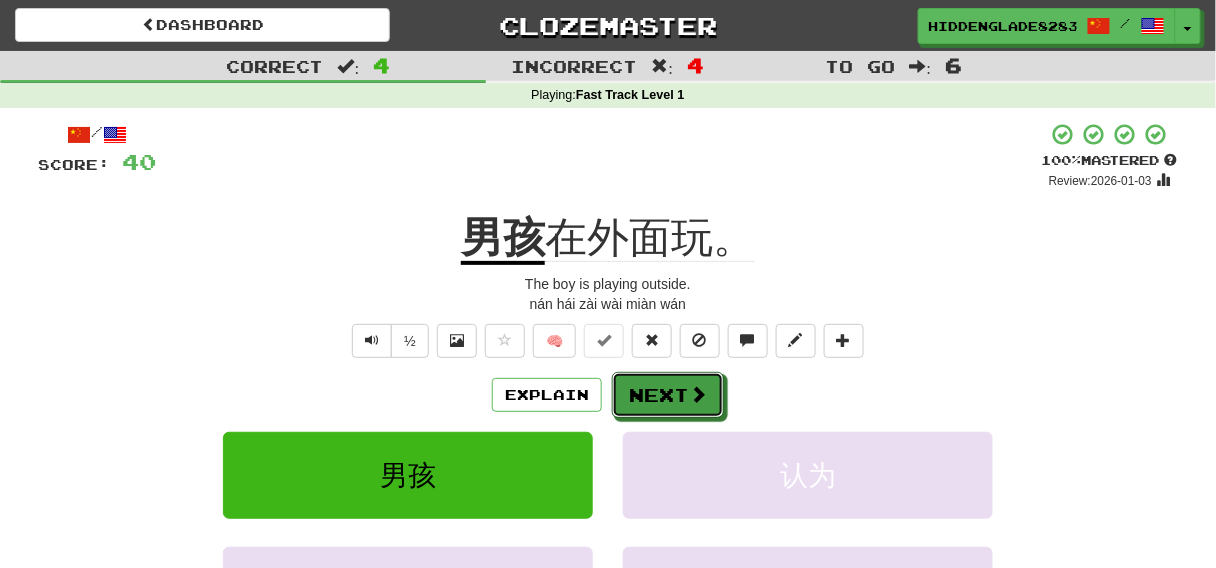 click on "Next" at bounding box center (668, 395) 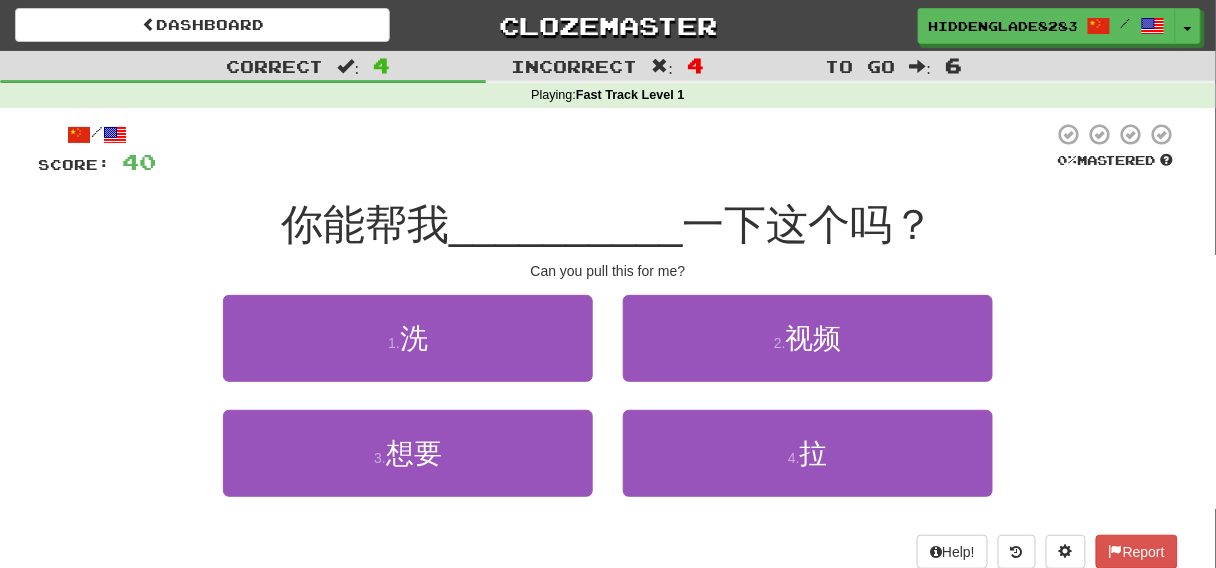 click on "你能帮我" at bounding box center (365, 224) 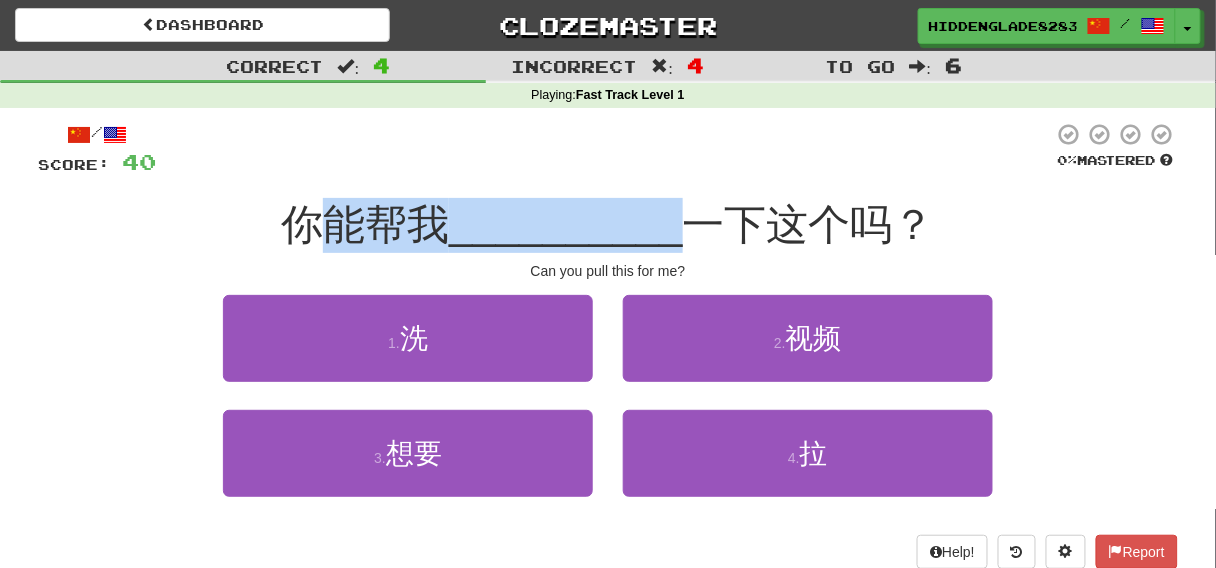 drag, startPoint x: 314, startPoint y: 204, endPoint x: 441, endPoint y: 209, distance: 127.09839 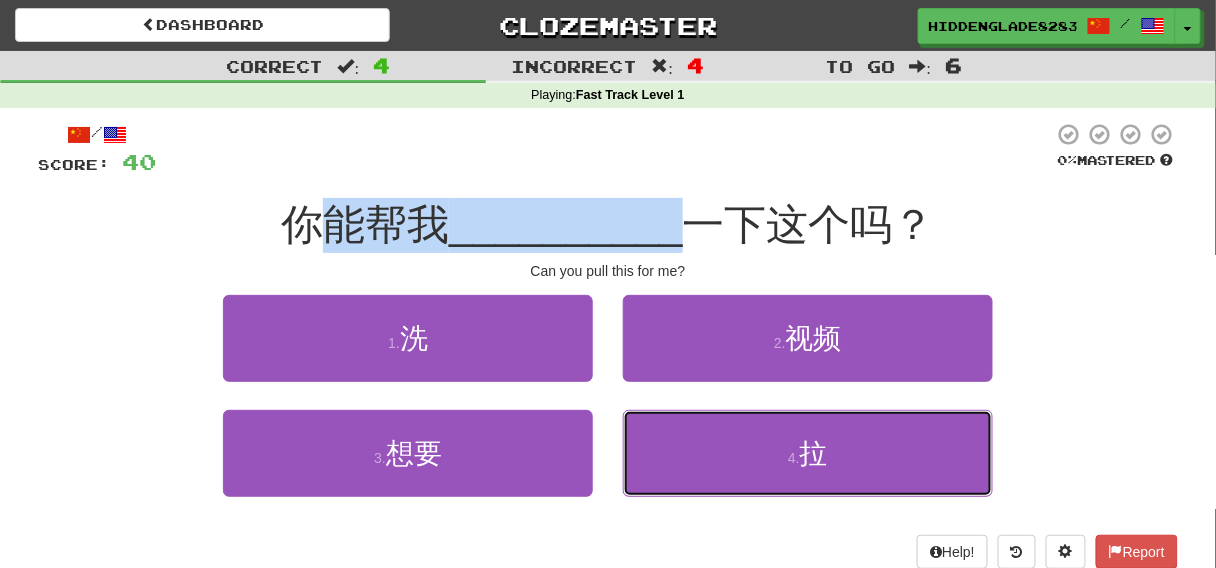 click on "4 .  拉" at bounding box center (808, 453) 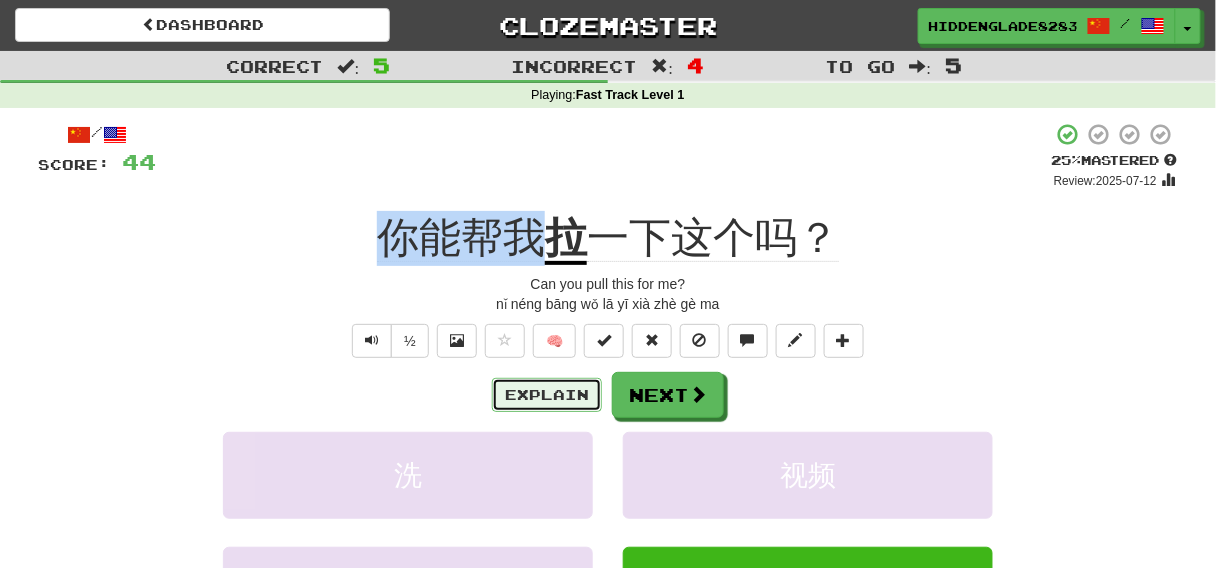 drag, startPoint x: 583, startPoint y: 394, endPoint x: 670, endPoint y: 377, distance: 88.64536 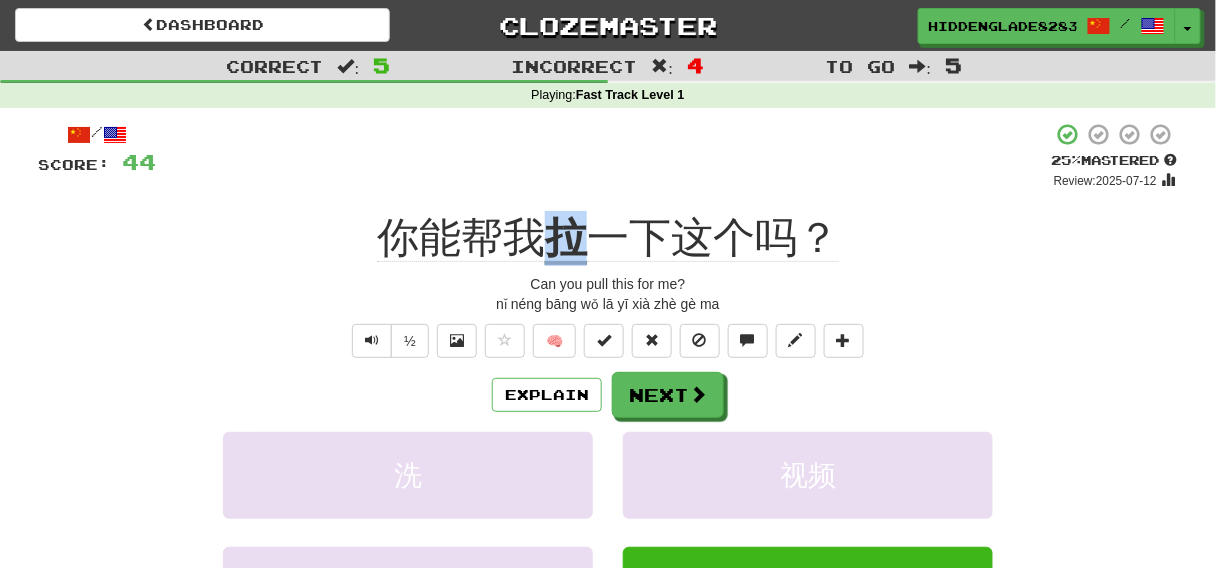 drag, startPoint x: 570, startPoint y: 232, endPoint x: 600, endPoint y: 238, distance: 30.594116 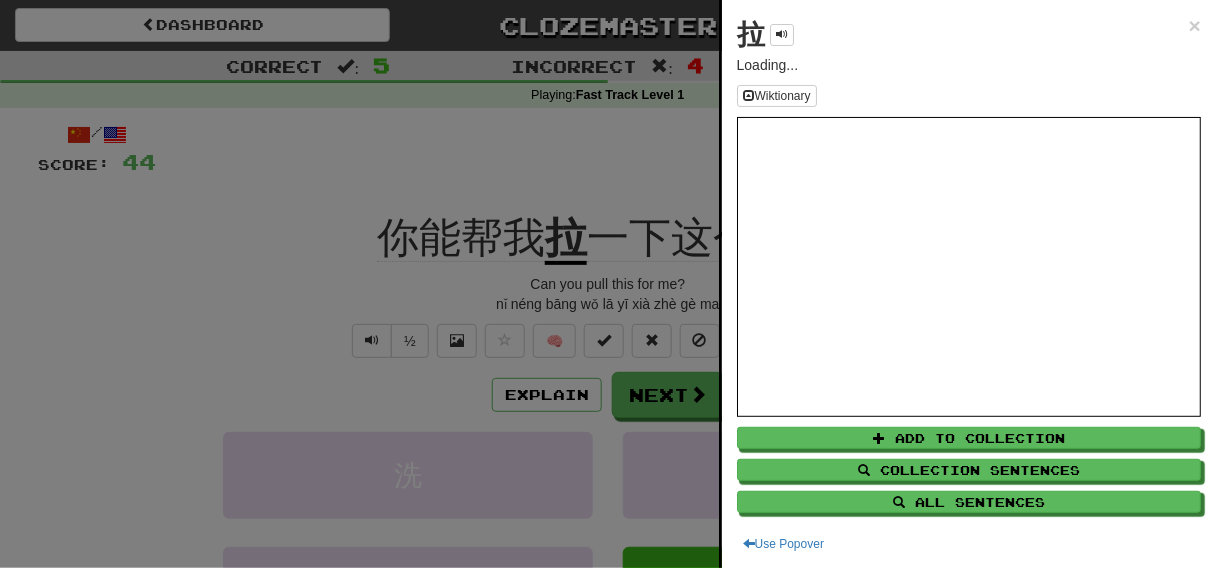 click on "拉" at bounding box center [751, 34] 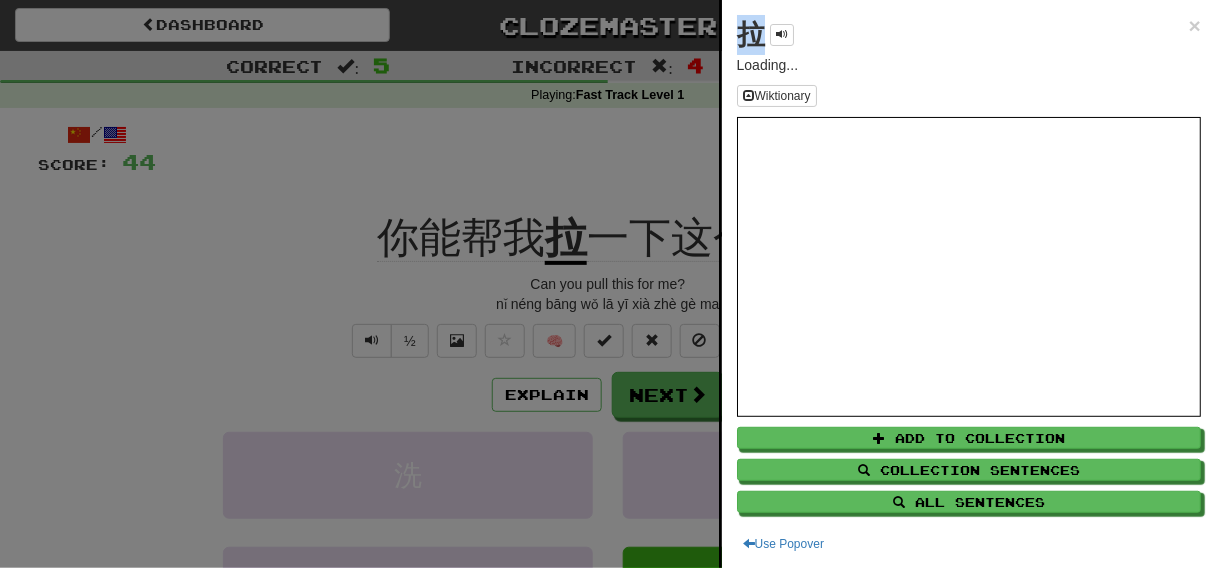click on "拉" at bounding box center [751, 34] 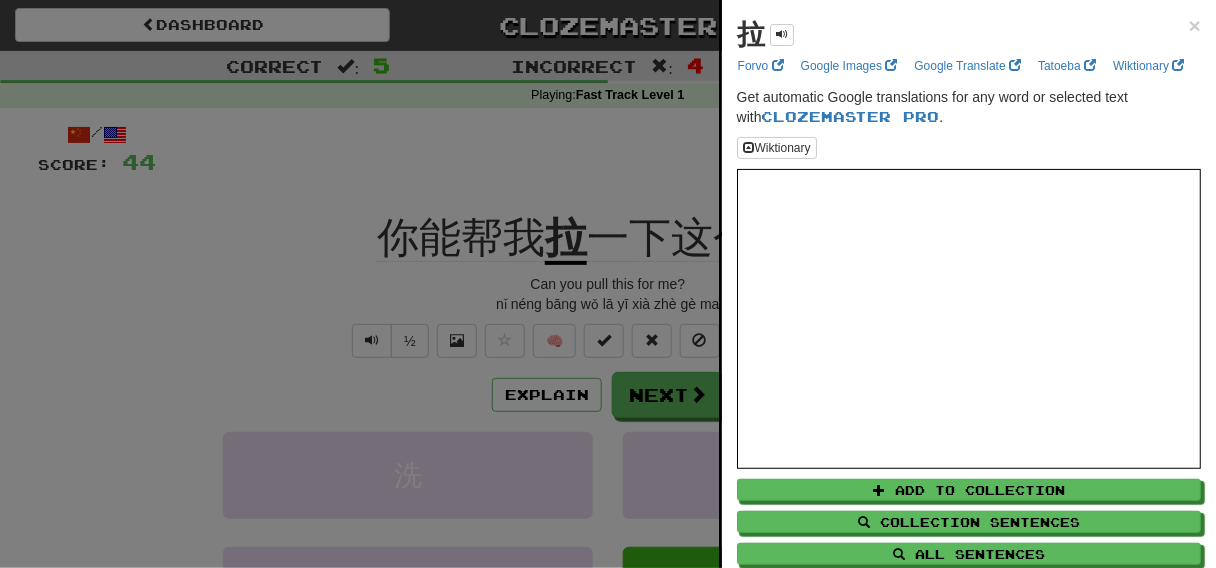click at bounding box center (608, 284) 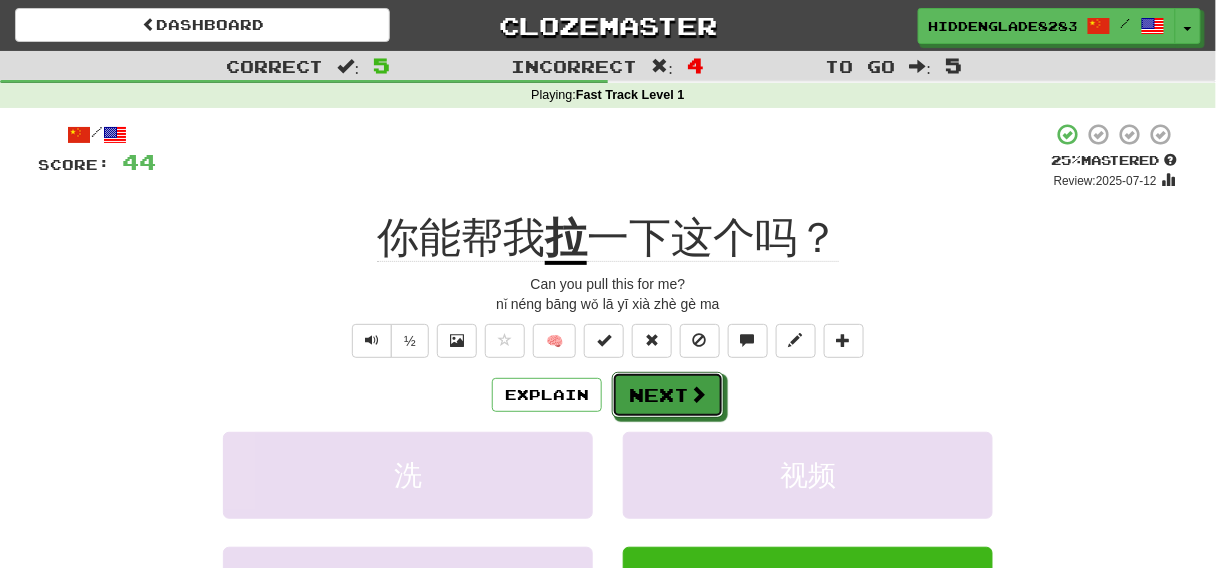 click at bounding box center [698, 394] 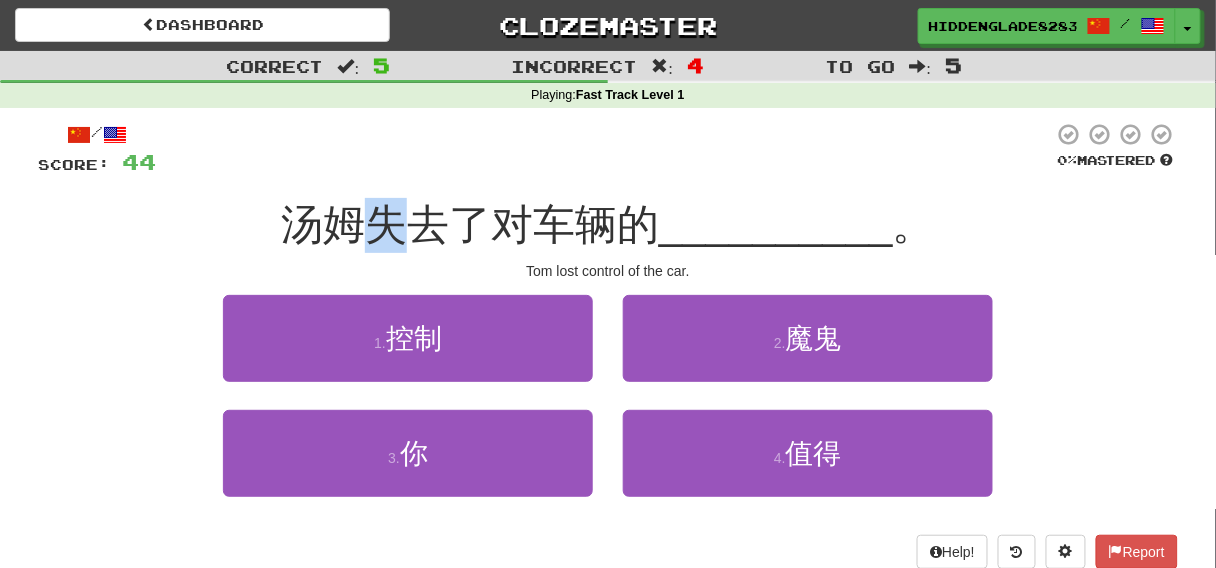 drag, startPoint x: 365, startPoint y: 221, endPoint x: 422, endPoint y: 226, distance: 57.21888 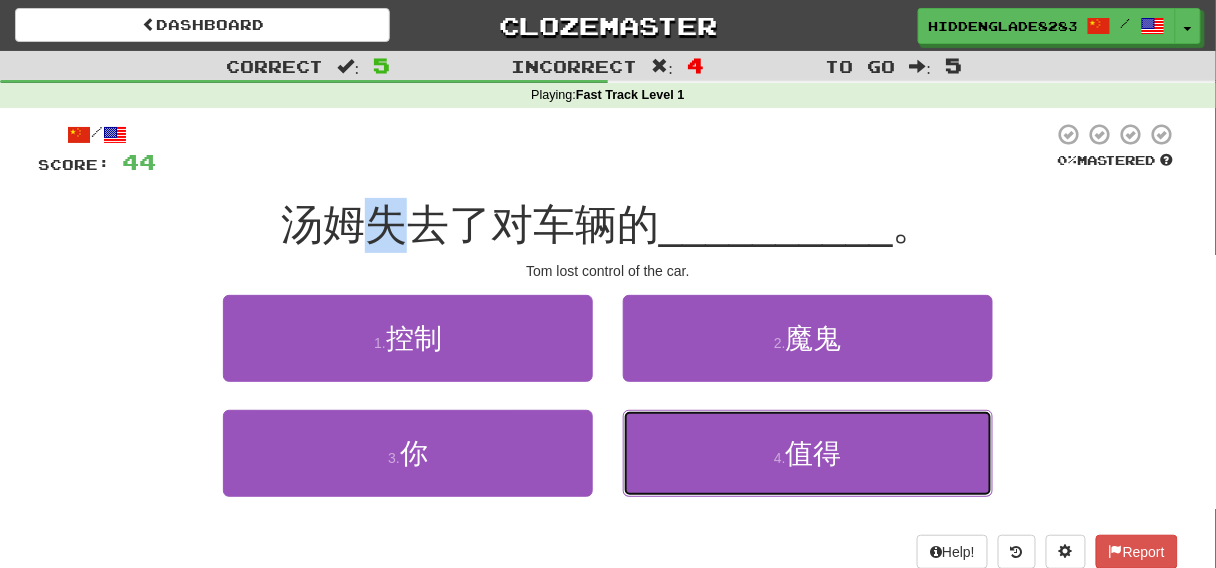 click on "4 .  值得" at bounding box center (808, 453) 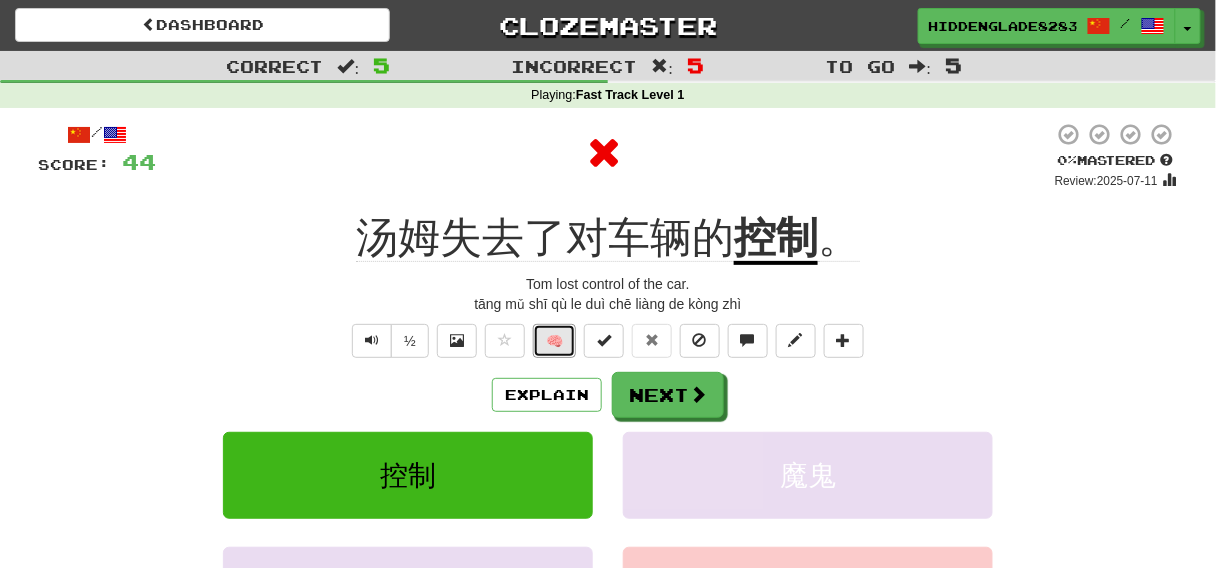 click on "🧠" at bounding box center [554, 341] 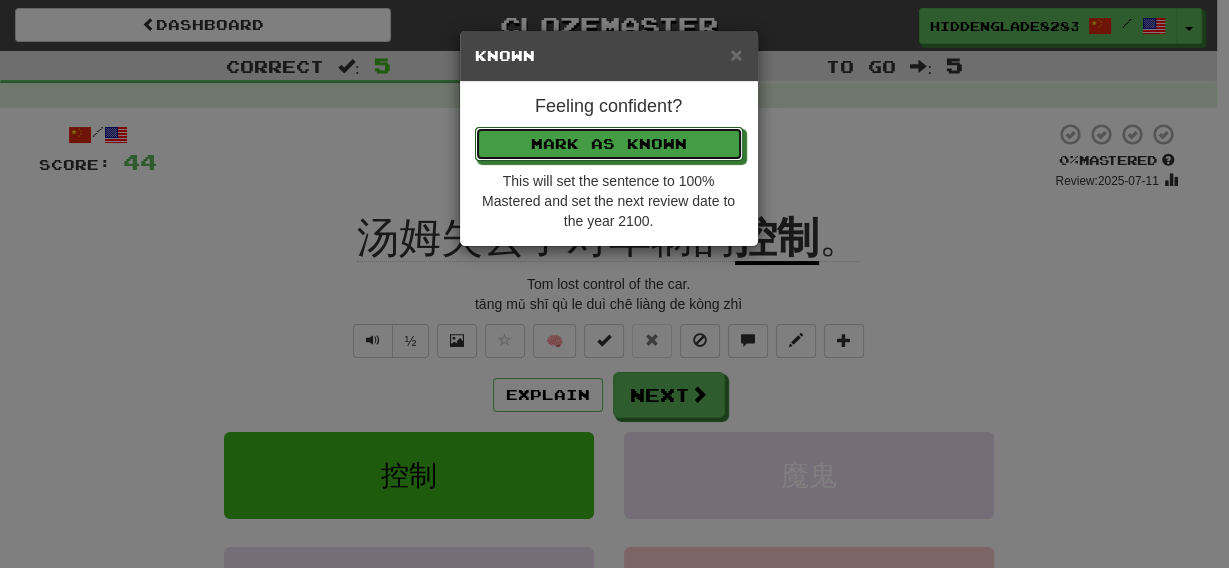 click on "Mark as Known" at bounding box center [609, 144] 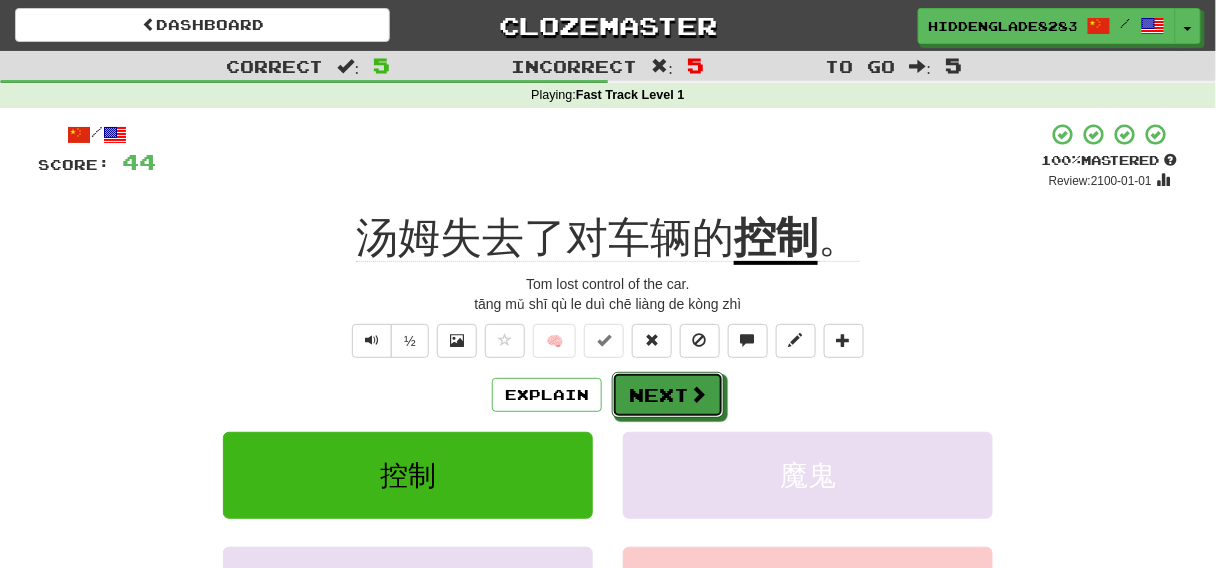click on "Next" at bounding box center (668, 395) 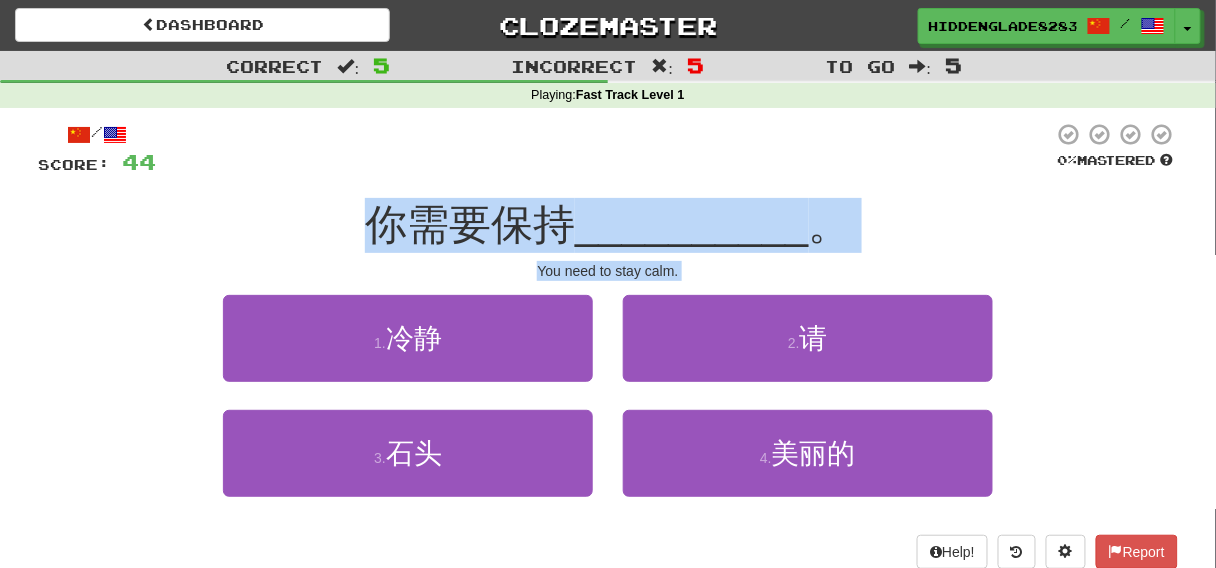 drag, startPoint x: 382, startPoint y: 220, endPoint x: 524, endPoint y: 447, distance: 267.7555 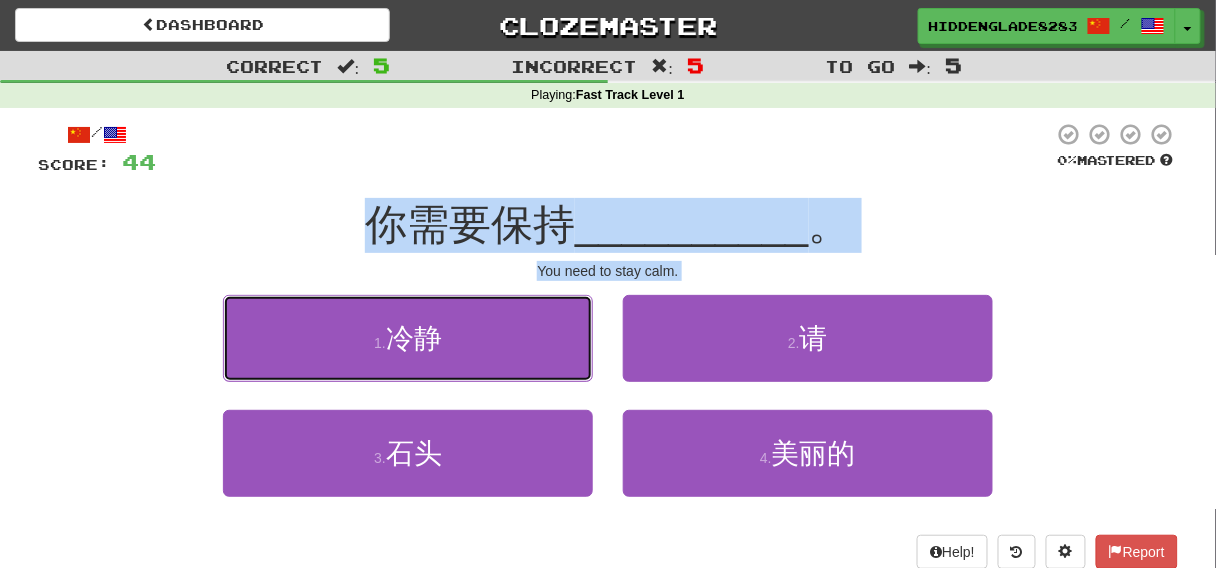 click on "1 .  冷静" at bounding box center [408, 338] 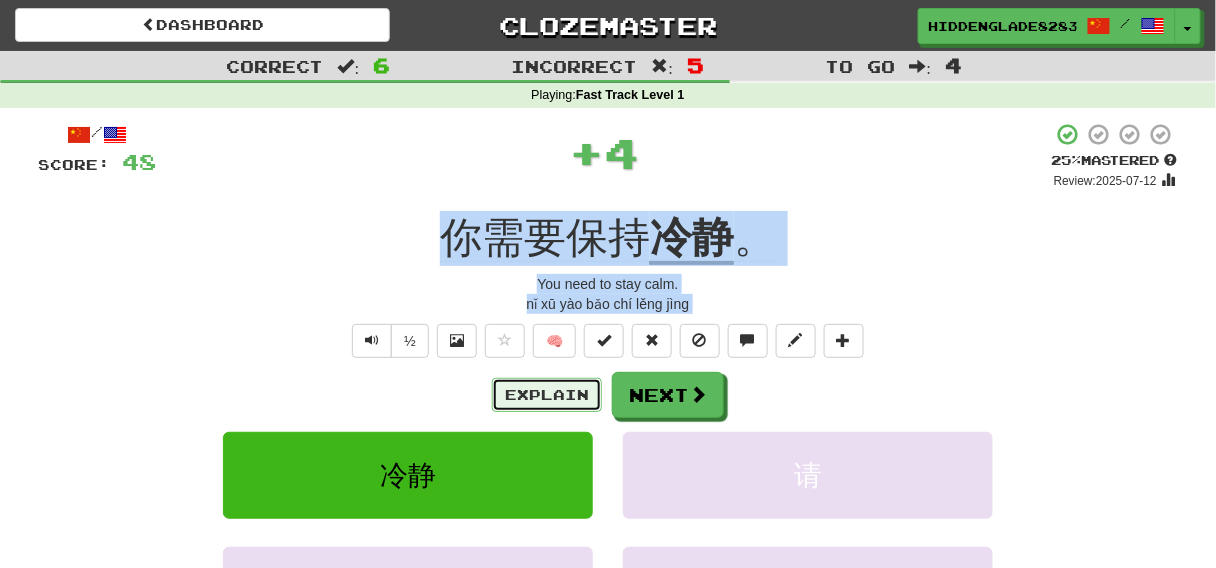 click on "Explain" at bounding box center [547, 395] 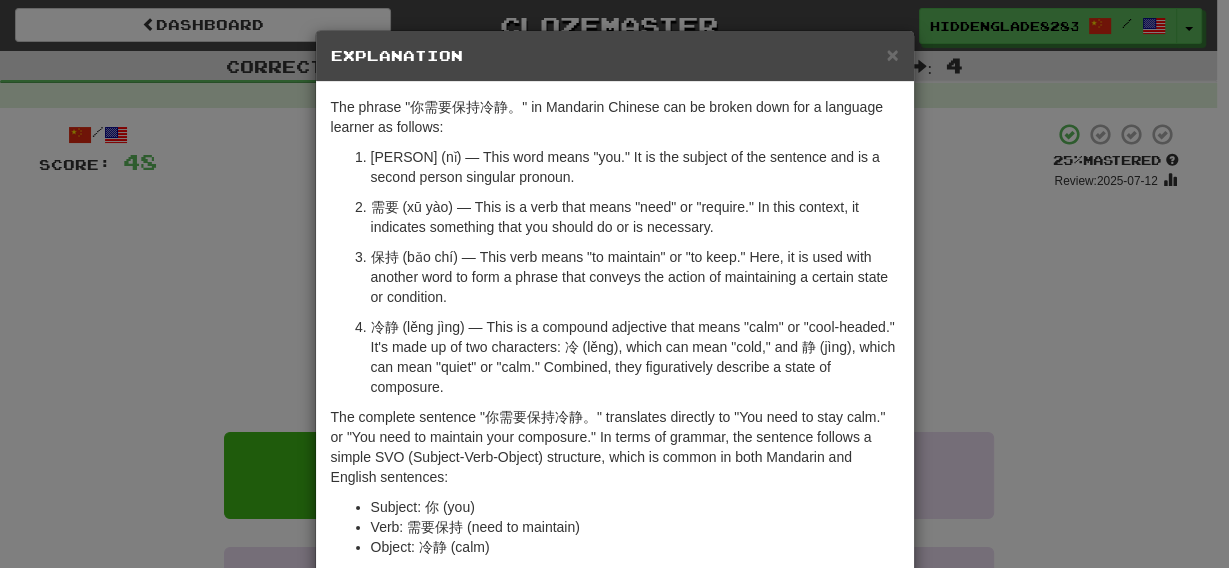 click on "× Explanation The phrase "你需要保持冷静。" in Mandarin Chinese can be broken down for a language learner as follows:
你 (nǐ) — This word means "you." It is the subject of the sentence and is a second person singular pronoun.
需要 (xū yào) — This is a verb that means "need" or "require." In this context, it indicates something that you should do or is necessary.
保持 (bǎo chí) — This verb means "to maintain" or "to keep." Here, it is used with another word to form a phrase that conveys the action of maintaining a certain state or condition.
冷静 (lěng jìng) — This is a compound adjective that means "calm" or "cool-headed." It's made up of two characters: 冷 (lěng), which can mean "cold," and 静 (jìng), which can mean "quiet" or "calm." Combined, they figuratively describe a state of composure.
Subject: 你 (you)
Verb: 需要保持 (need to maintain)
Object: 冷静 (calm)
In beta. Generated by ChatGPT. Like it? Hate it?  Let us know !" at bounding box center [614, 284] 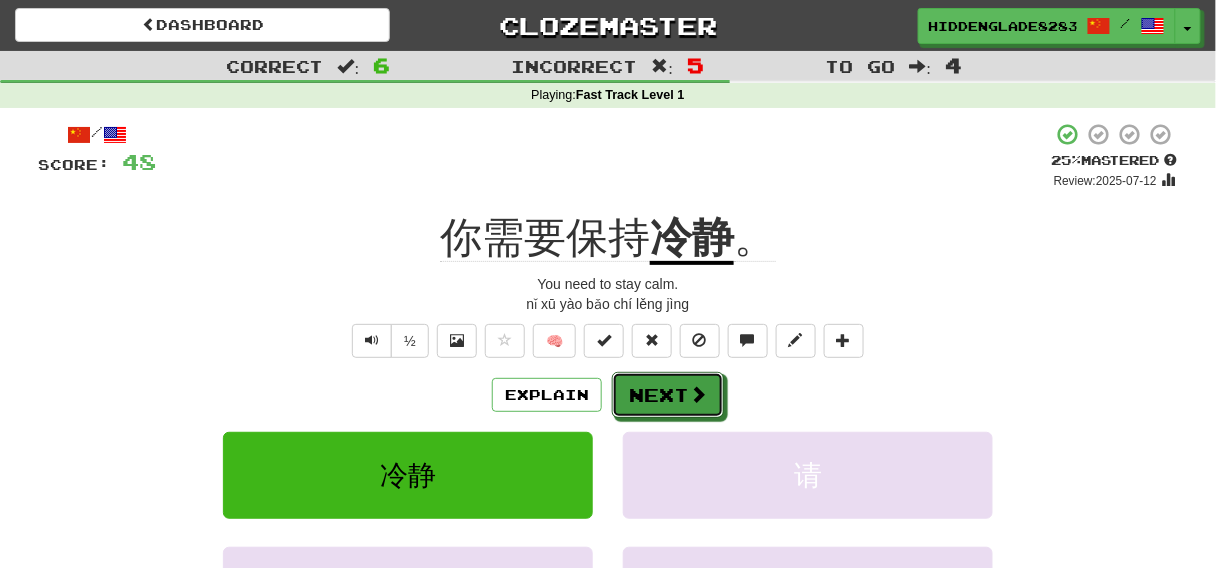 click on "Next" at bounding box center (668, 395) 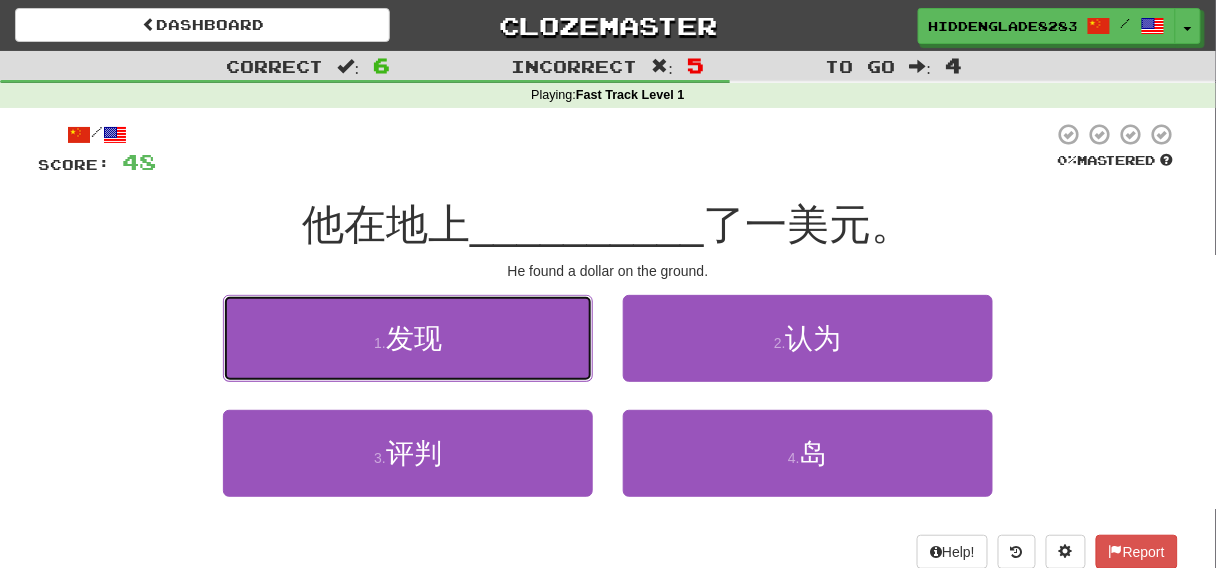 click on "1 .  发现" at bounding box center [408, 338] 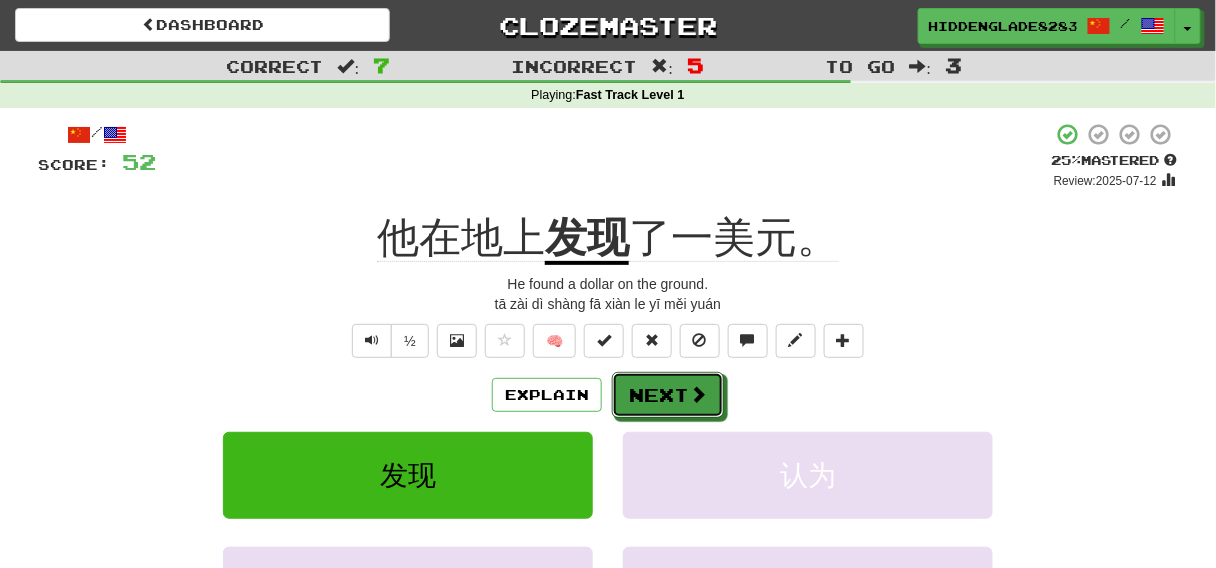 click at bounding box center (698, 394) 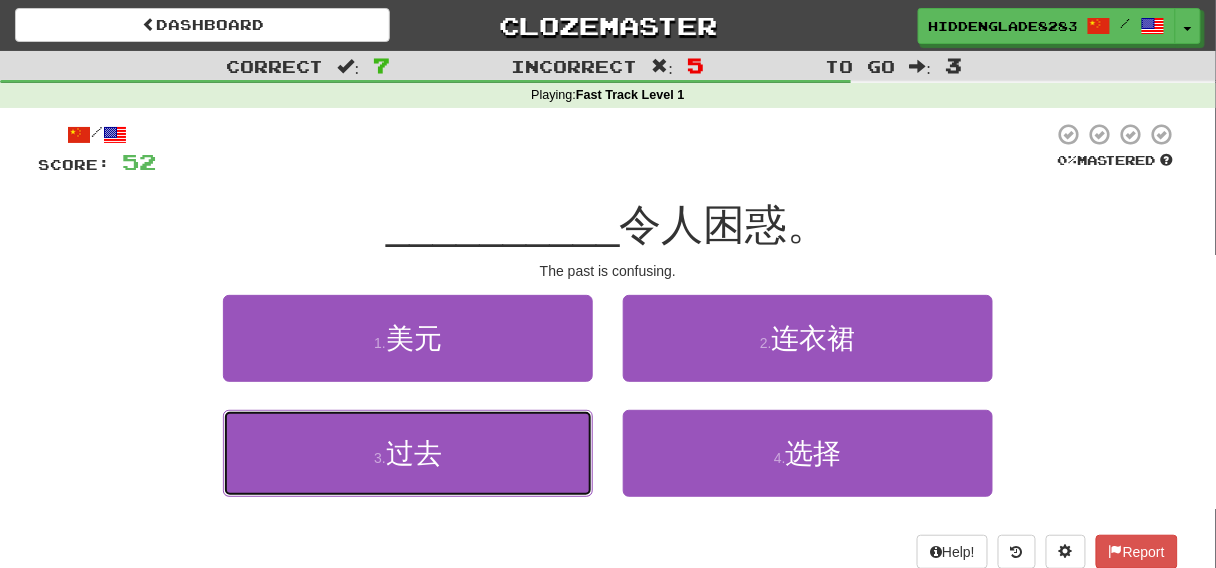 click on "3 .  过去" at bounding box center (408, 453) 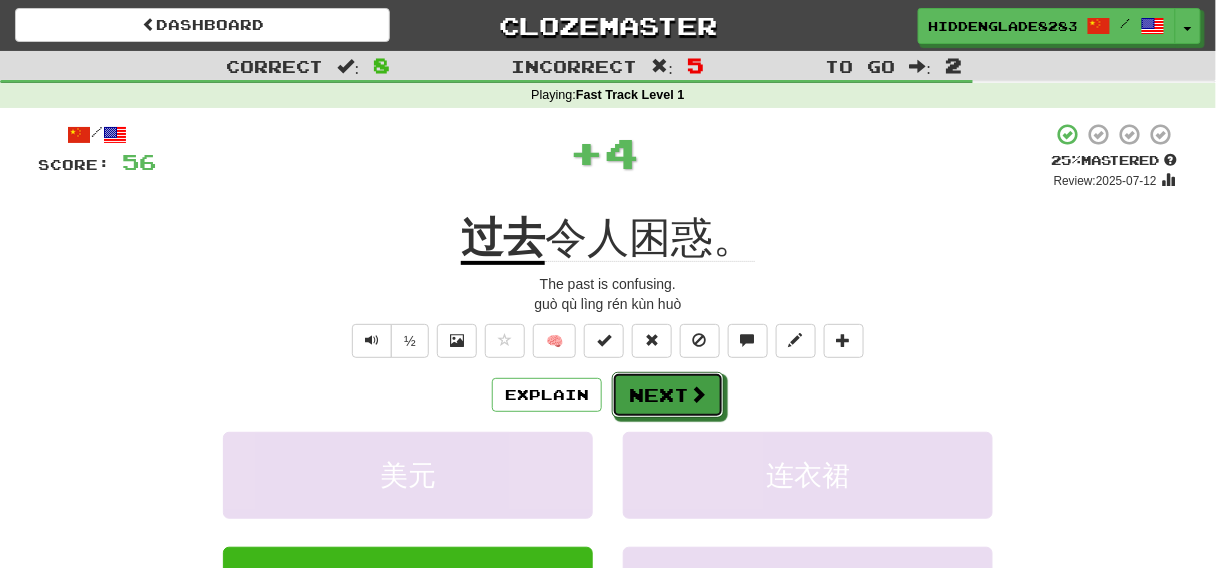 click on "Next" at bounding box center [668, 395] 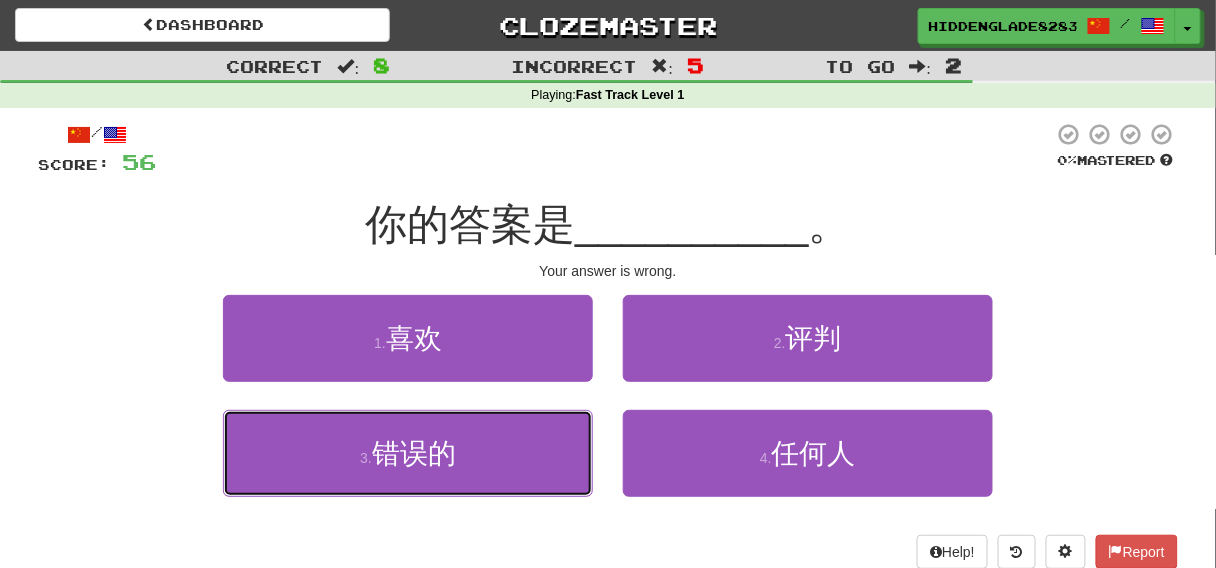 click on "3 .  错误的" at bounding box center (408, 453) 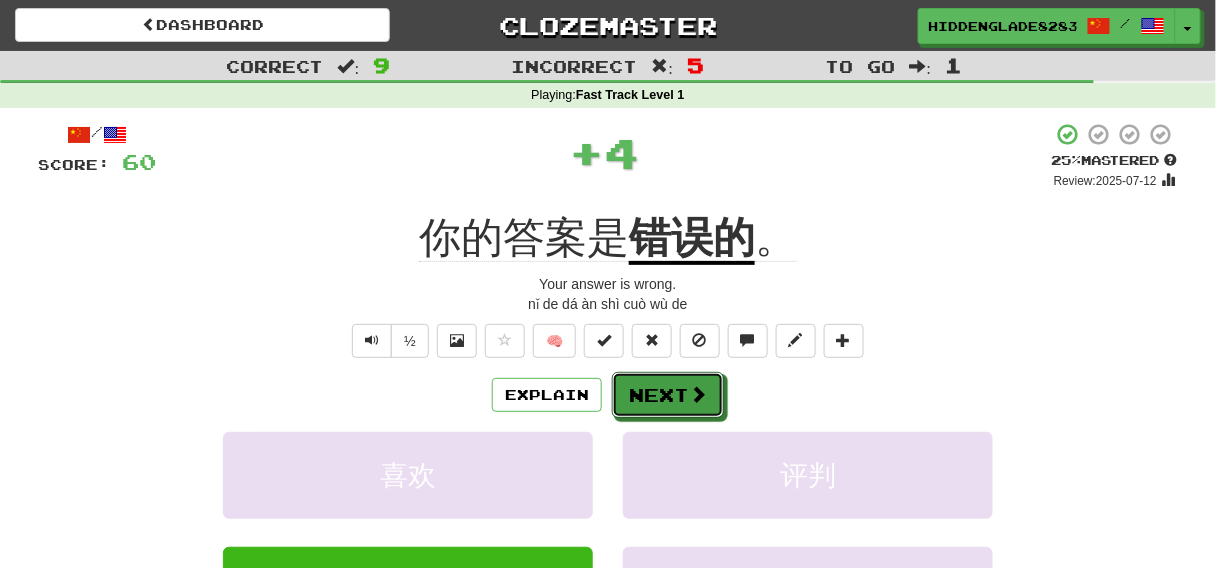 click on "Next" at bounding box center [668, 395] 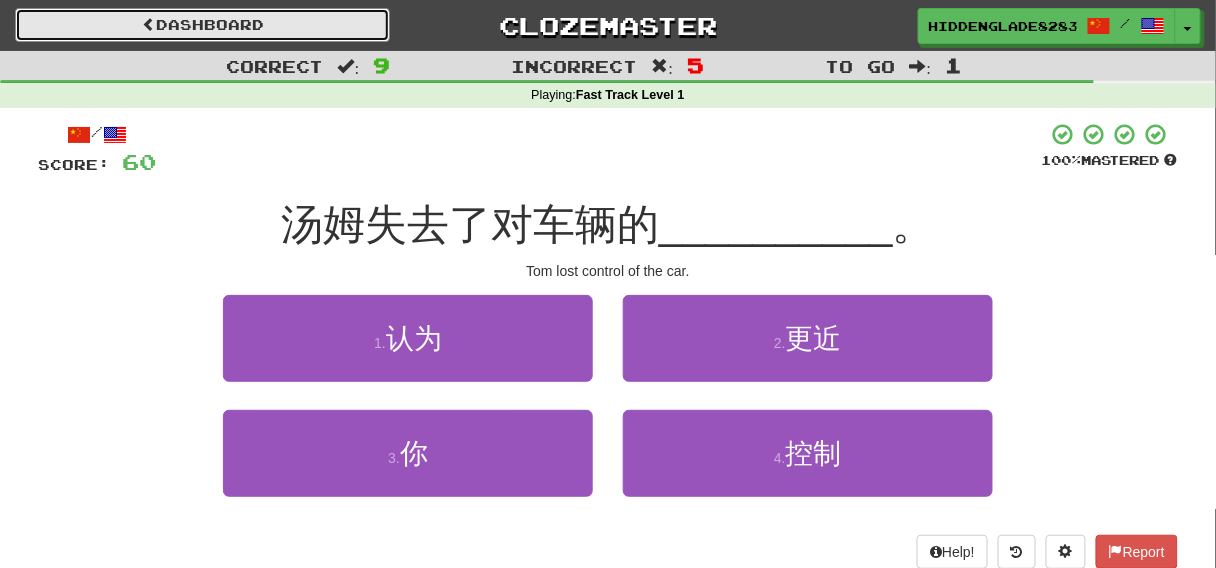 click on "Dashboard" at bounding box center [202, 25] 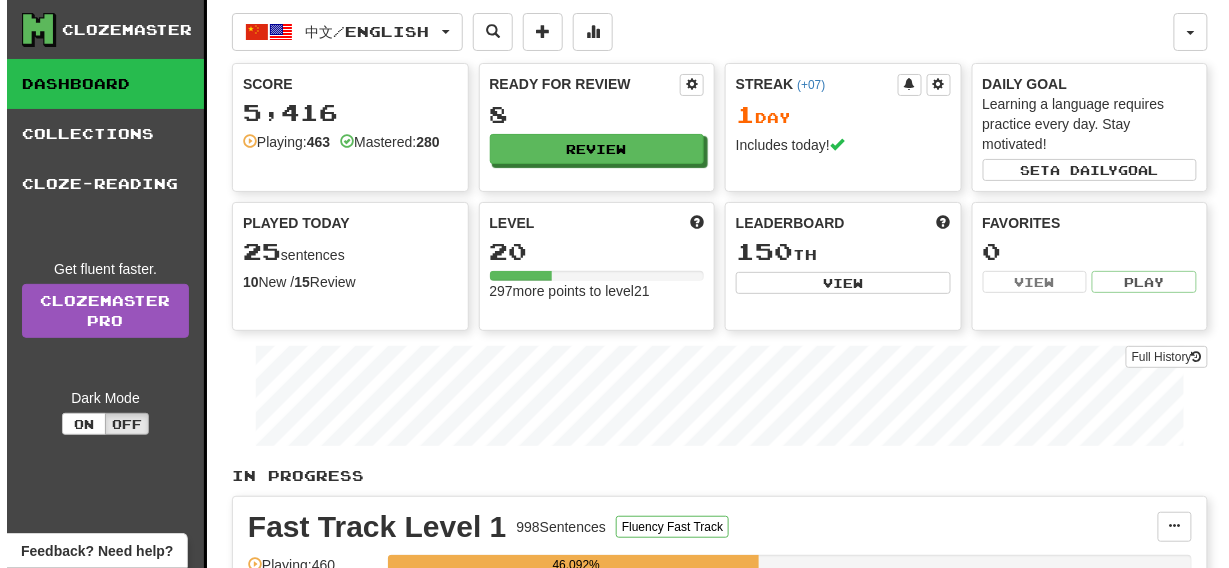 scroll, scrollTop: 320, scrollLeft: 0, axis: vertical 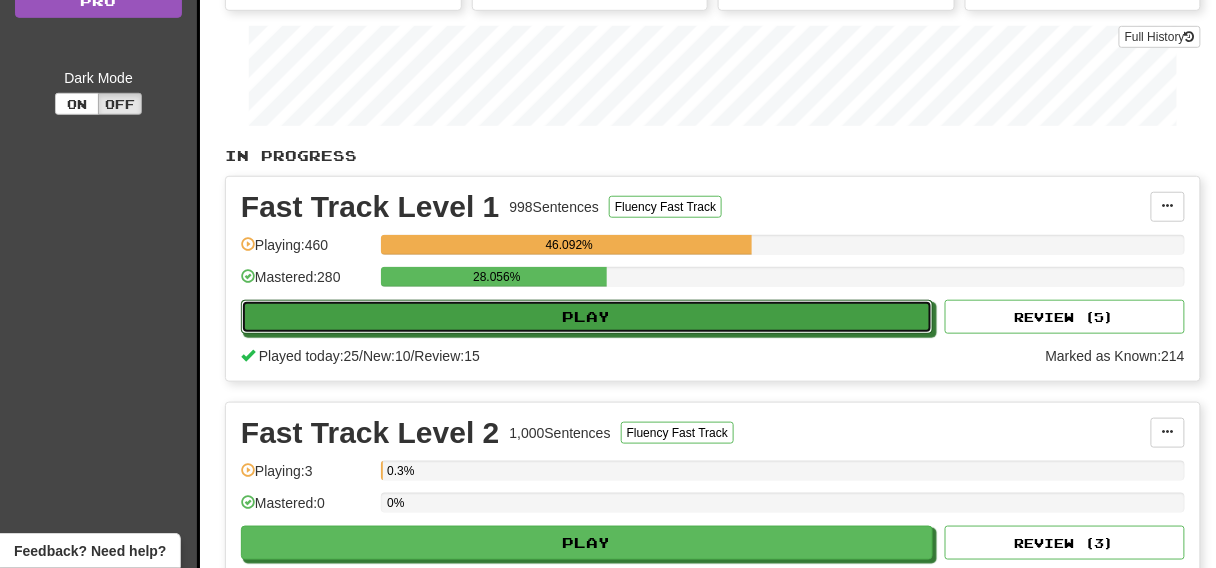click on "Play" at bounding box center (587, 317) 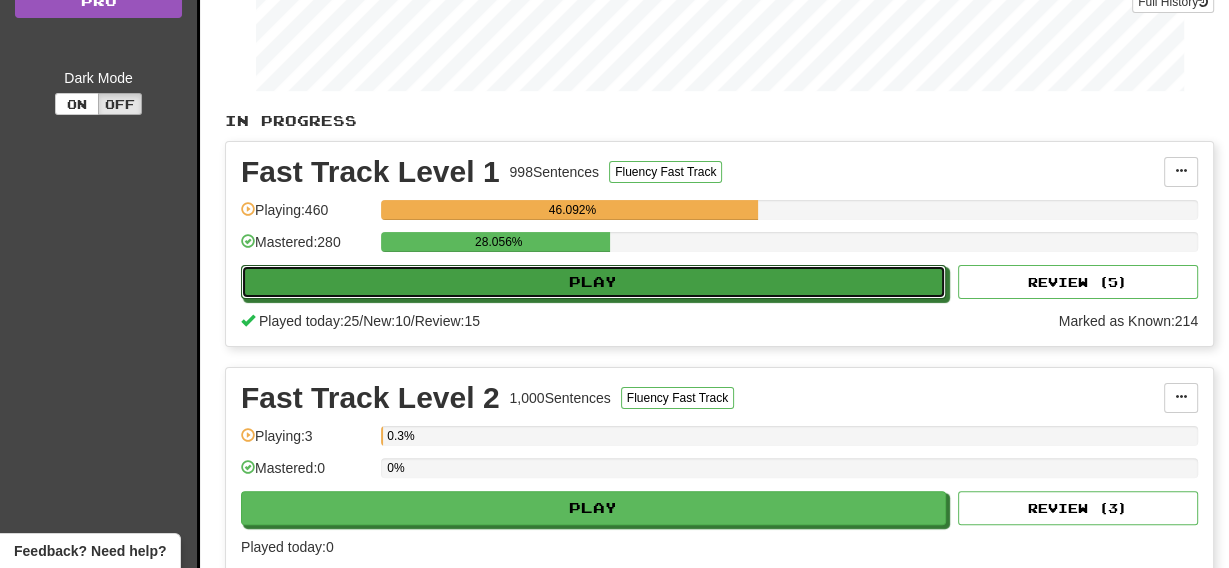 select on "**" 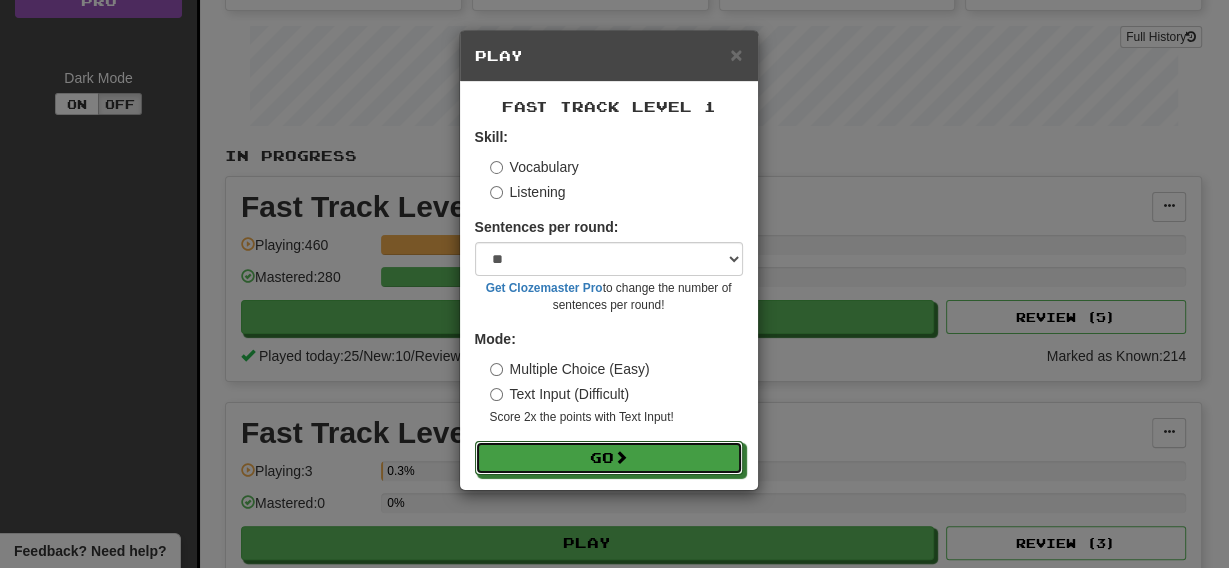 click on "Go" at bounding box center (609, 458) 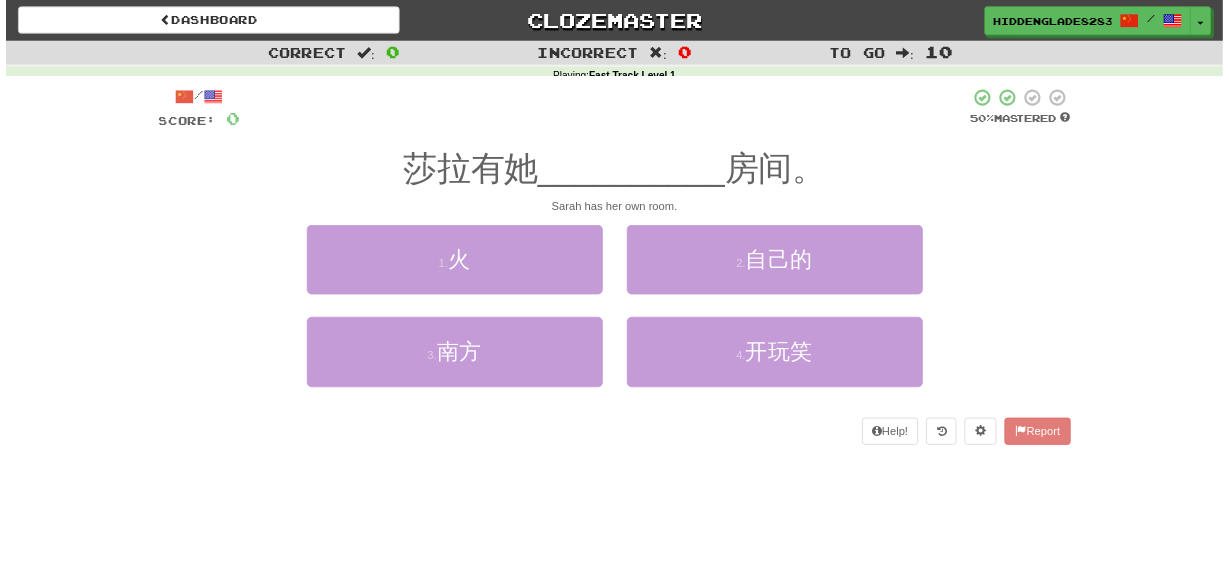 scroll, scrollTop: 0, scrollLeft: 0, axis: both 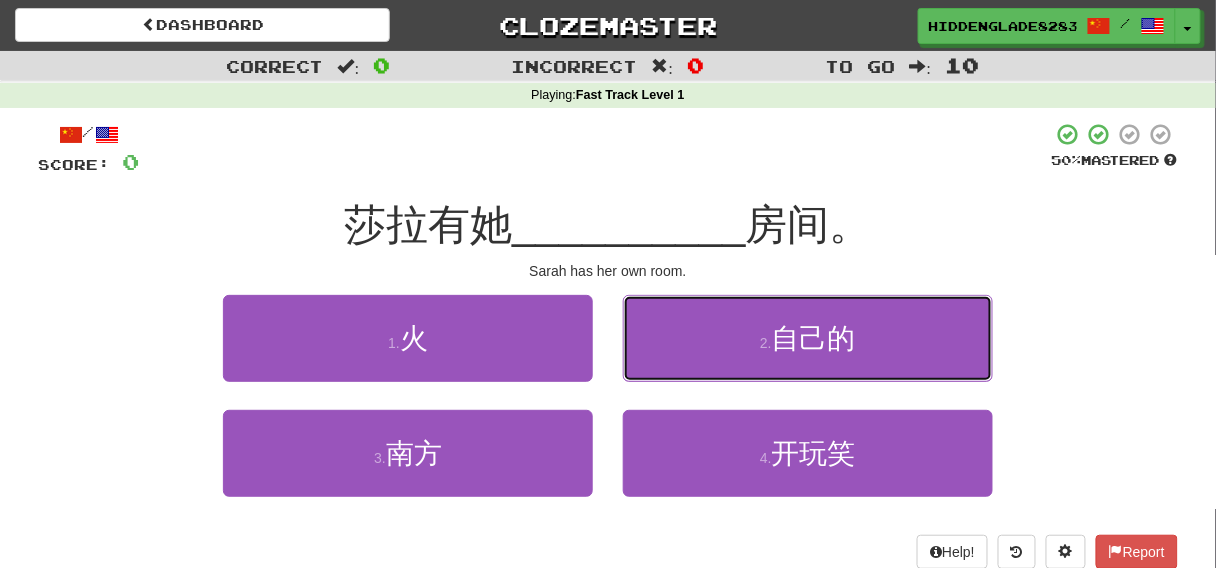 click on "自己的" at bounding box center [814, 338] 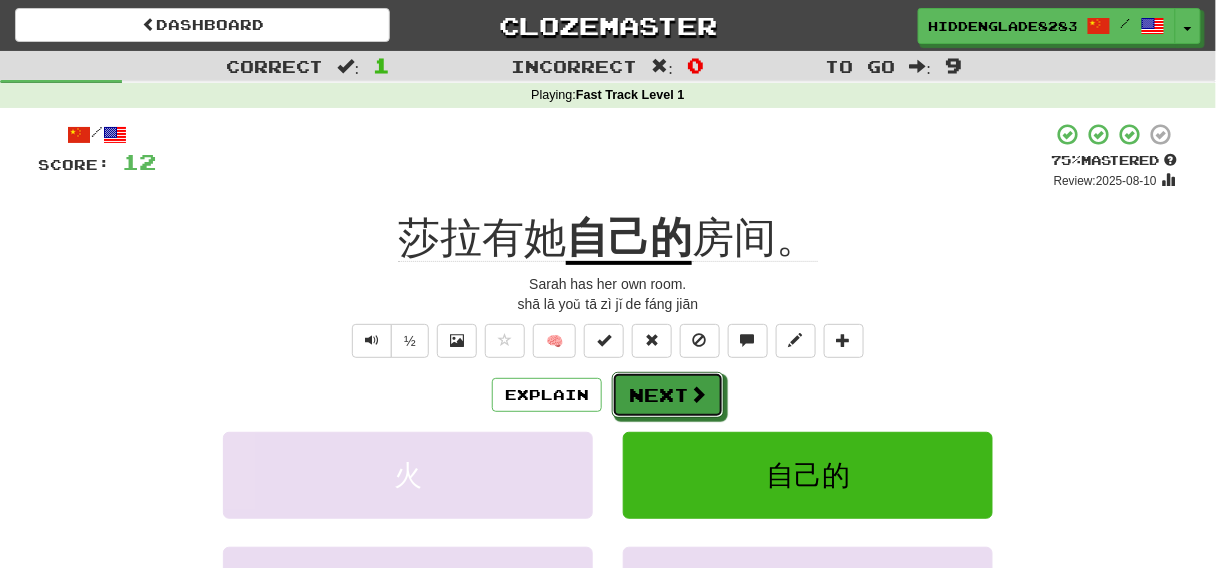 click on "Next" at bounding box center [668, 395] 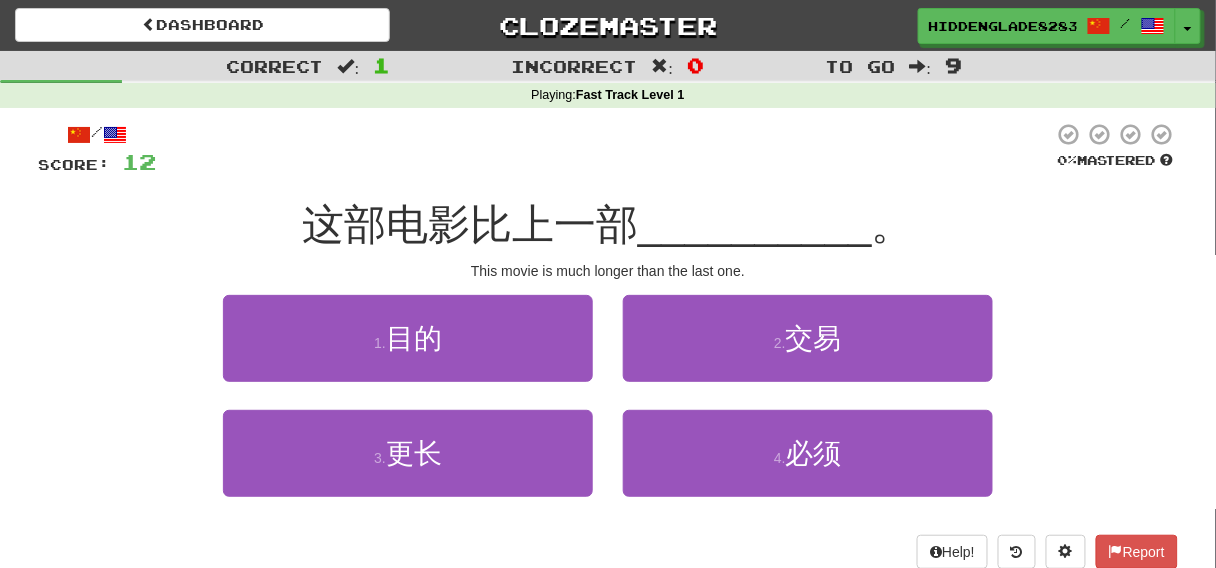 click on "这部电影比上一部" at bounding box center [470, 224] 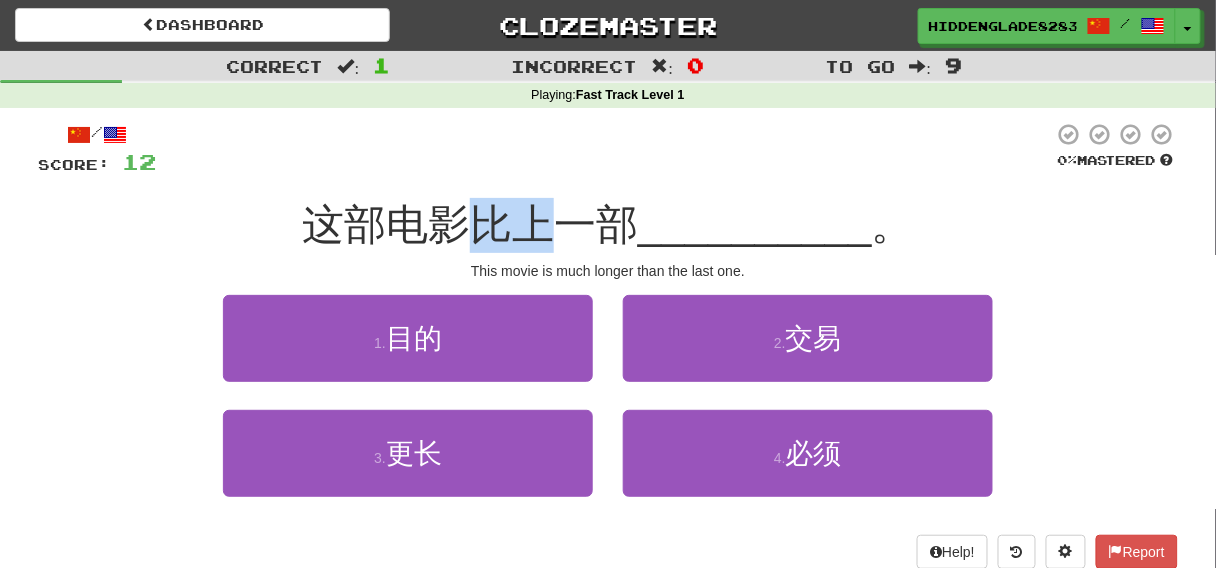click on "这部电影比上一部" at bounding box center (470, 224) 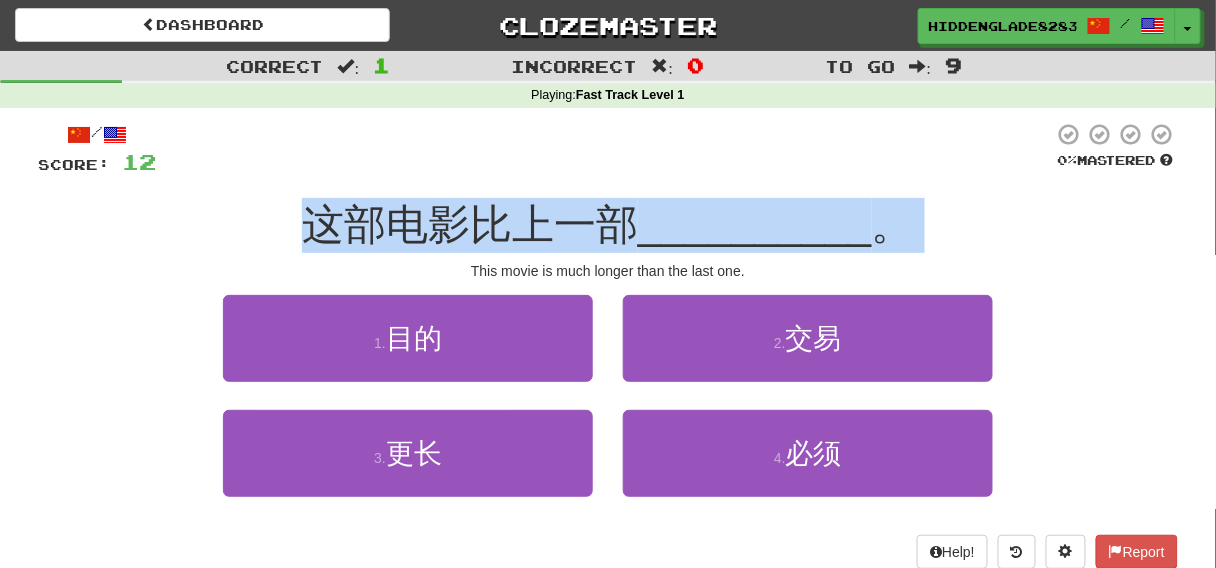 drag, startPoint x: 483, startPoint y: 228, endPoint x: 360, endPoint y: 246, distance: 124.3101 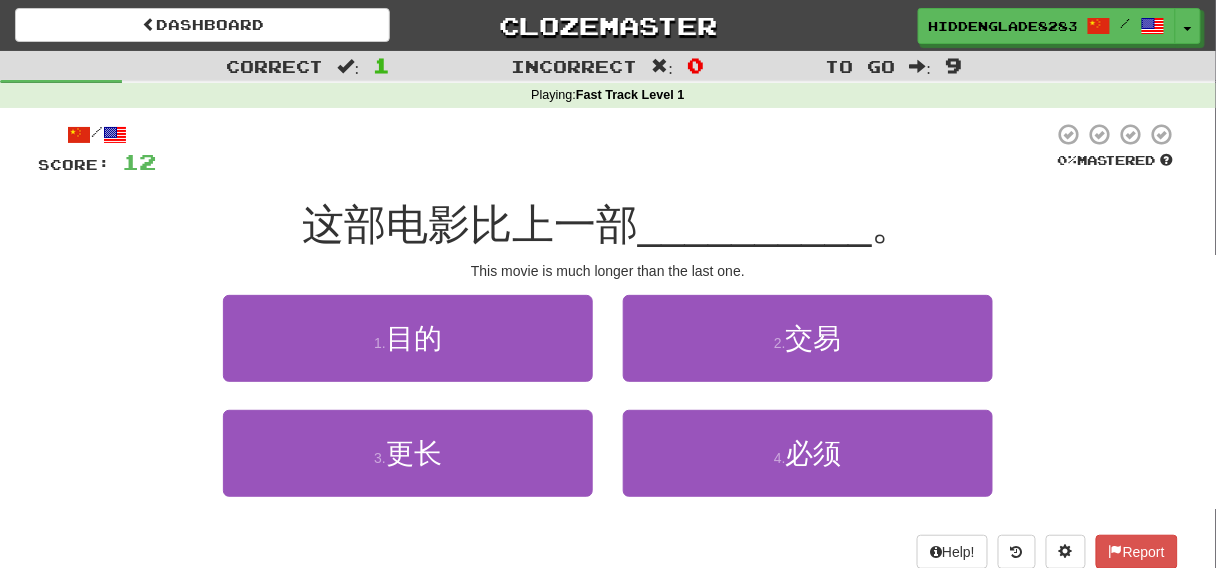 click on "这部电影比上一部" at bounding box center (470, 224) 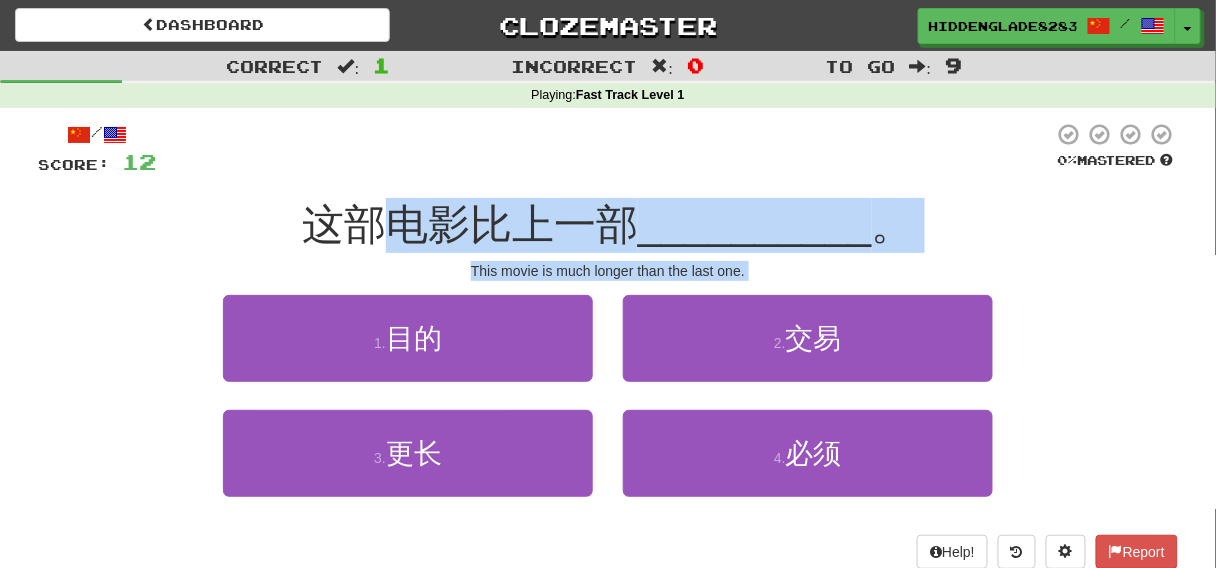 drag, startPoint x: 410, startPoint y: 212, endPoint x: 643, endPoint y: 299, distance: 248.71269 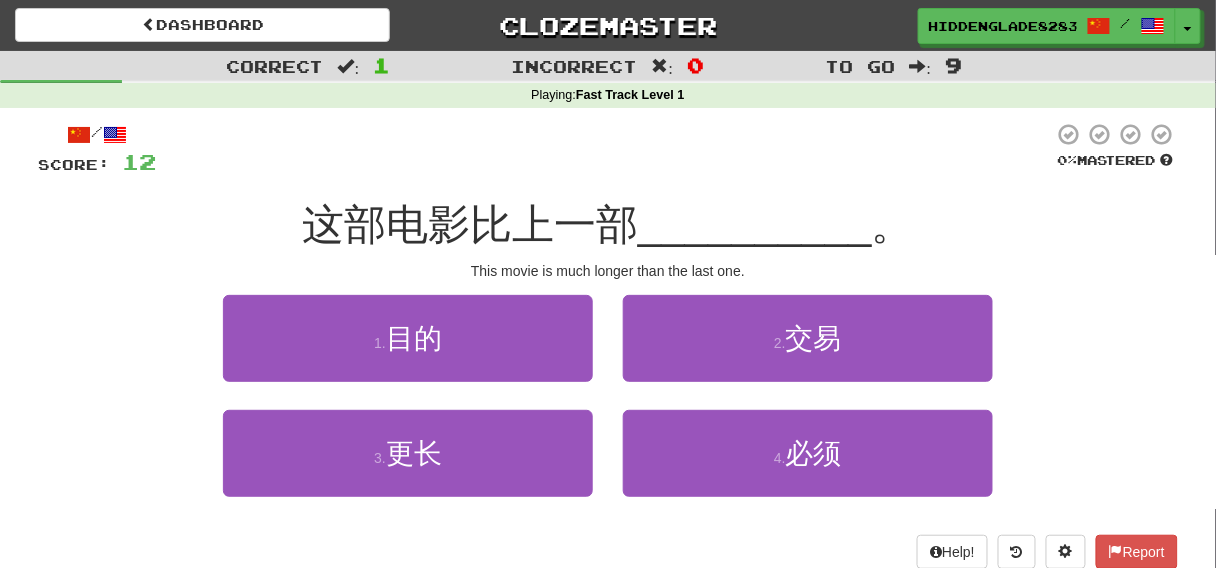 click on "2 .  交易" at bounding box center [808, 352] 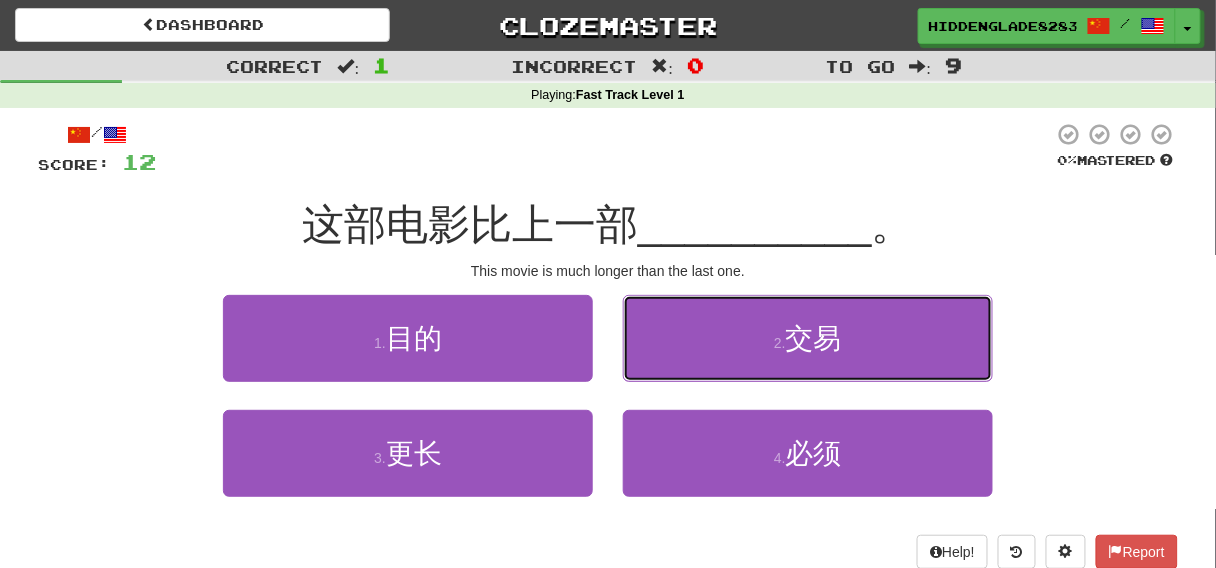 click on "2 .  交易" at bounding box center (808, 338) 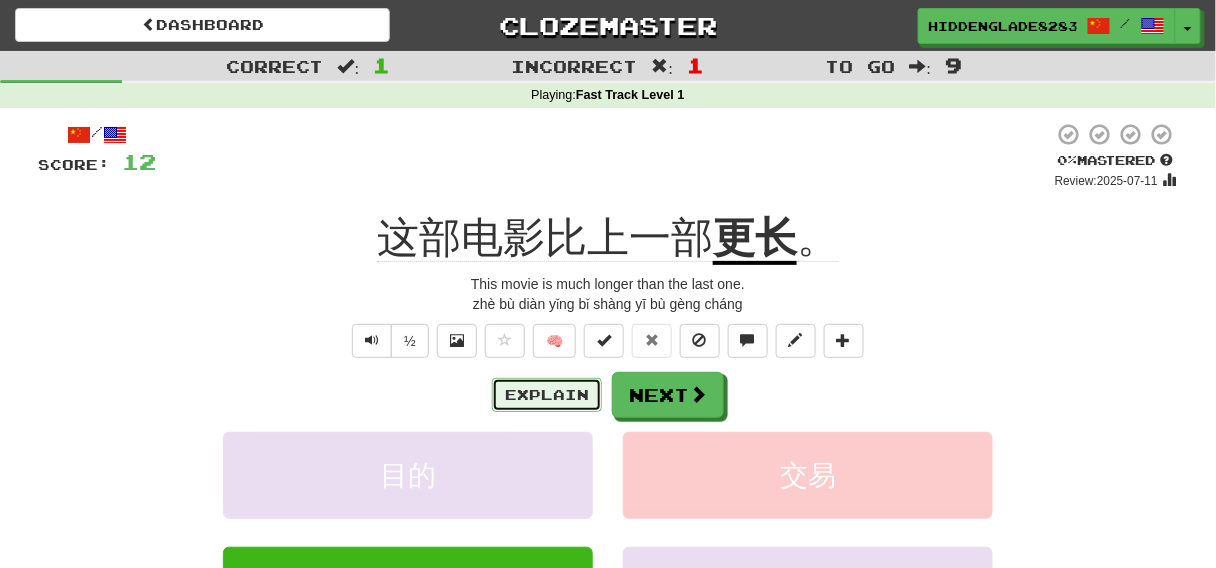 click on "Explain" at bounding box center (547, 395) 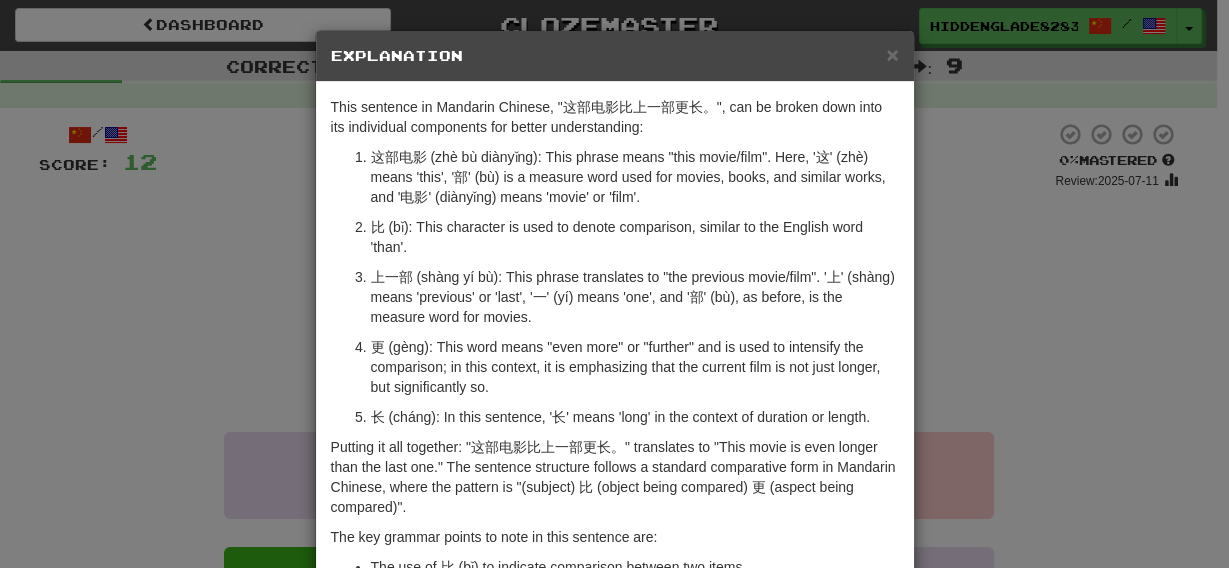 click on "× Explanation This sentence in Mandarin Chinese, "这部电影比上一部更长。", can be broken down into its individual components for better understanding:
这部电影 (zhè bù diànyǐng): This phrase means "this movie/film". Here, '这' (zhè) means 'this', '部' (bù) is a measure word used for movies, books, and similar works, and '电影' (diànyǐng) means 'movie' or 'film'.
比 (bǐ): This character is used to denote comparison, similar to the English word 'than'.
上一部 (shàng yí bù): This phrase translates to "the previous movie/film". '上' (shàng) means 'previous' or 'last', '一' (yí) means 'one', and '部' (bù), as before, is the measure word for movies.
更 (gèng): This word means "even more" or "further" and is used to intensify the comparison; in this context, it is emphasizing that the current film is not just longer, but significantly so.
长 (cháng): In this sentence, '长' means 'long' in the context of duration or length." at bounding box center [614, 284] 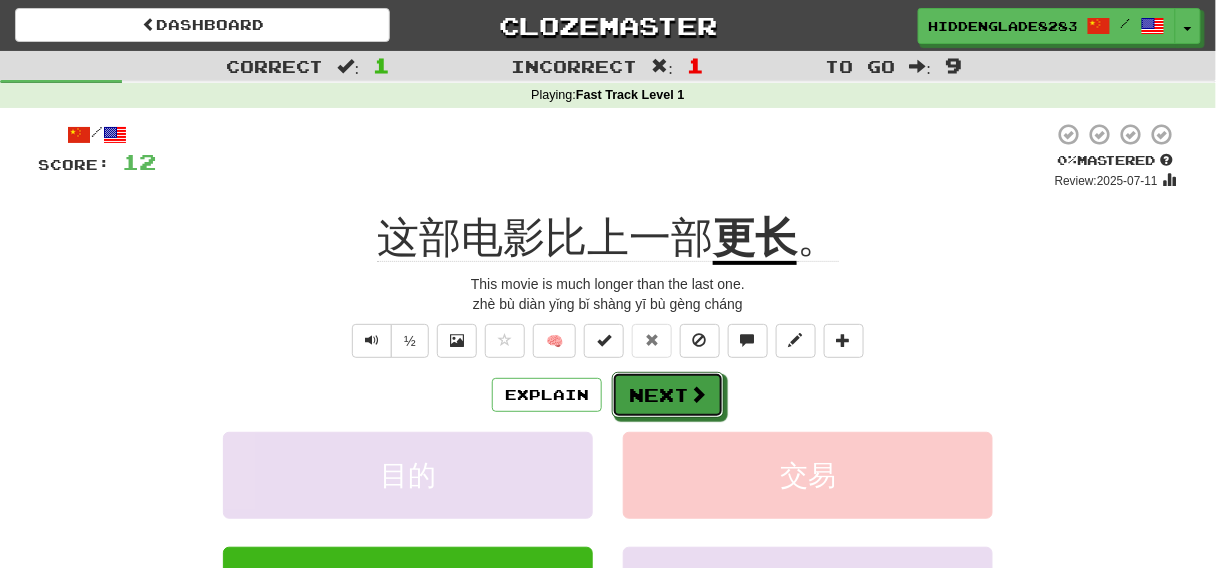 drag, startPoint x: 664, startPoint y: 409, endPoint x: 544, endPoint y: 395, distance: 120.8139 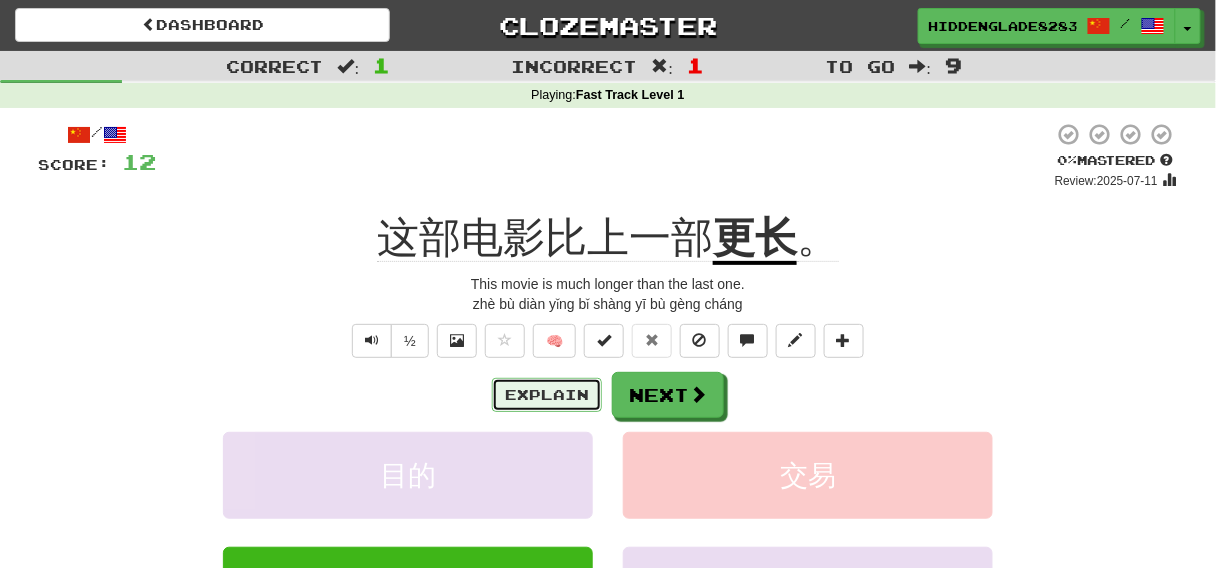 click on "Explain" at bounding box center (547, 395) 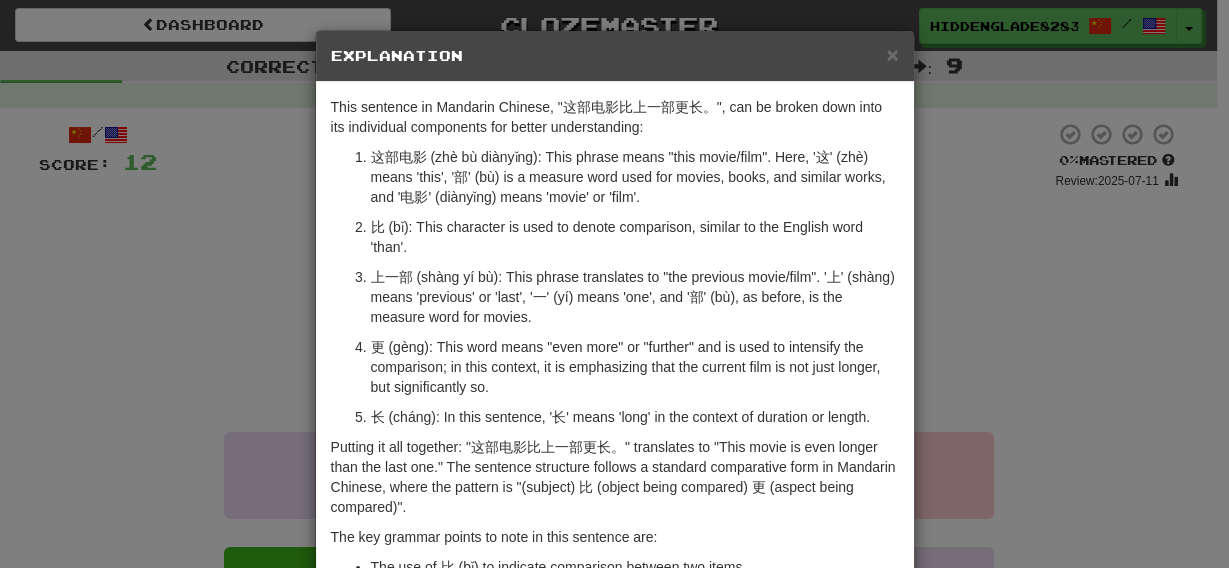 click on "× Explanation This sentence in Mandarin Chinese, "这部电影比上一部更长。", can be broken down into its individual components for better understanding:
这部电影 (zhè bù diànyǐng): This phrase means "this movie/film". Here, '这' (zhè) means 'this', '部' (bù) is a measure word used for movies, books, and similar works, and '电影' (diànyǐng) means 'movie' or 'film'.
比 (bǐ): This character is used to denote comparison, similar to the English word 'than'.
上一部 (shàng yí bù): This phrase translates to "the previous movie/film". '上' (shàng) means 'previous' or 'last', '一' (yí) means 'one', and '部' (bù), as before, is the measure word for movies.
更 (gèng): This word means "even more" or "further" and is used to intensify the comparison; in this context, it is emphasizing that the current film is not just longer, but significantly so.
长 (cháng): In this sentence, '长' means 'long' in the context of duration or length." at bounding box center [614, 284] 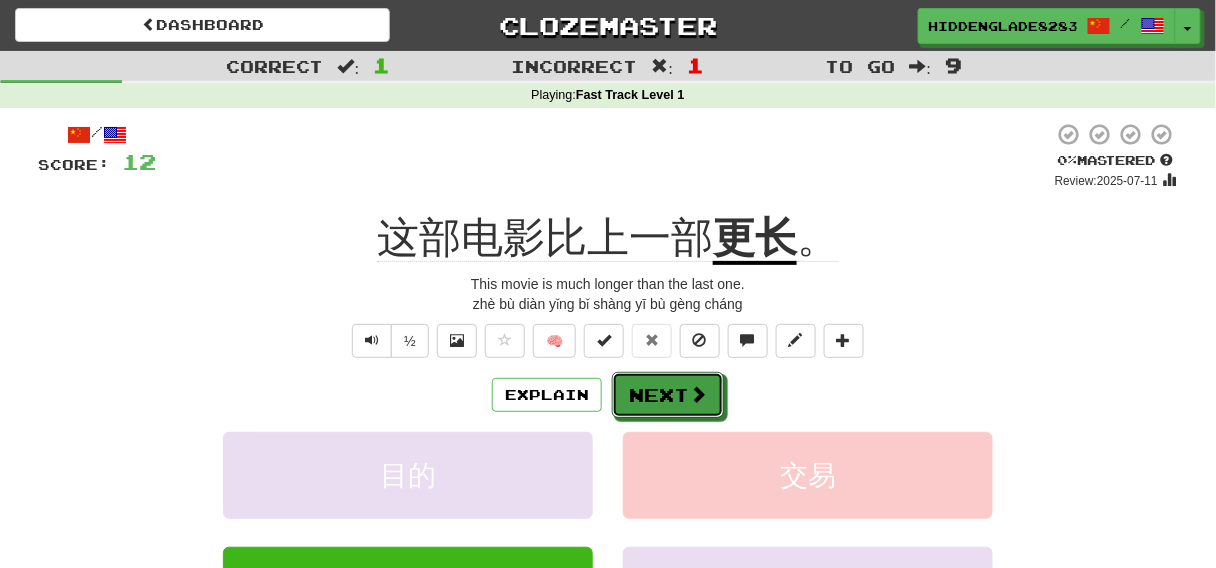 click on "Next" at bounding box center [668, 395] 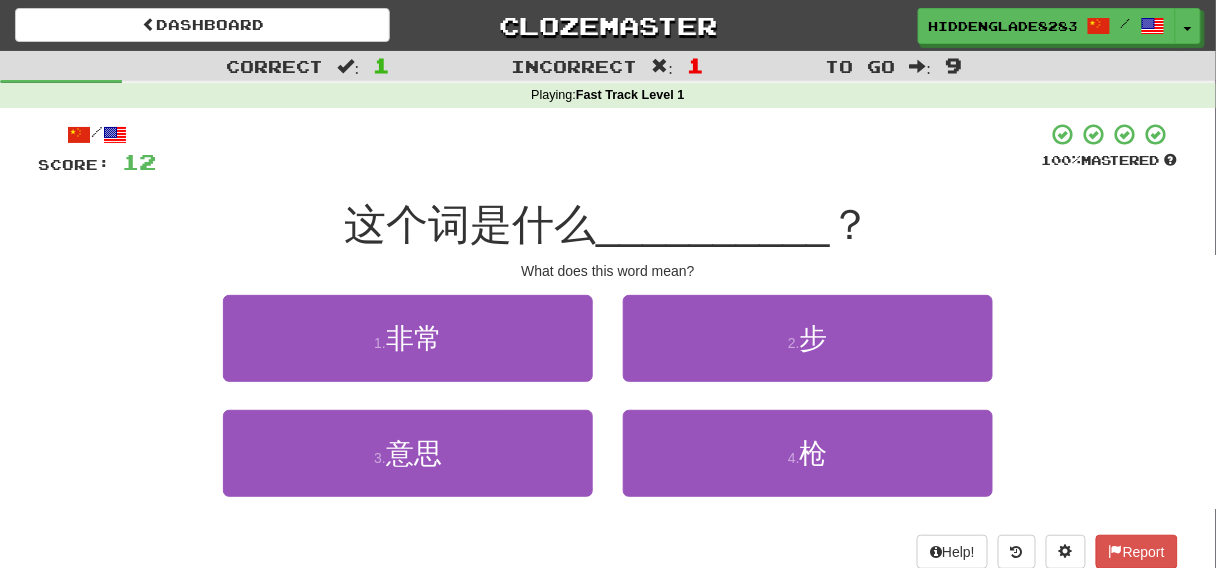 click on "这个词是什么" at bounding box center [470, 224] 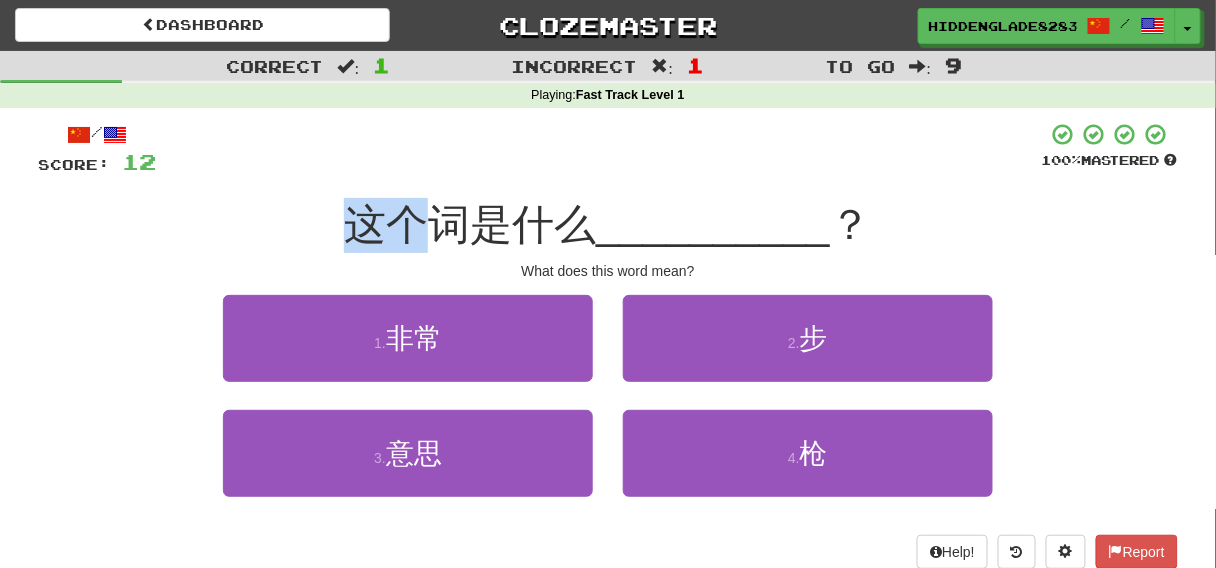 click on "这个词是什么" at bounding box center (470, 224) 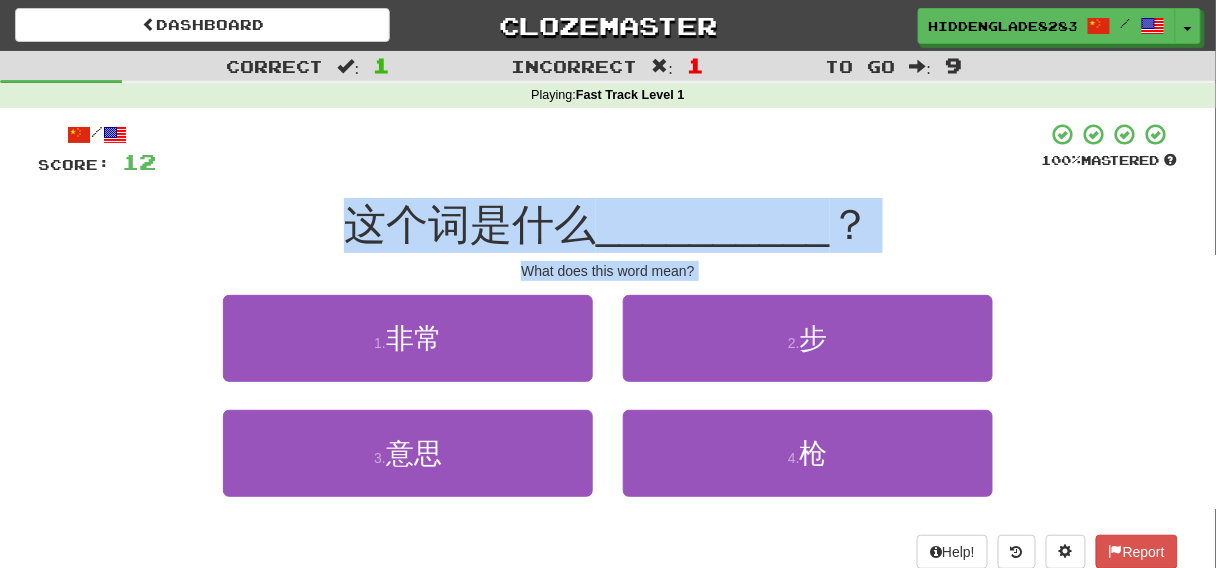 drag, startPoint x: 361, startPoint y: 208, endPoint x: 460, endPoint y: 498, distance: 306.4327 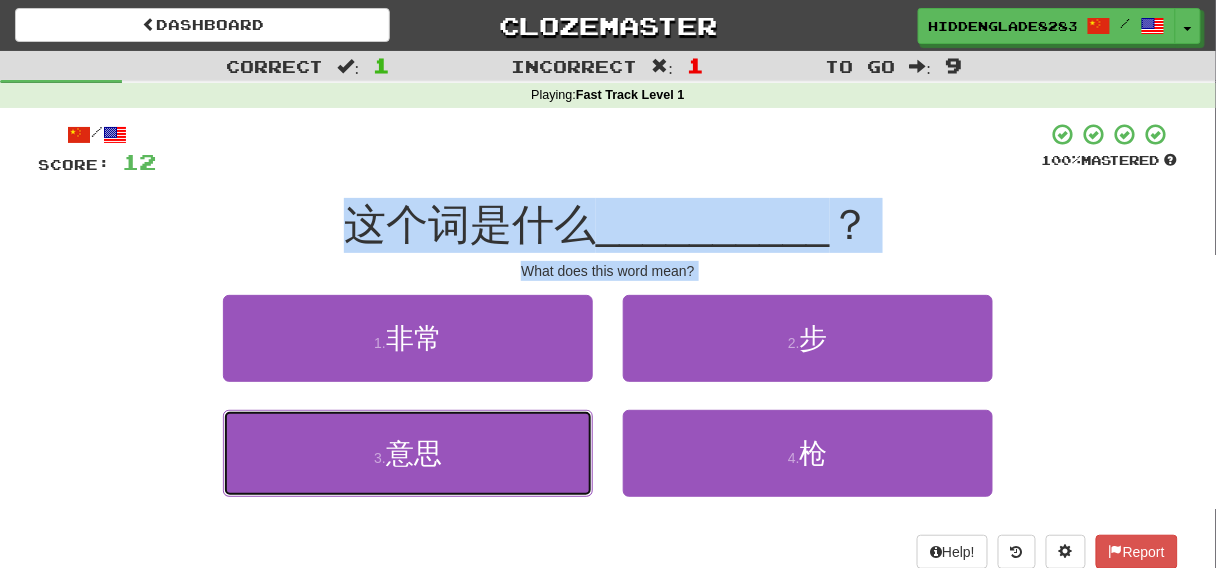 click on "3 .  意思" at bounding box center (408, 453) 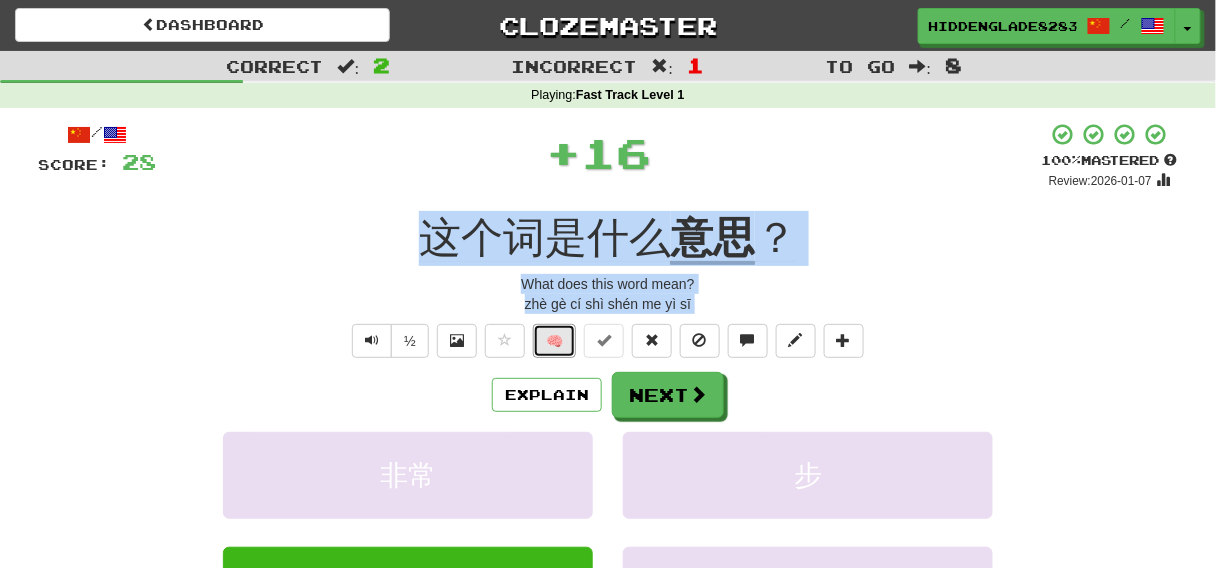 click on "🧠" at bounding box center (554, 341) 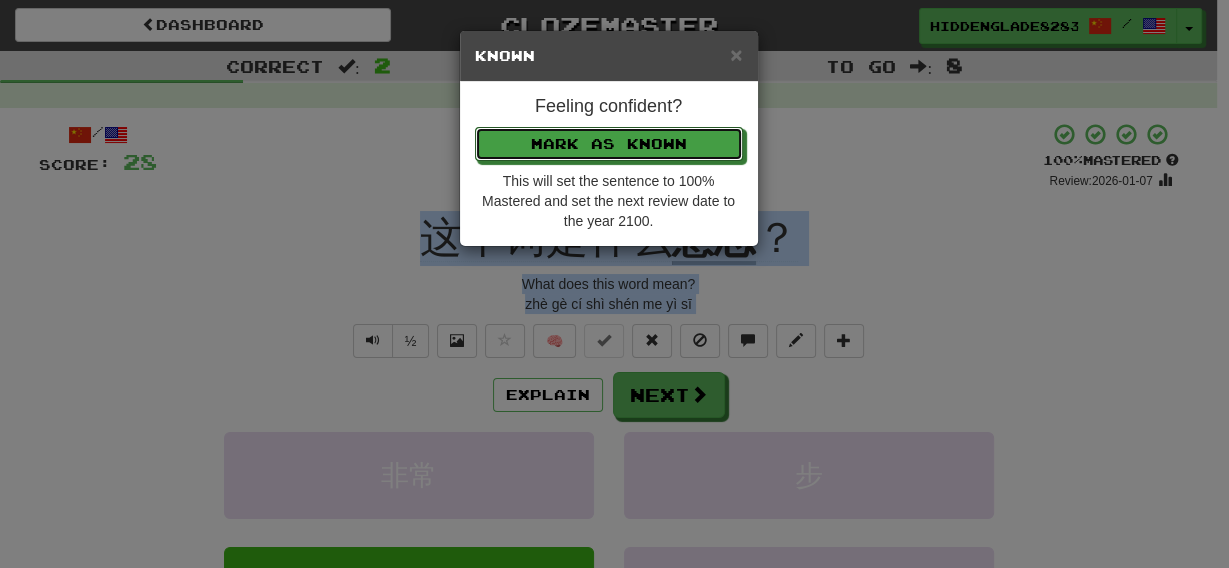 click on "Mark as Known" at bounding box center (609, 144) 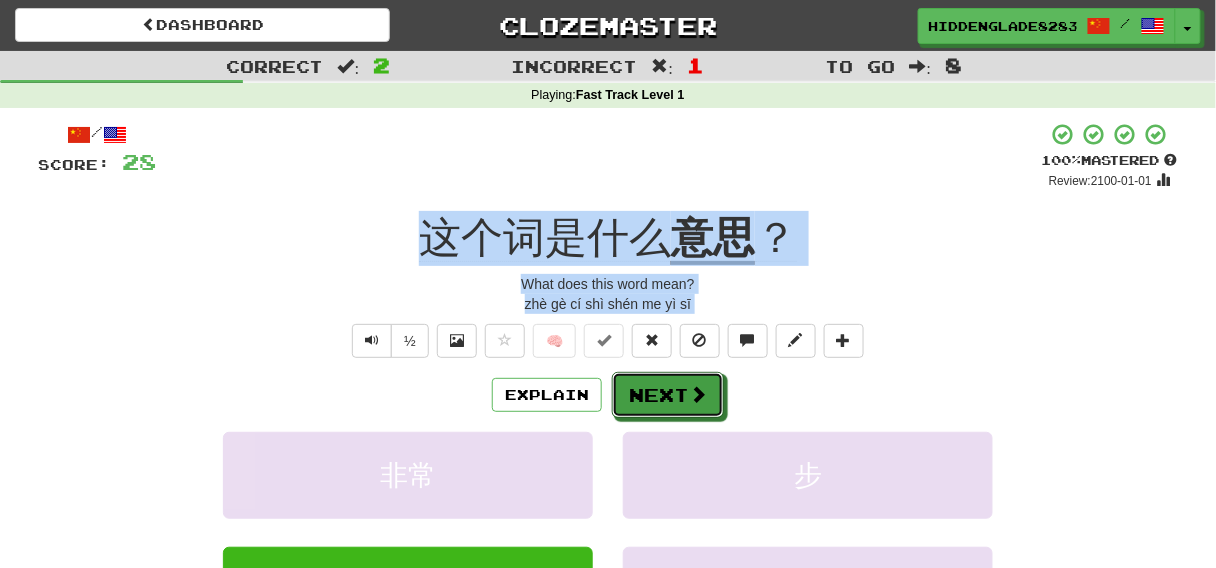 click on "Next" at bounding box center (668, 395) 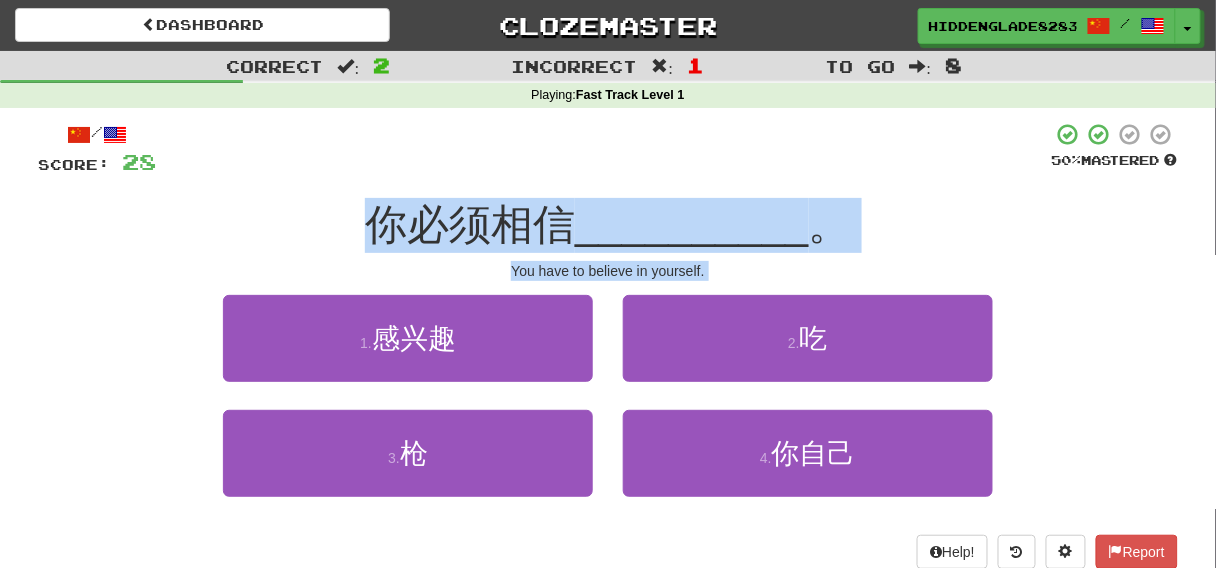click on "/  Score:   28 50 %  Mastered 你必须相信 __________ 。 You have to believe in yourself. 1 .  感兴趣 2 .  吃 3 .  枪 4 .  你自己  Help!  Report" at bounding box center [608, 345] 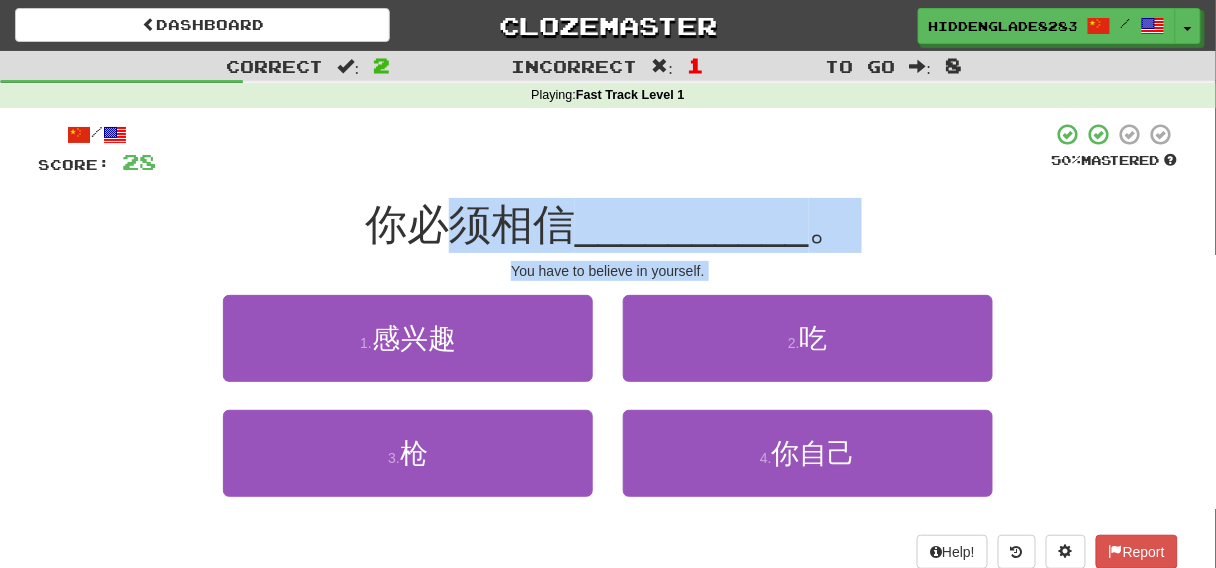 drag, startPoint x: 465, startPoint y: 204, endPoint x: 669, endPoint y: 420, distance: 297.10605 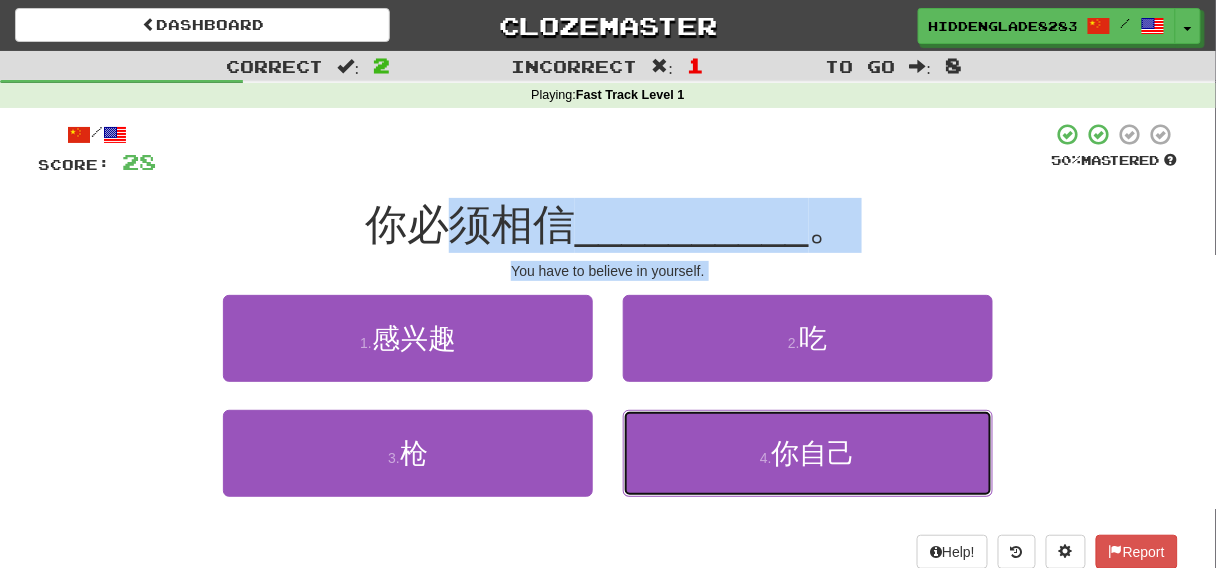 click on "4 .  你自己" at bounding box center [808, 453] 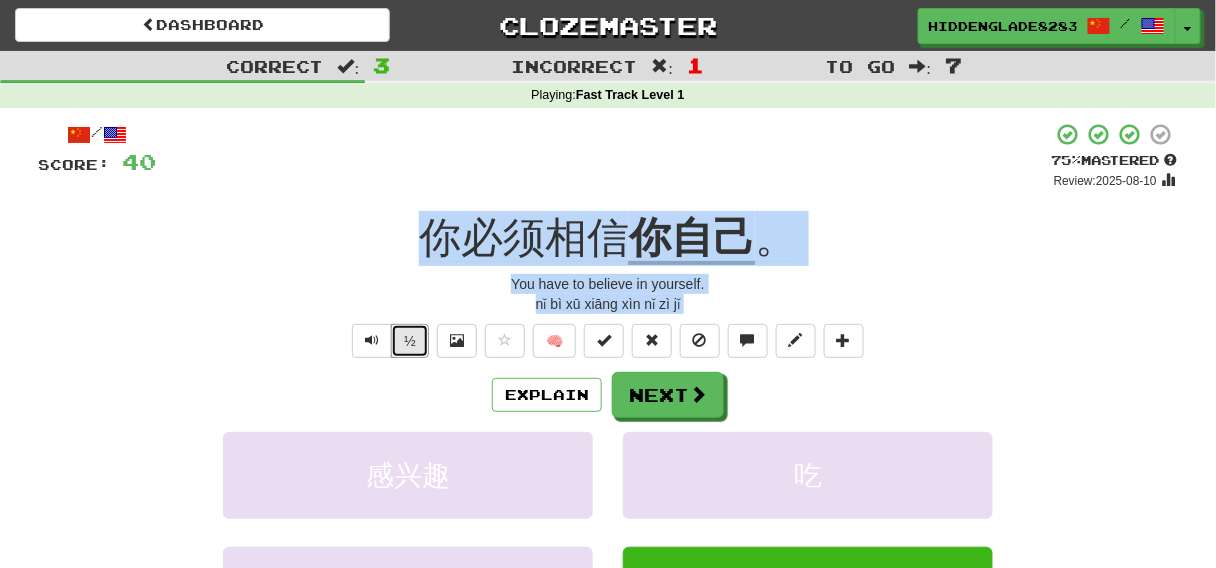 click on "½" at bounding box center (410, 341) 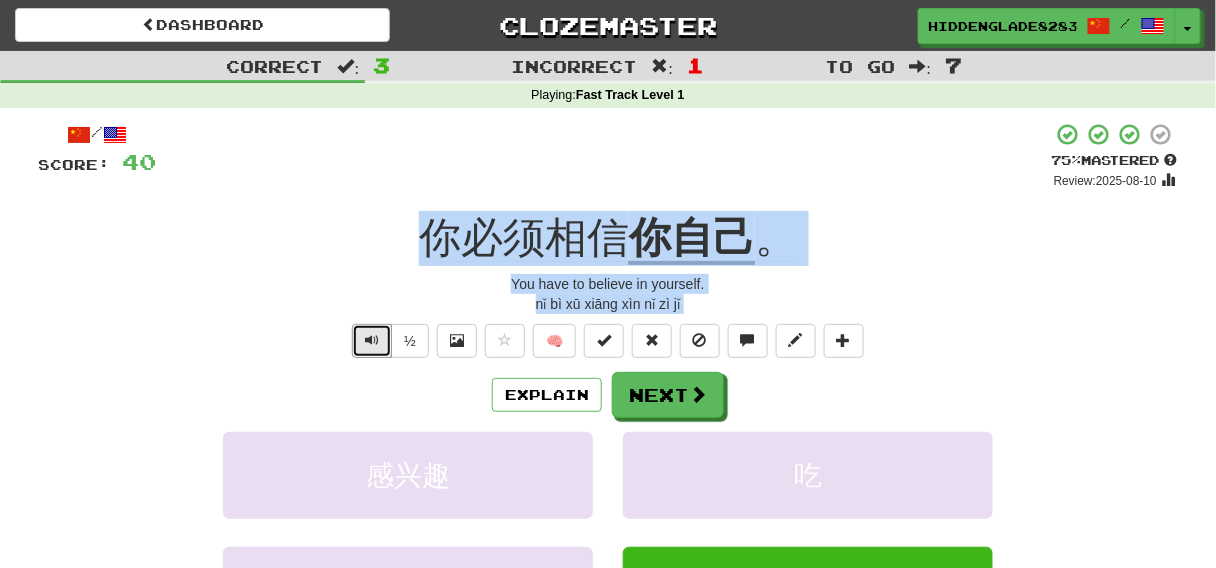 click at bounding box center [372, 341] 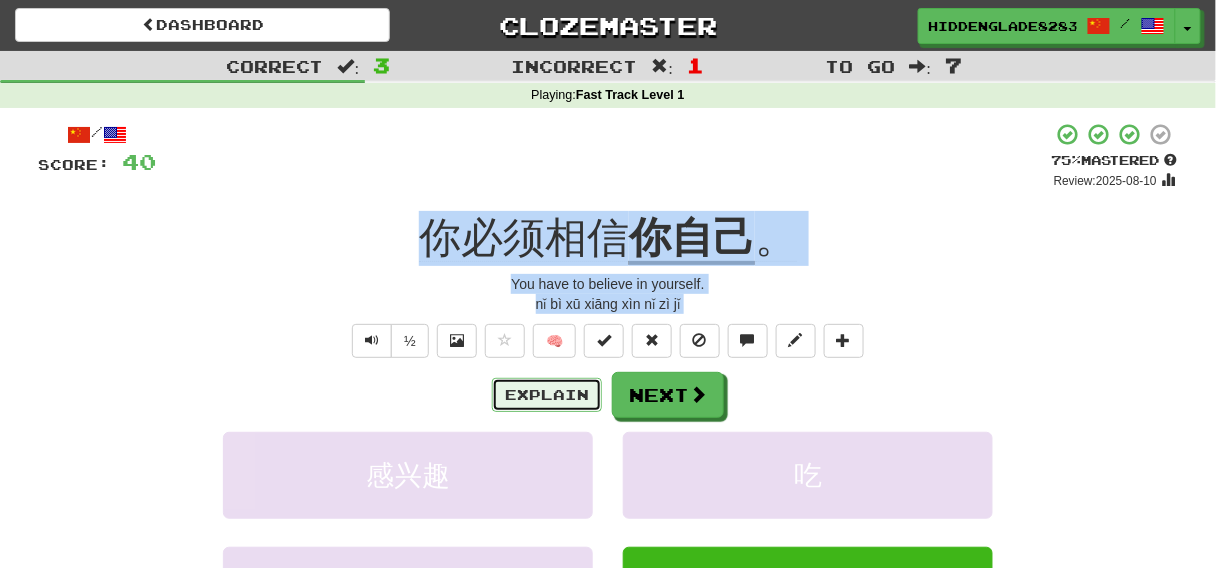 click on "Explain" at bounding box center [547, 395] 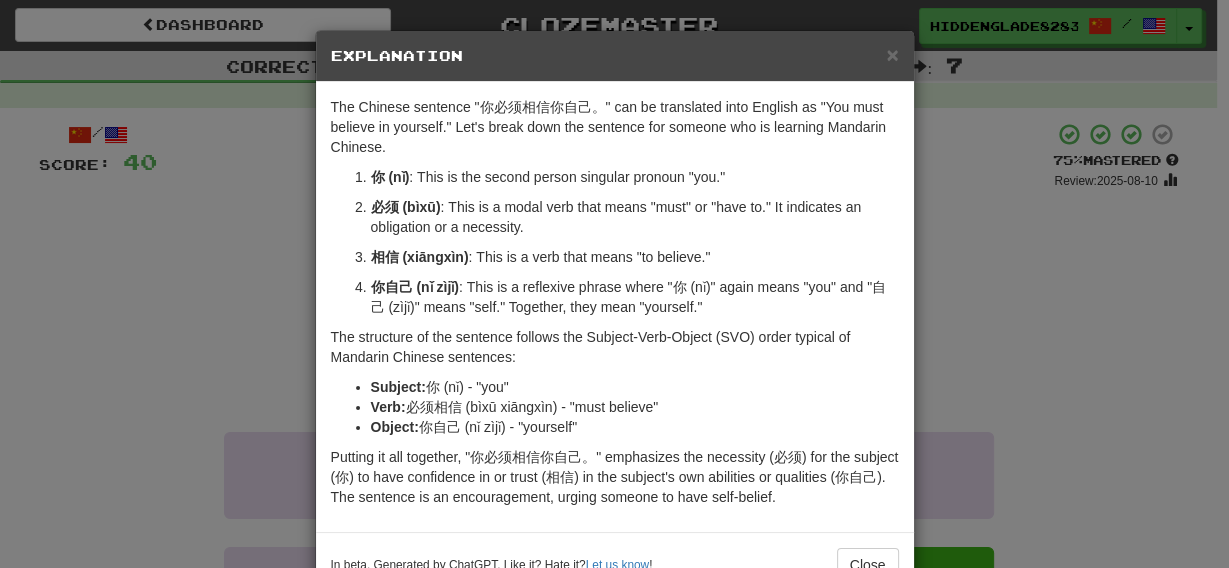 click on "必须 (bìxū)" at bounding box center [406, 207] 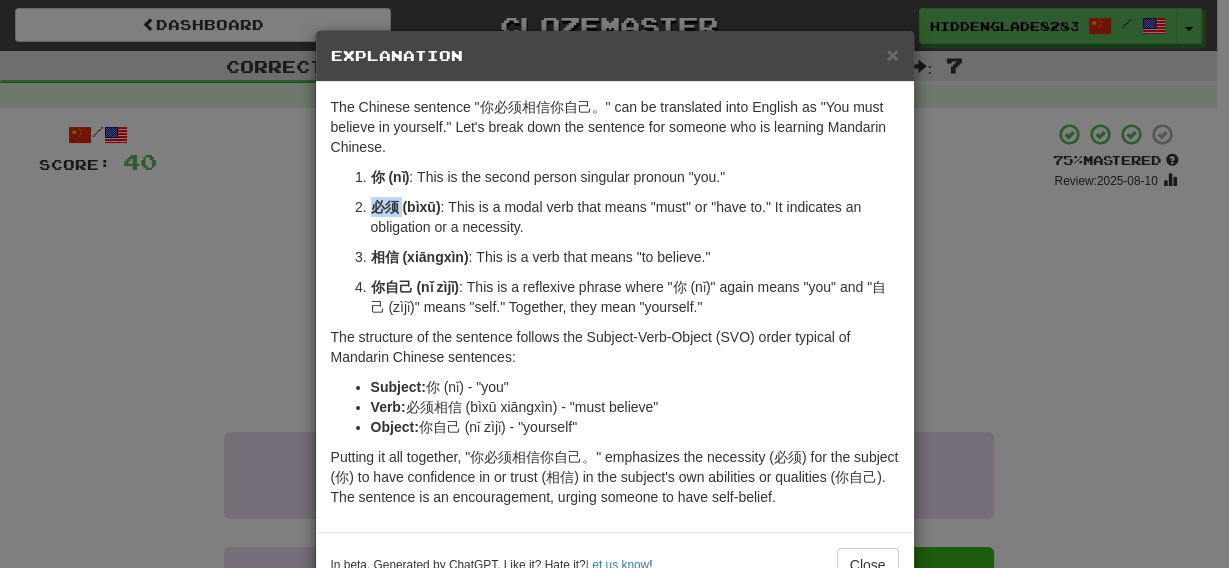 click on "必须 (bìxū)" at bounding box center [406, 207] 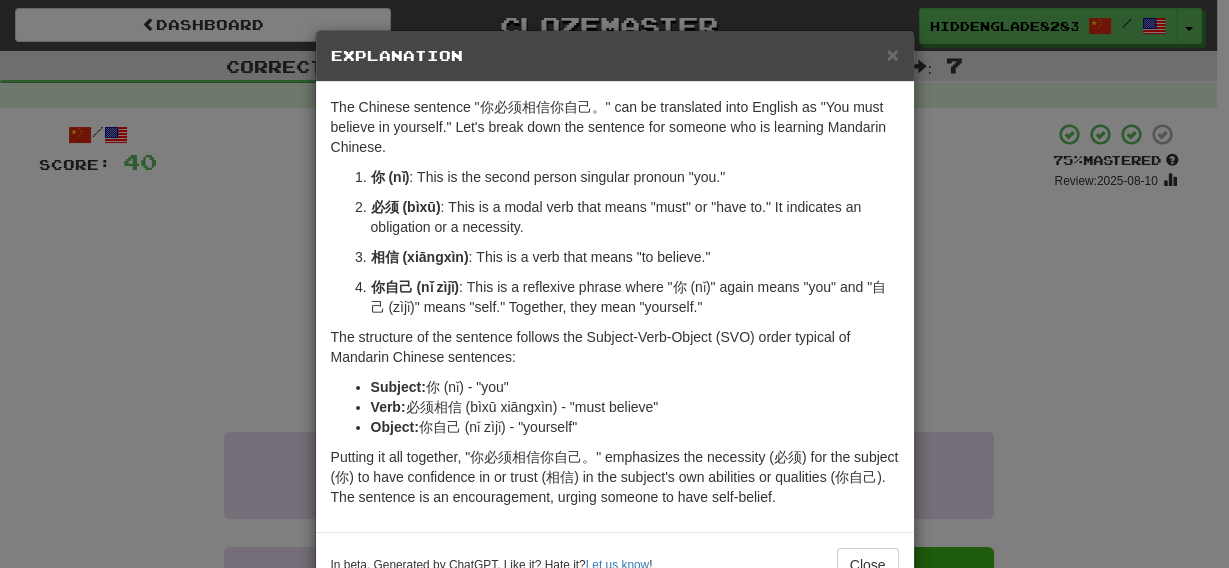 click on "相信 (xiāngxìn)" at bounding box center [420, 257] 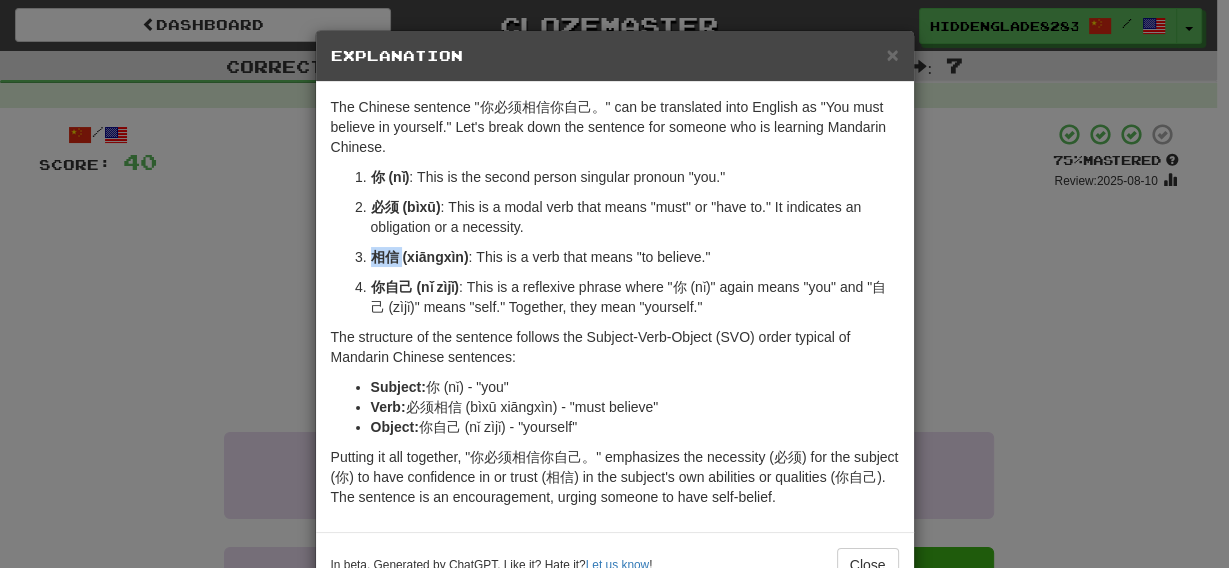 click on "相信 (xiāngxìn)" at bounding box center [420, 257] 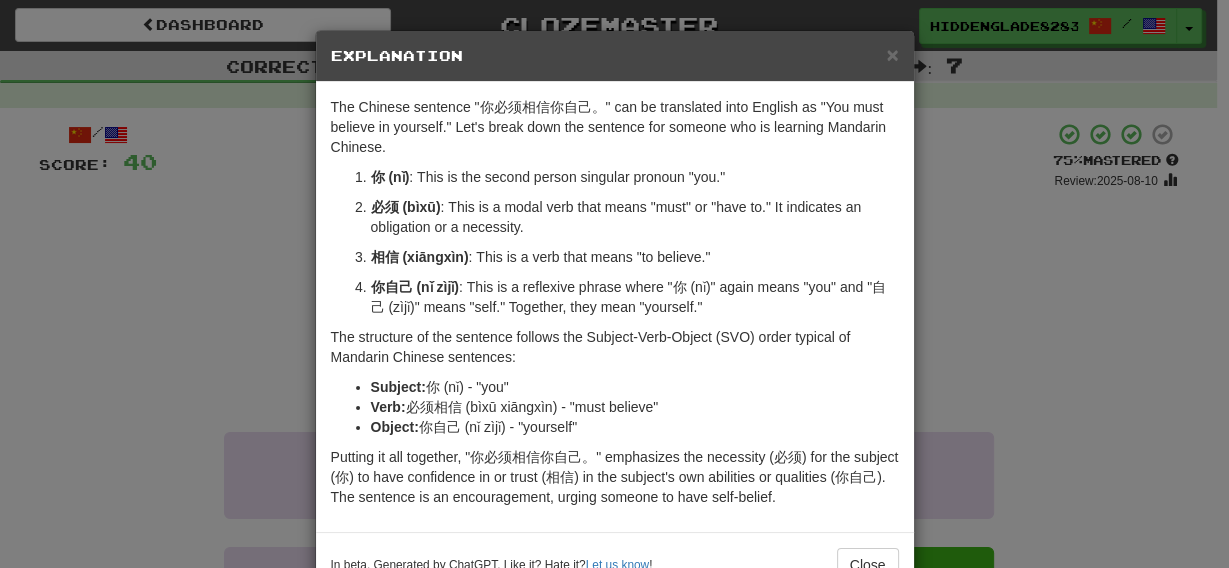 click on "× Explanation The Chinese sentence "你必须相信你自己。" can be translated into English as "You must believe in yourself." Let's break down the sentence for someone who is learning Mandarin Chinese.
你 (nǐ) : This is the second person singular pronoun "you."
必须 (bìxū) : This is a modal verb that means "must" or "have to." It indicates an obligation or a necessity.
相信 (xiāngxìn) : This is a verb that means "to believe."
你自己 (nǐ zìjǐ) : This is a reflexive phrase where "你 (nǐ)" again means "you" and "自己 (zìjǐ)" means "self." Together, they mean "yourself."
The structure of the sentence follows the Subject-Verb-Object (SVO) order typical of Mandarin Chinese sentences:
Subject:  你 (nǐ) - "you"
Verb:  必须相信 (bìxū xiāngxìn) - "must believe"
Object:  你自己 (nǐ zìjǐ) - "yourself"
In beta. Generated by ChatGPT. Like it? Hate it?  Let us know ! Close" at bounding box center [614, 284] 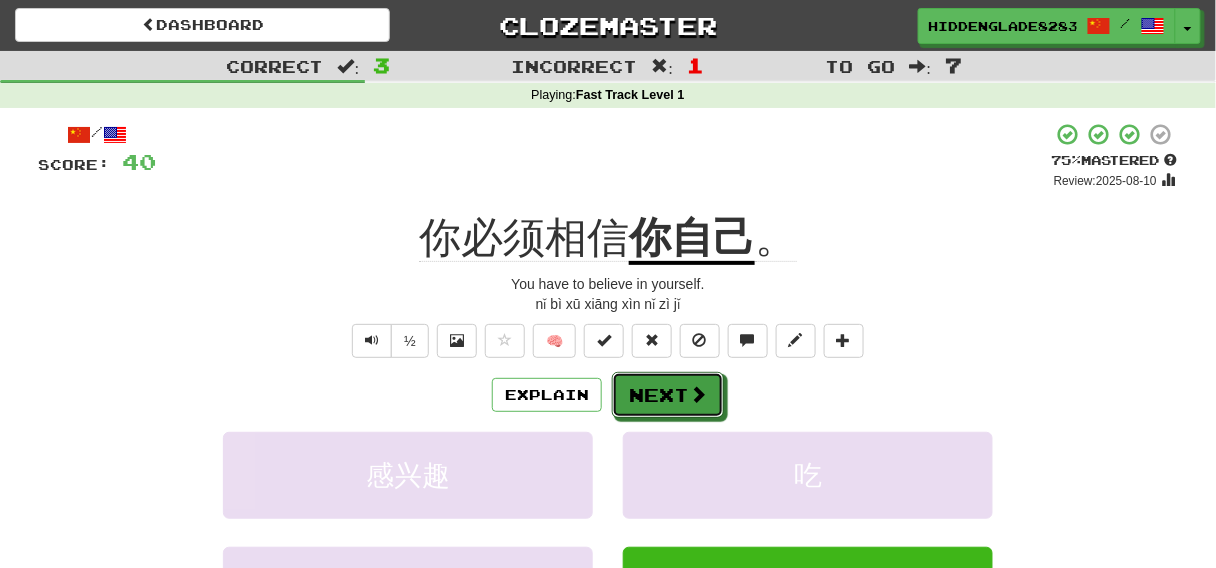 click on "Next" at bounding box center (668, 395) 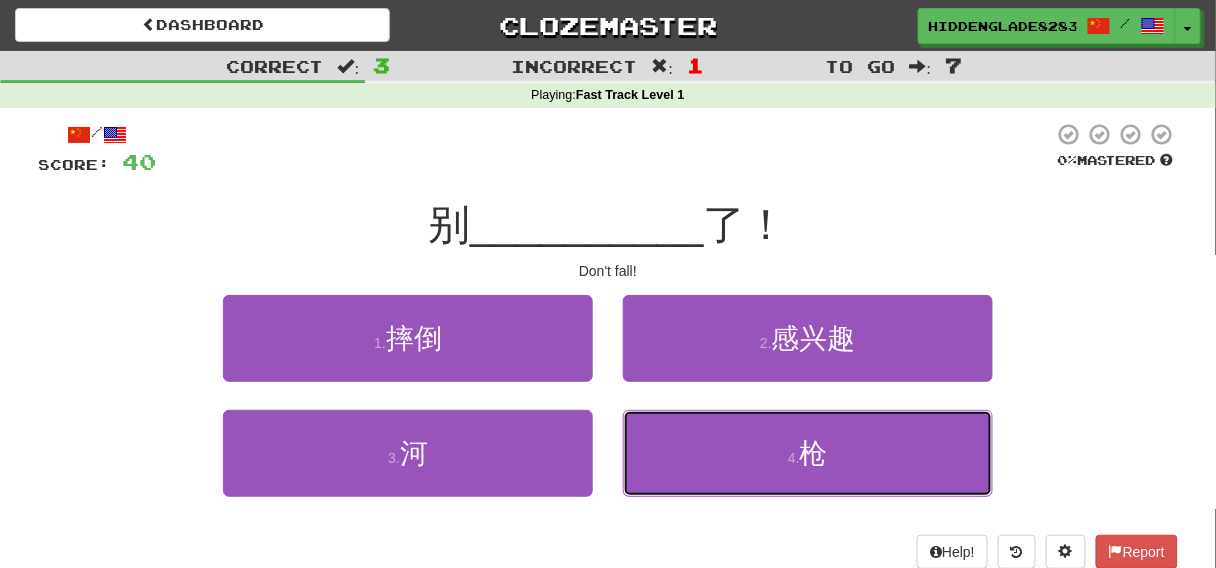 click on "4 .  枪" at bounding box center (808, 453) 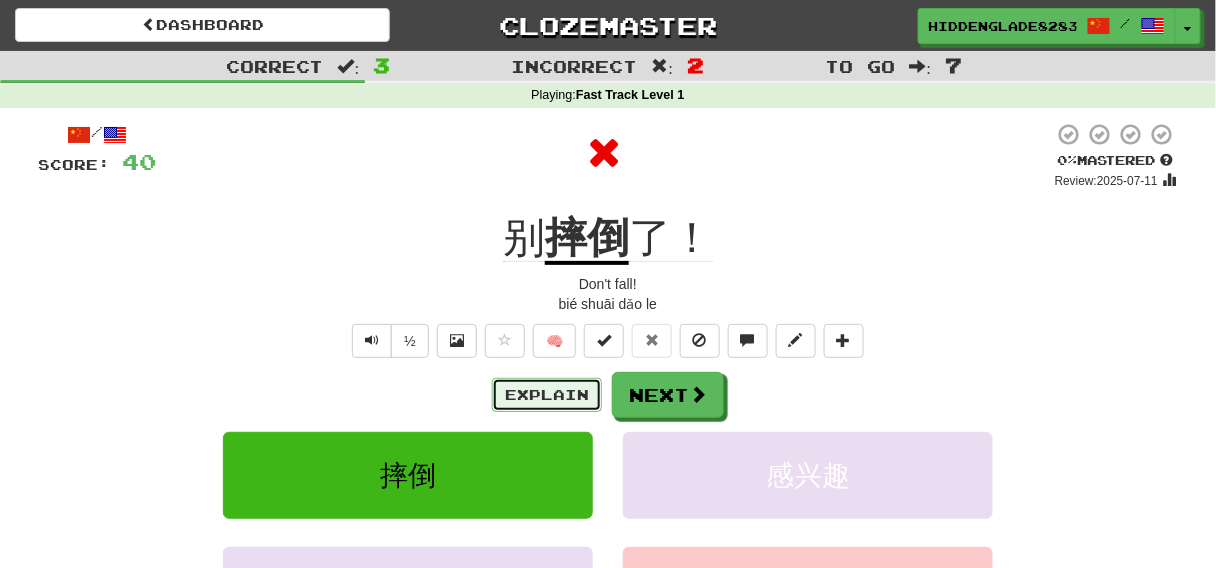 click on "Explain" at bounding box center [547, 395] 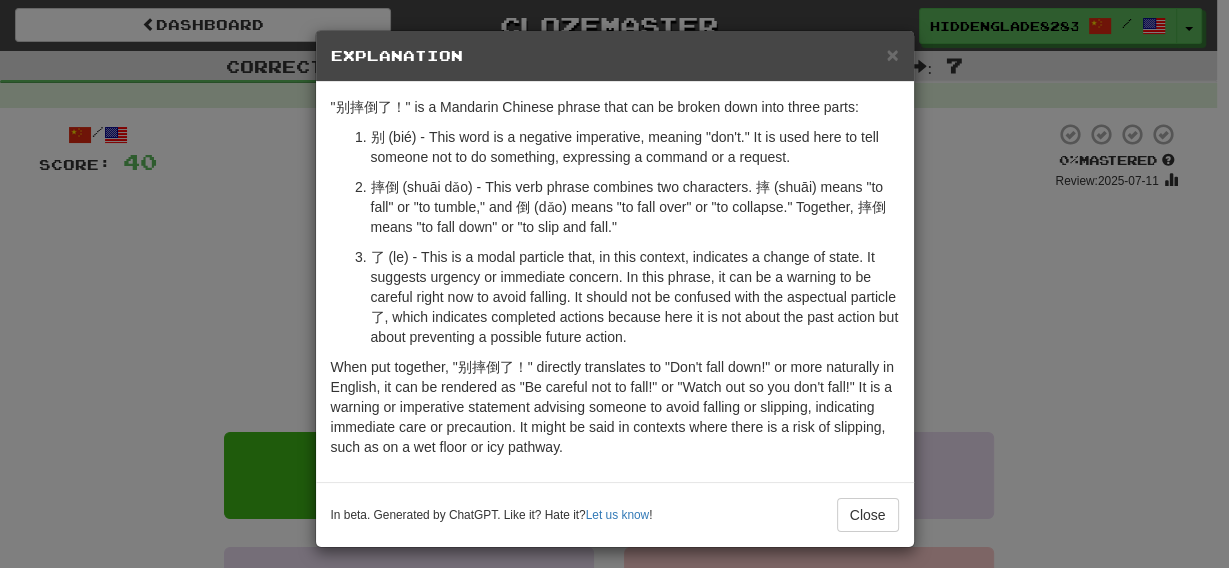 click on "× Explanation "别摔倒了！" is a Mandarin Chinese phrase that can be broken down into three parts:
别 (bié) - This word is a negative imperative, meaning "don't." It is used here to tell someone not to do something, expressing a command or a request.
摔倒 (shuāi dǎo) - This verb phrase combines two characters. 摔 (shuāi) means "to fall" or "to tumble," and 倒 (dǎo) means "to fall over" or "to collapse." Together, 摔倒 means "to fall down" or "to slip and fall."
了 (le) - This is a modal particle that, in this context, indicates a change of state. It suggests urgency or immediate concern. In this phrase, it can be a warning to be careful right now to avoid falling. It should not be confused with the aspectual particle 了, which indicates completed actions because here it is not about the past action but about preventing a possible future action.
In beta. Generated by ChatGPT. Like it? Hate it?  Let us know ! Close" at bounding box center (614, 284) 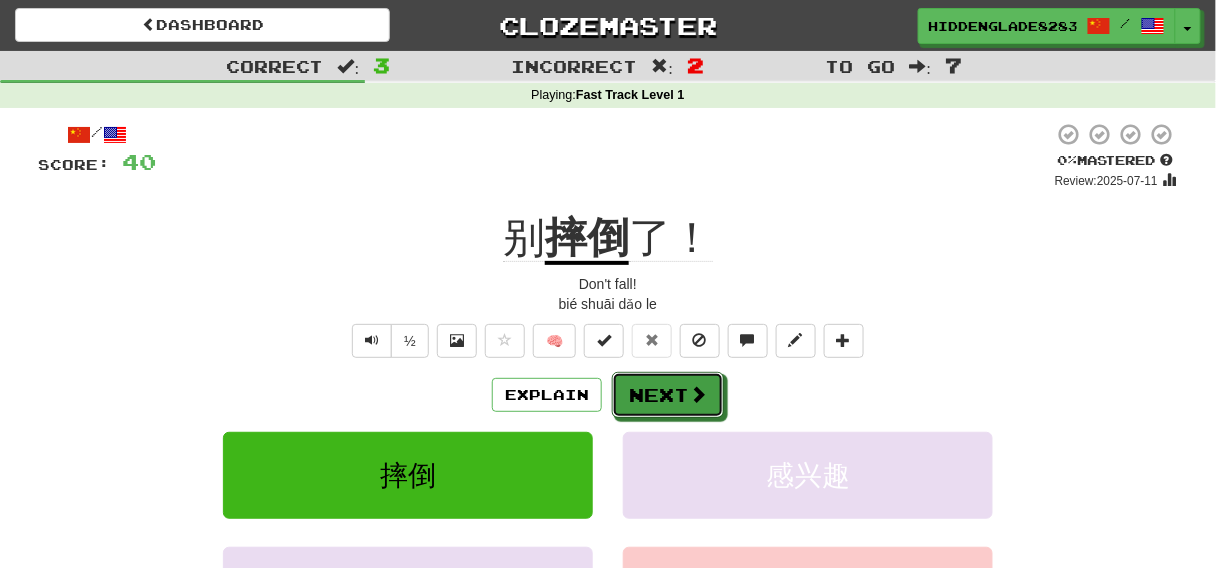 click on "Next" at bounding box center (668, 395) 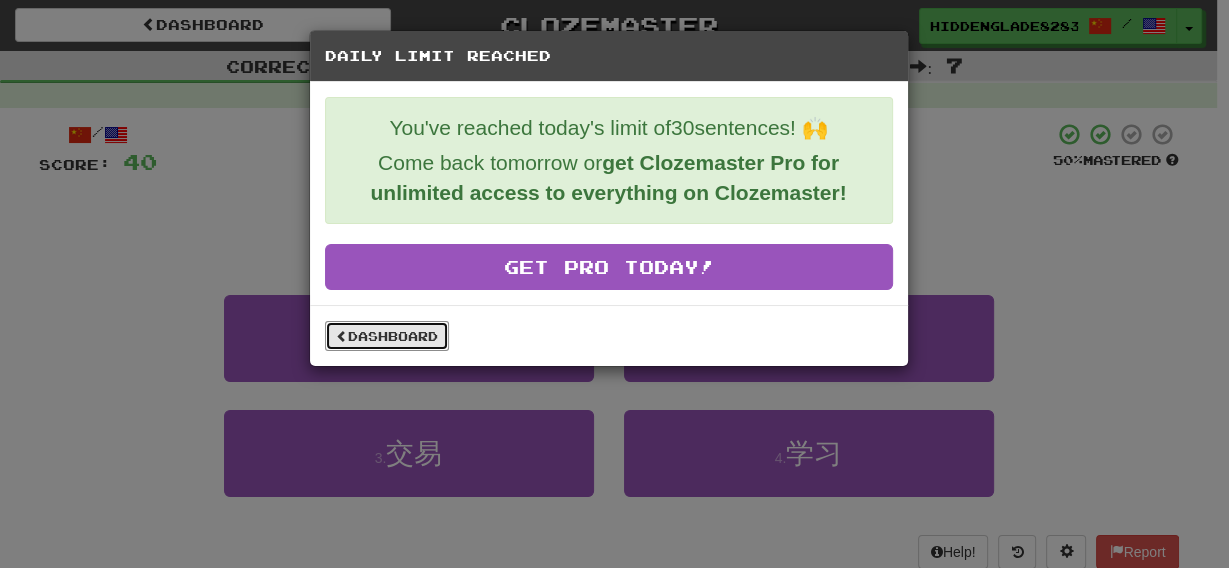 click on "Dashboard" at bounding box center [387, 336] 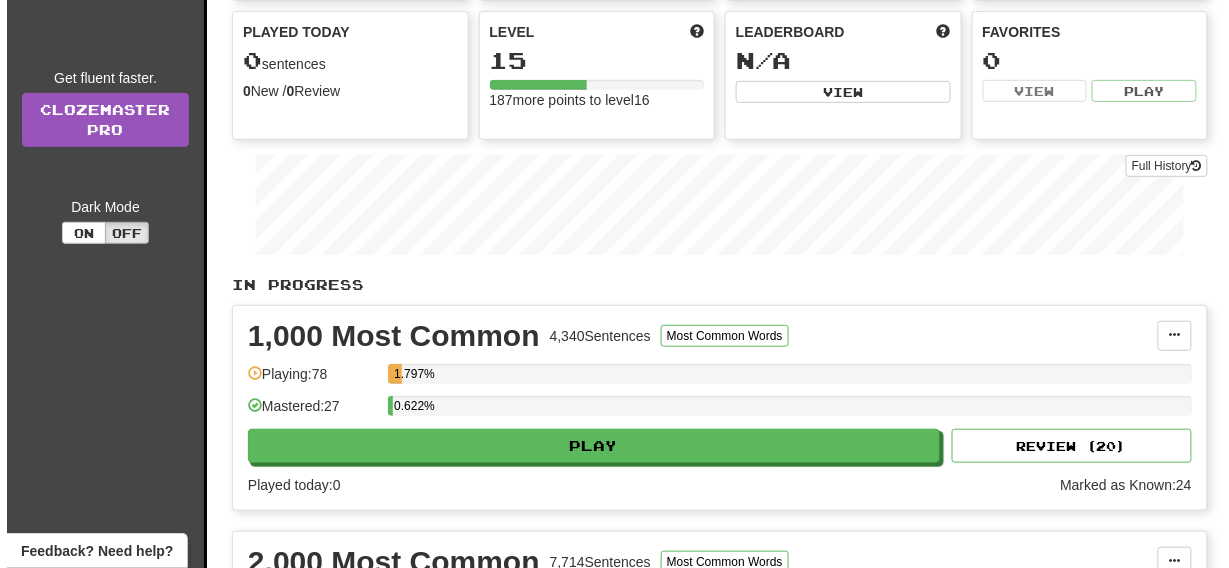 scroll, scrollTop: 320, scrollLeft: 0, axis: vertical 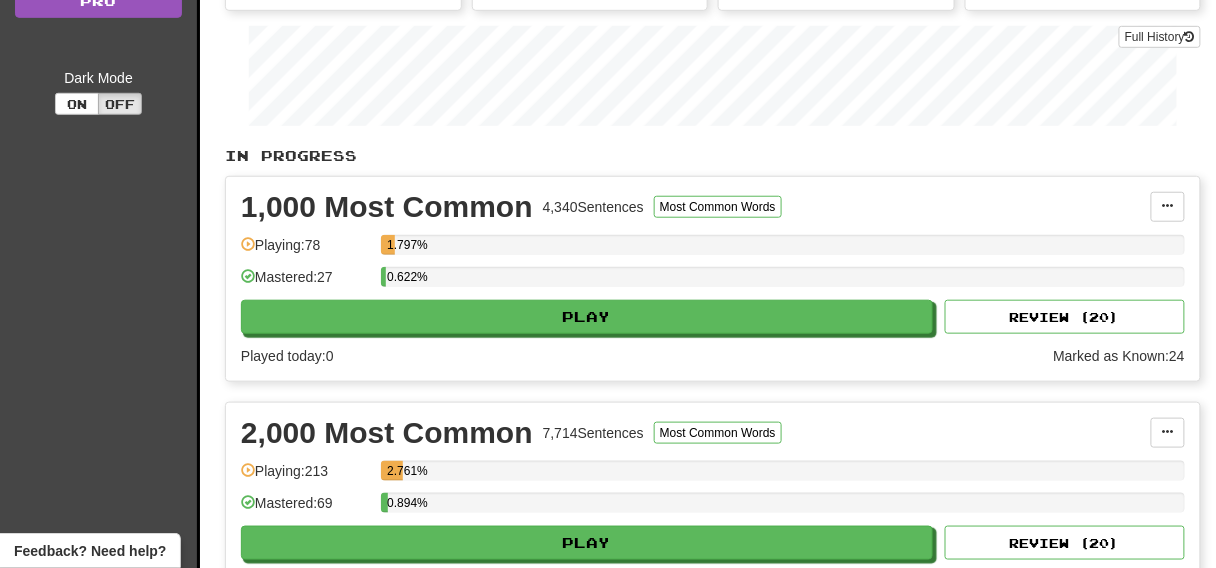 drag, startPoint x: 471, startPoint y: 517, endPoint x: 506, endPoint y: 536, distance: 39.824615 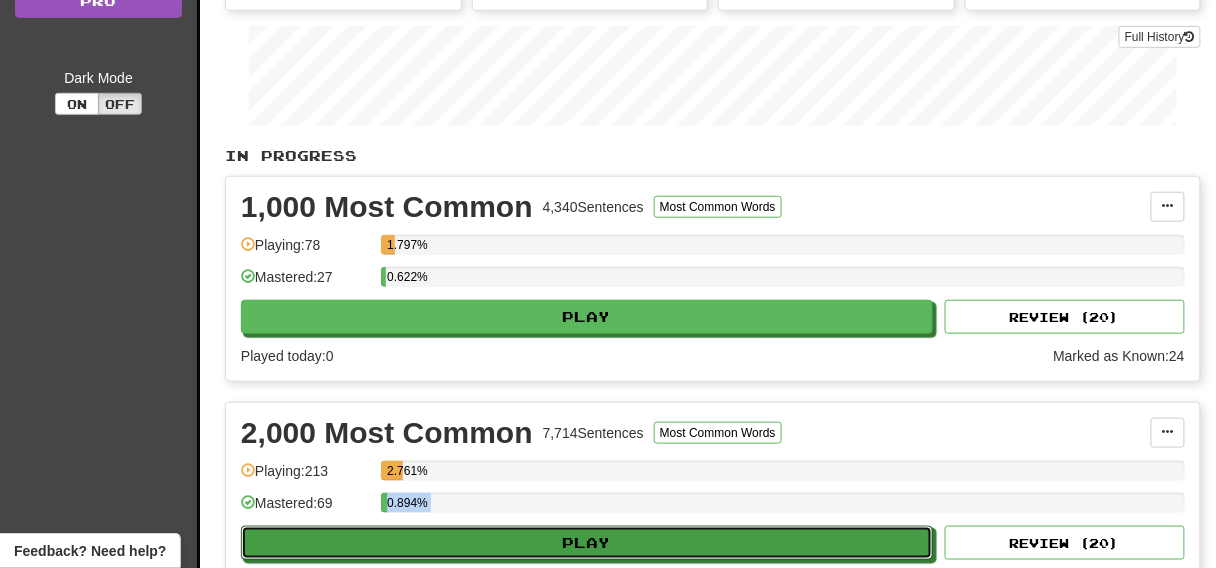 click on "Play" at bounding box center (587, 543) 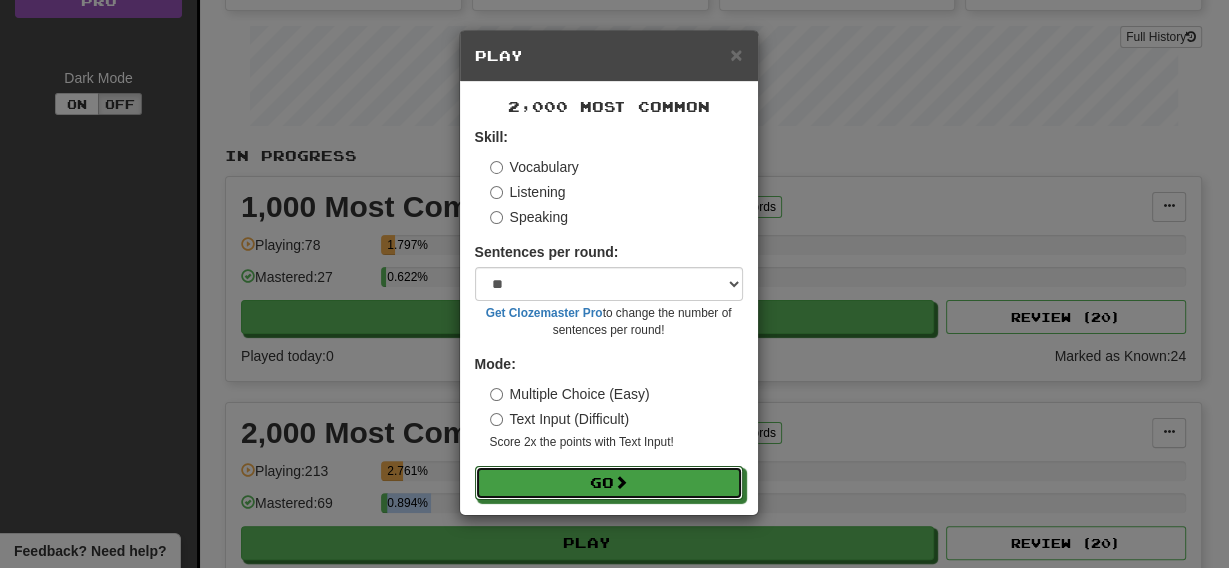 click on "Go" at bounding box center (609, 483) 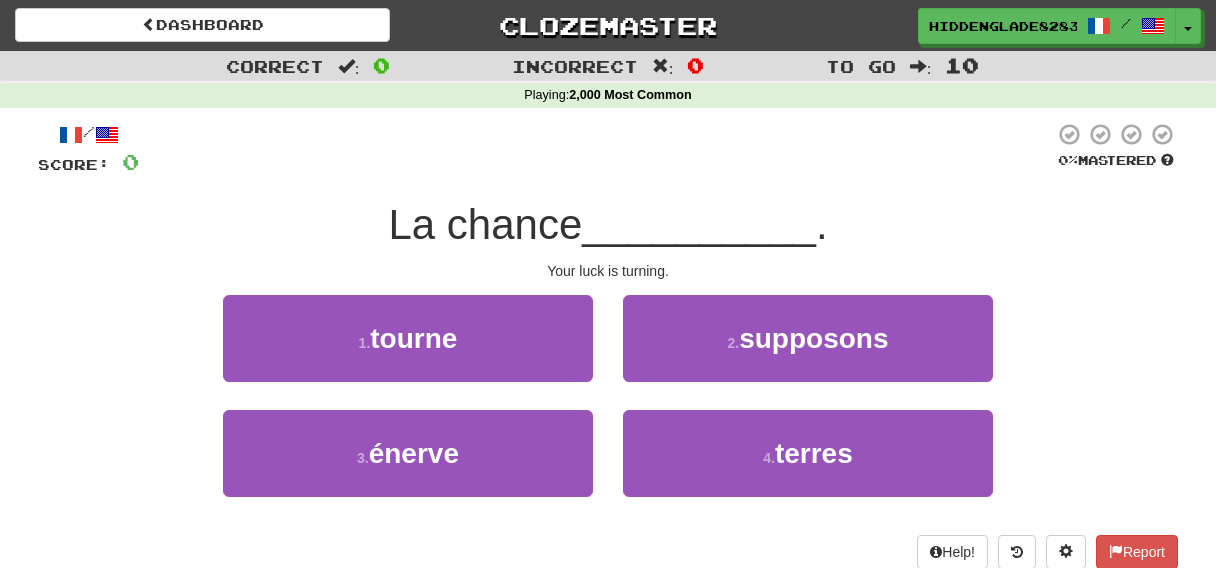 scroll, scrollTop: 0, scrollLeft: 0, axis: both 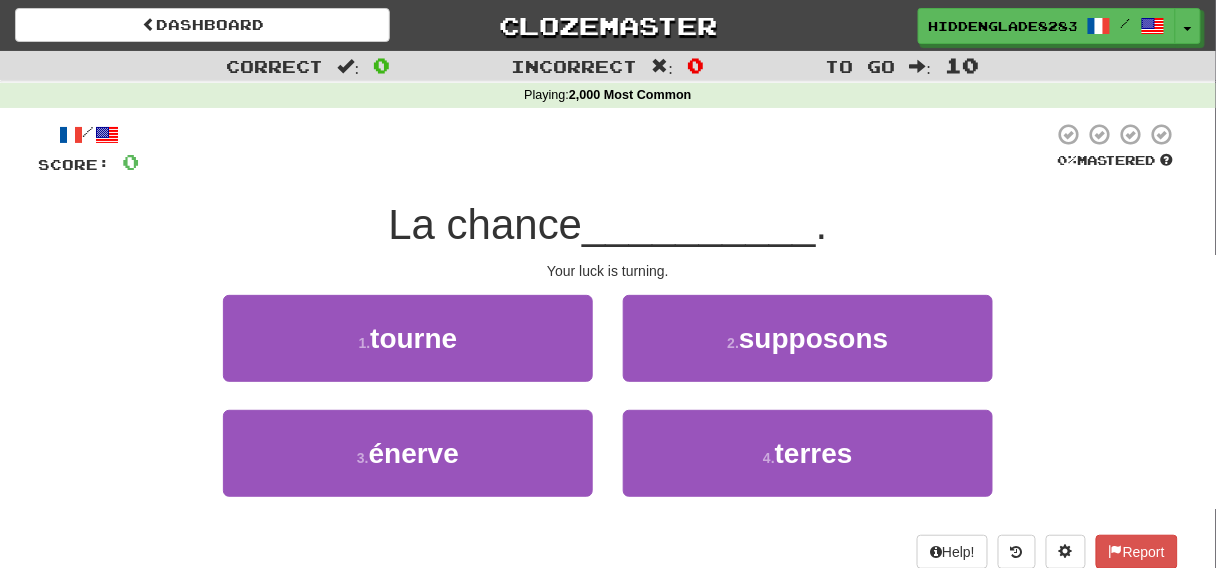 click on "/ Score: 0 0 % Mastered La chance __________ . Your luck is turning. 1 . tourne 2 . supposons 3 . énerve 4 . terres Help! Report" at bounding box center [608, 345] 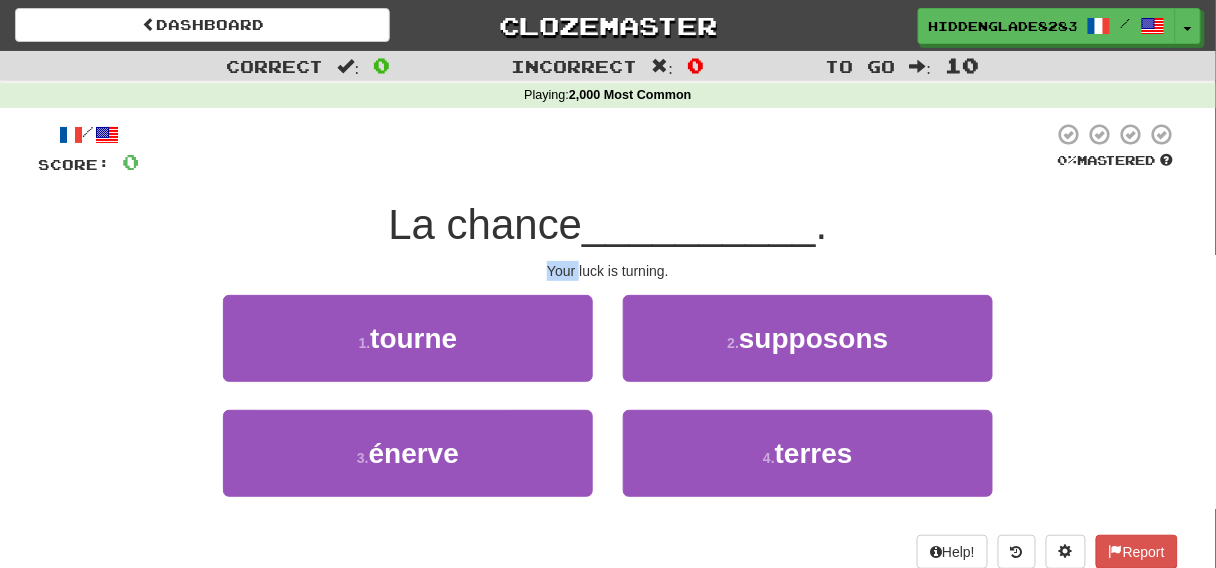 click on "/ Score: 0 0 % Mastered La chance __________ . Your luck is turning. 1 . tourne 2 . supposons 3 . énerve 4 . terres Help! Report" at bounding box center [608, 345] 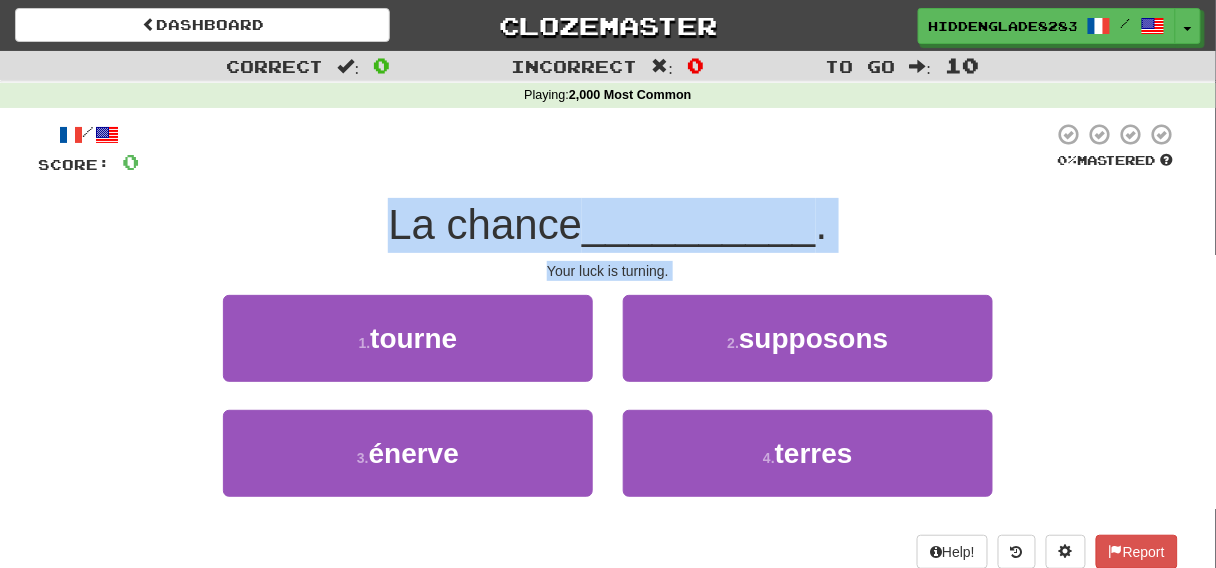 drag, startPoint x: 567, startPoint y: 258, endPoint x: 565, endPoint y: 219, distance: 39.051247 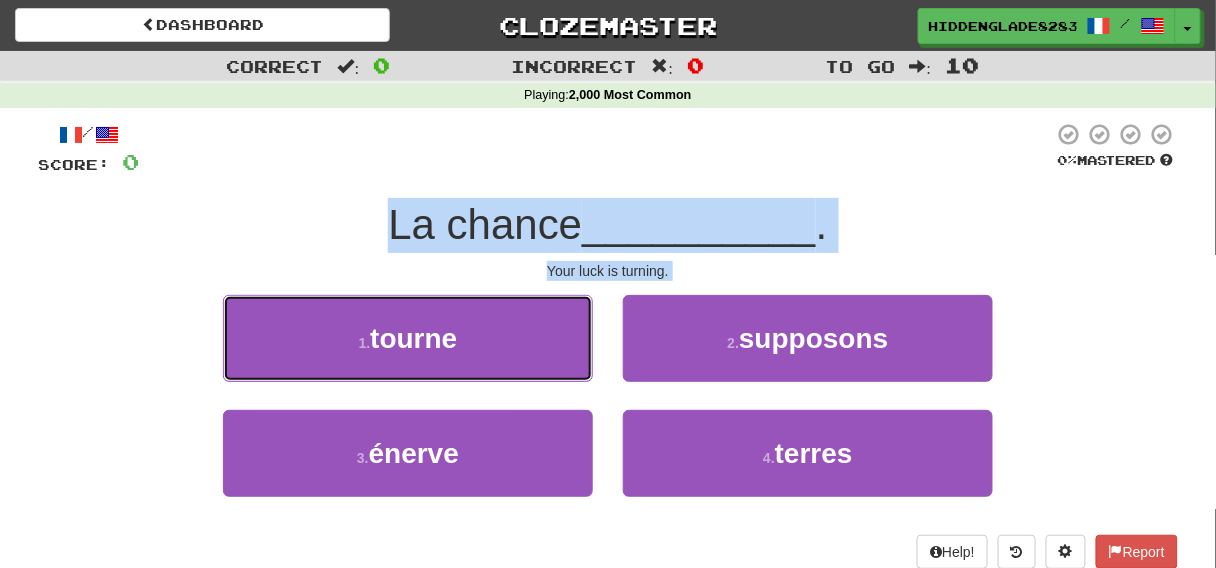 click on "1 .  tourne" at bounding box center [408, 338] 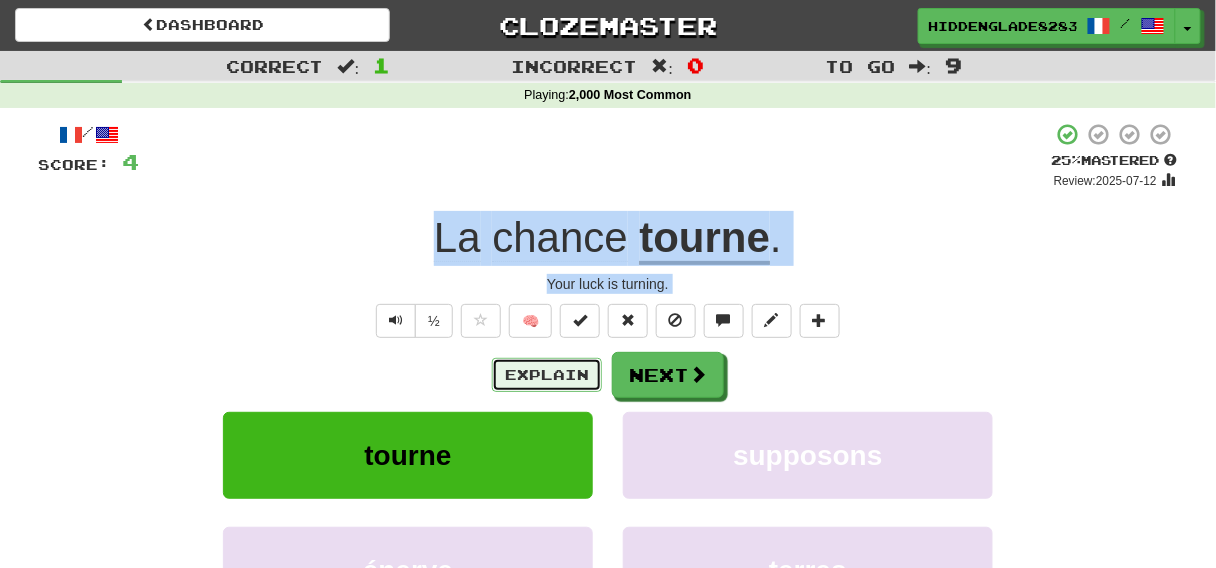 click on "Explain" at bounding box center (547, 375) 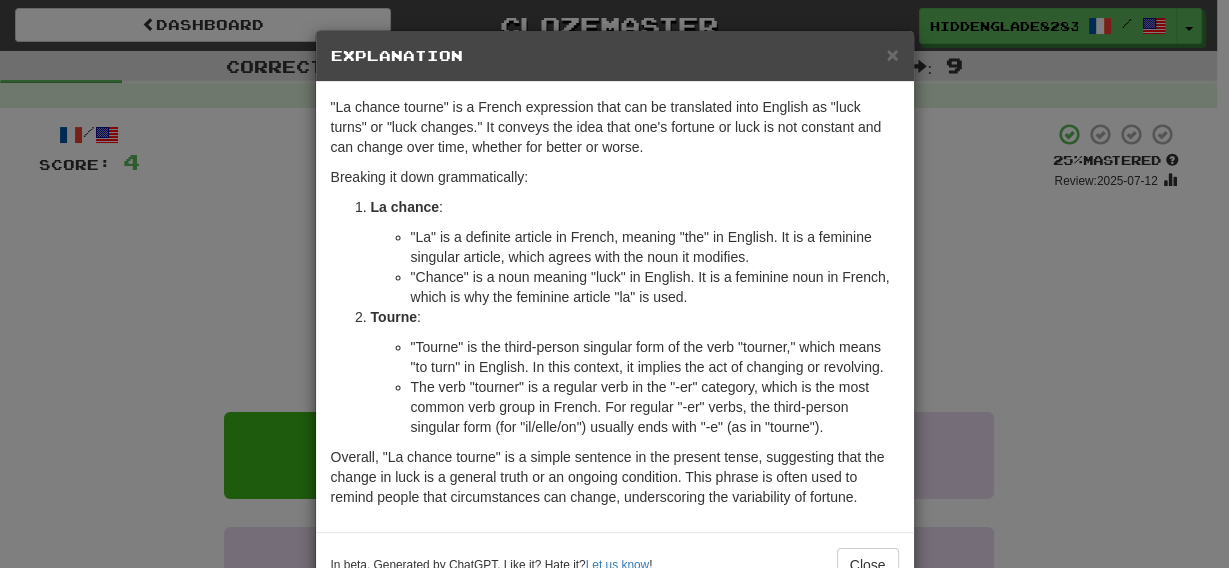 click on "× Explanation "La chance tourne" is a French expression that can be translated into English as "luck turns" or "luck changes." It conveys the idea that one's fortune or luck is not constant and can change over time, whether for better or worse.
Breaking it down grammatically:
La chance :
"La" is a definite article in French, meaning "the" in English. It is a feminine singular article, which agrees with the noun it modifies.
"Chance" is a noun meaning "luck" in English. It is a feminine noun in French, which is why the feminine article "la" is used.
Tourne :
"Tourne" is the third-person singular form of the verb "tourner," which means "to turn" in English. In this context, it implies the act of changing or revolving.
The verb "tourner" is a regular verb in the "-er" category, which is the most common verb group in French. For regular "-er" verbs, the third-person singular form (for "il/elle/on") usually ends with "-e" (as in "tourne").
Let us know ! Close" at bounding box center [614, 284] 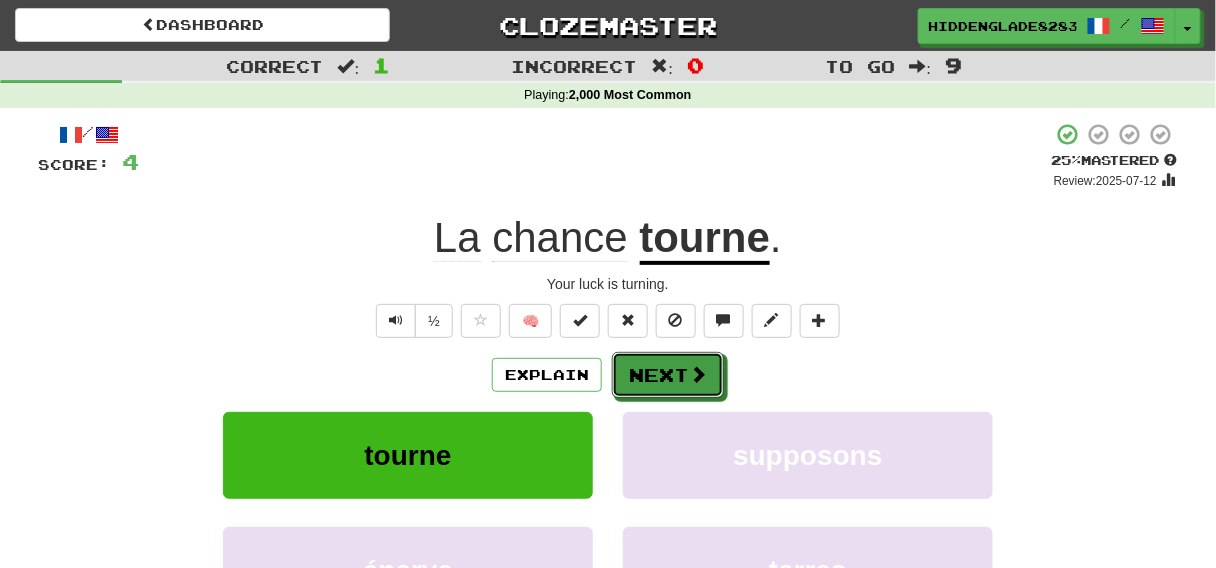 click on "Next" at bounding box center (668, 375) 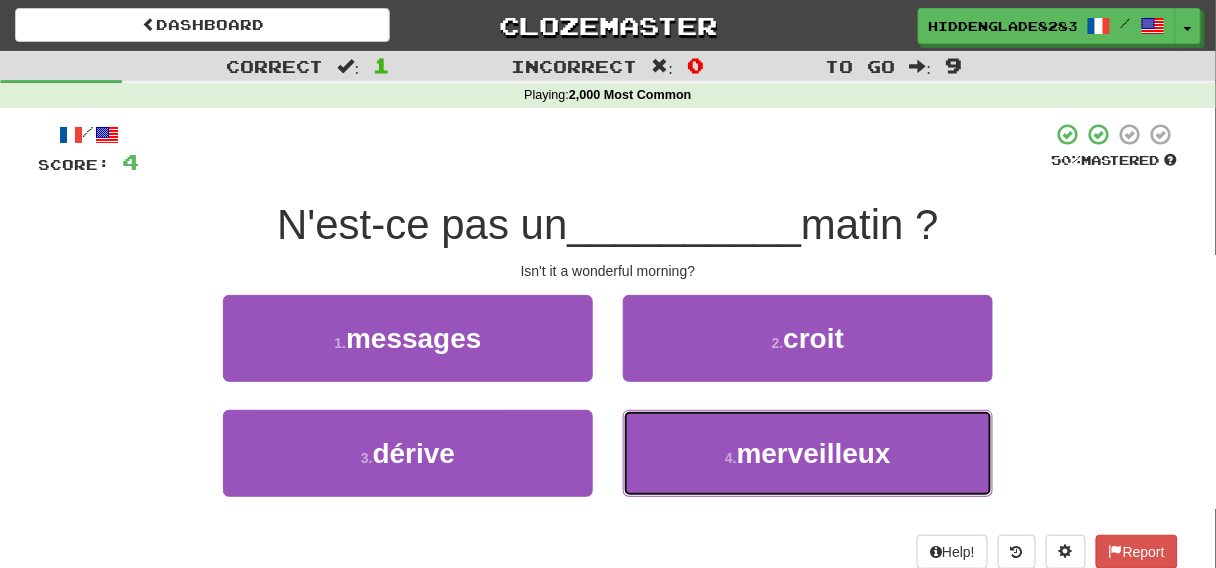 click on "merveilleux" at bounding box center (814, 453) 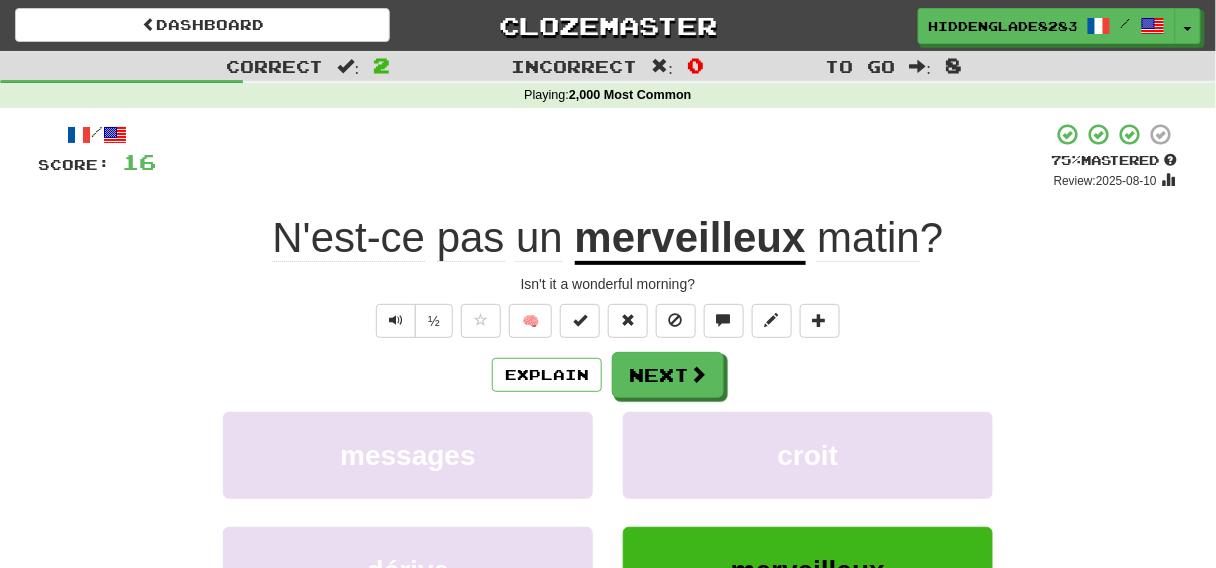 click on "Explain Next messages croit dérive merveilleux Learn more: messages croit dérive merveilleux" at bounding box center [608, 512] 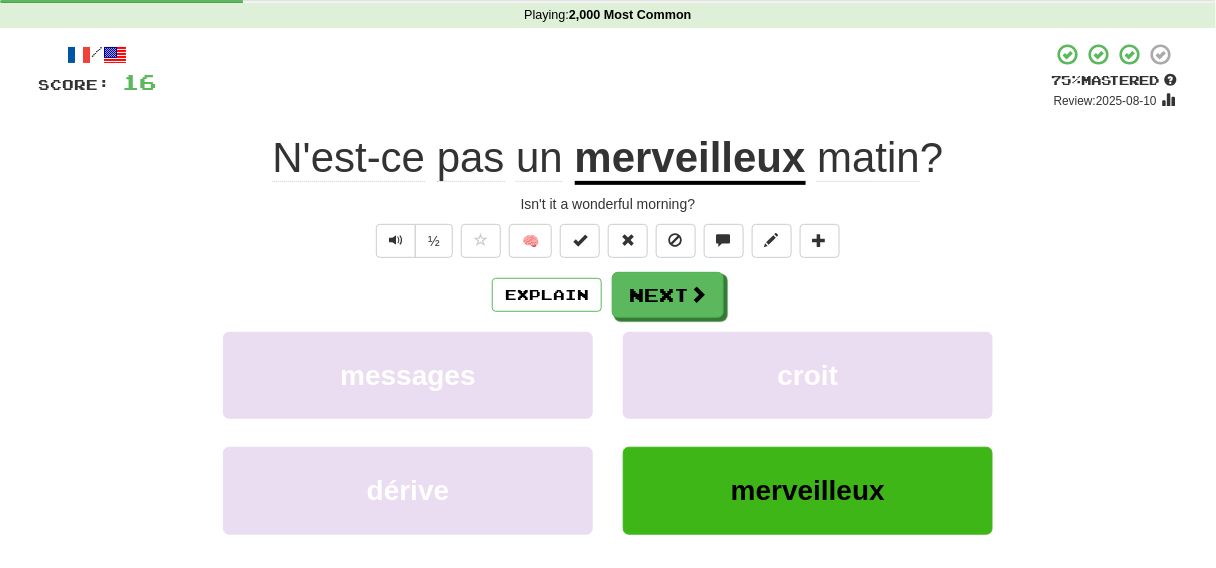 click on "½ 🧠" at bounding box center (608, 241) 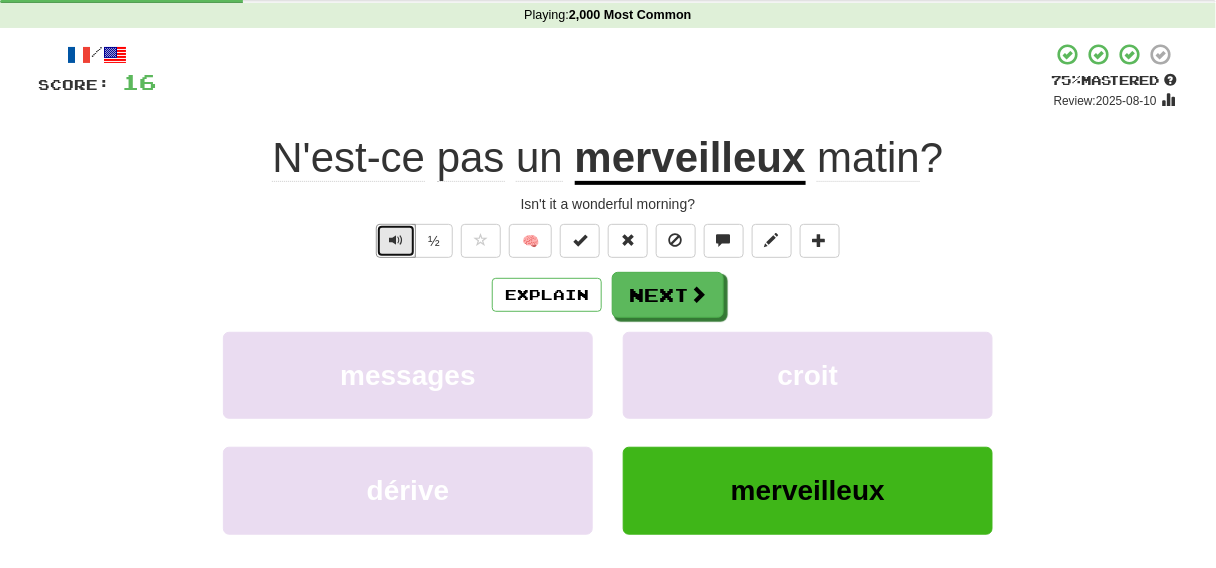 click at bounding box center (396, 240) 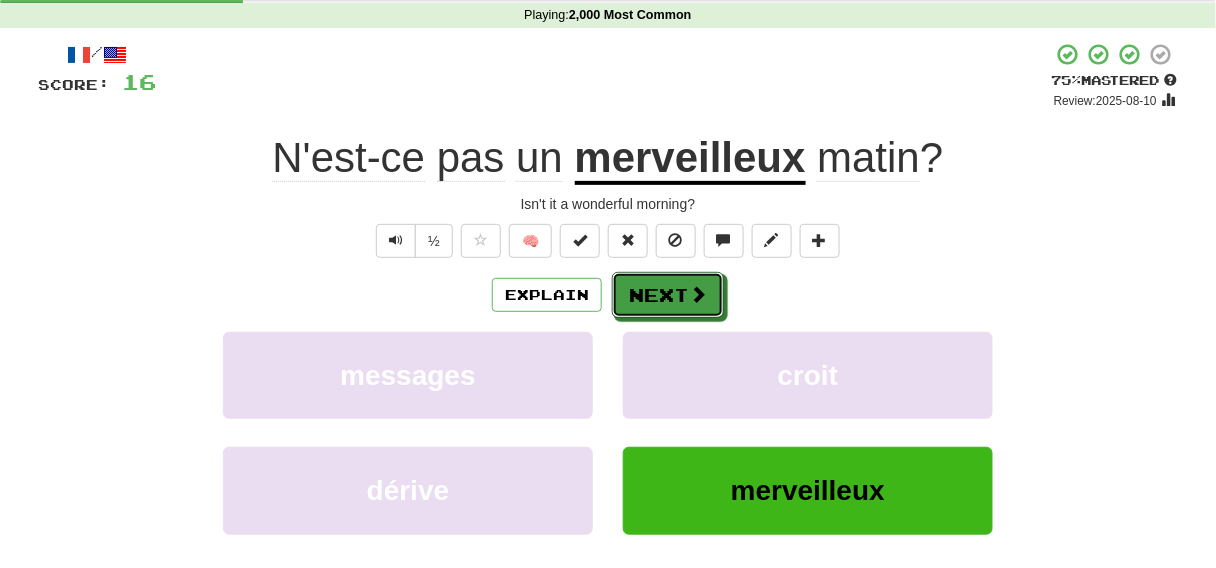 click on "Next" at bounding box center [668, 295] 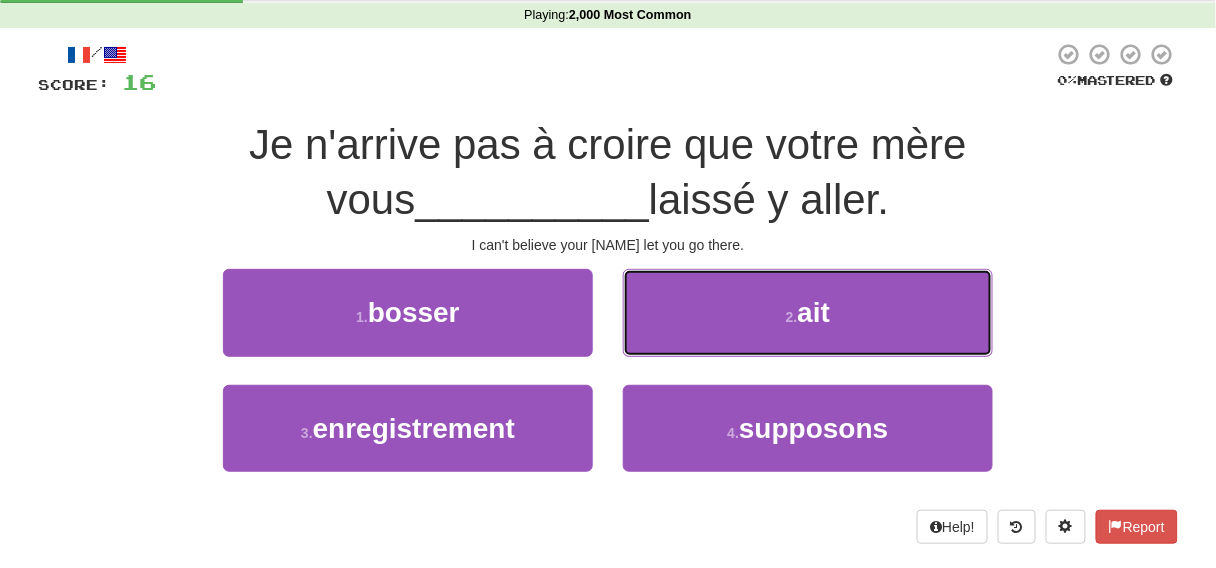 click on "2 .  ait" at bounding box center (808, 312) 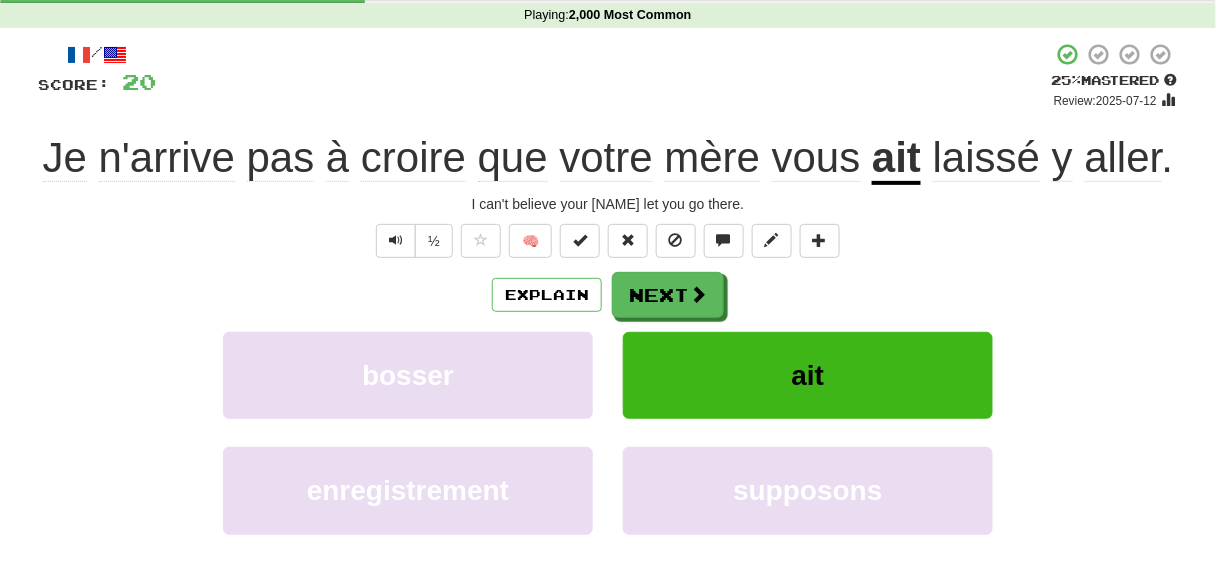 click on "Explain Next" at bounding box center [608, 295] 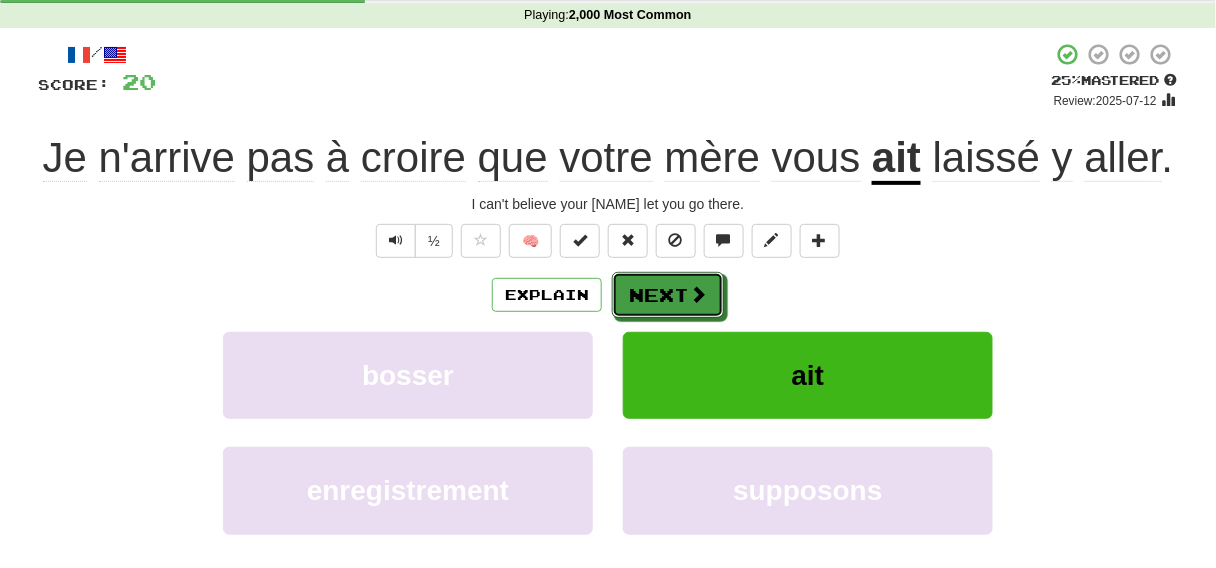 click on "Next" at bounding box center (668, 295) 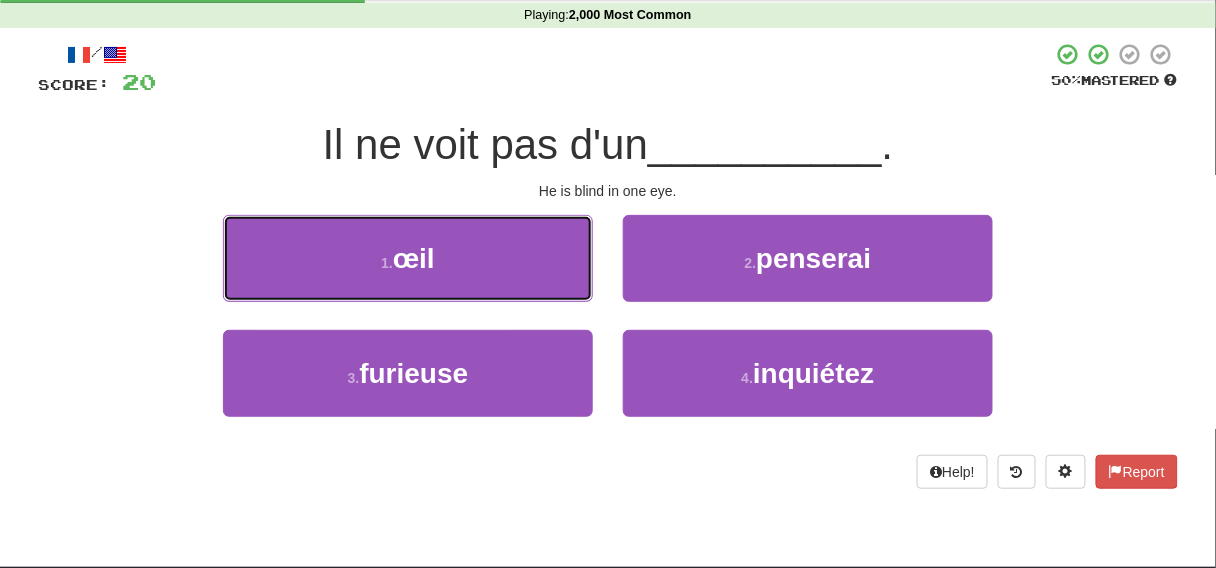 drag, startPoint x: 554, startPoint y: 297, endPoint x: 766, endPoint y: 8, distance: 358.42014 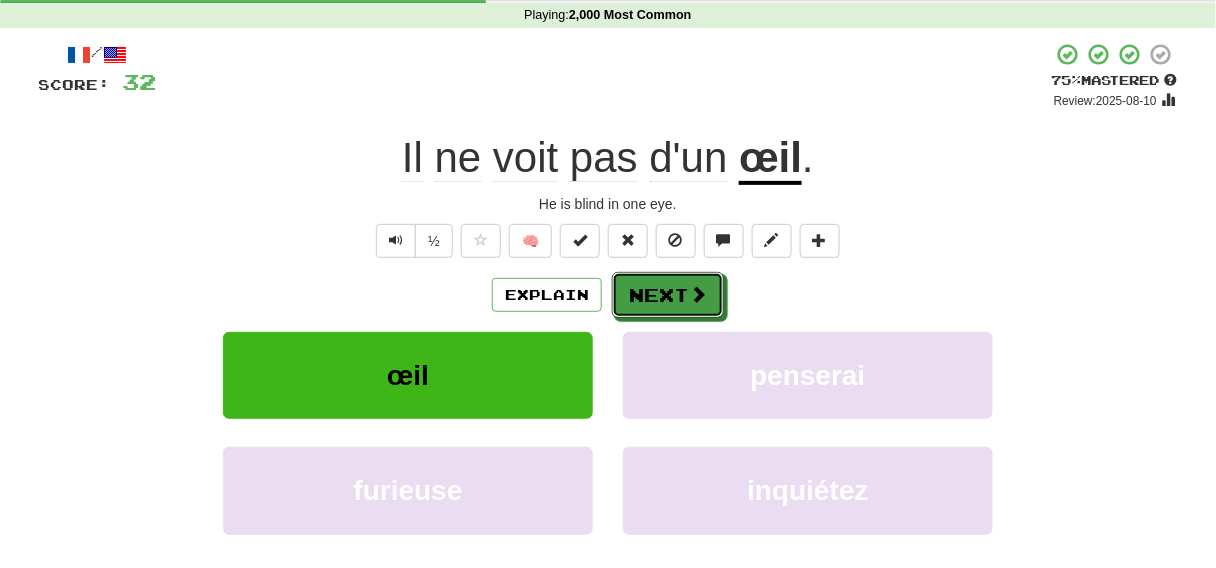click on "Next" at bounding box center (668, 295) 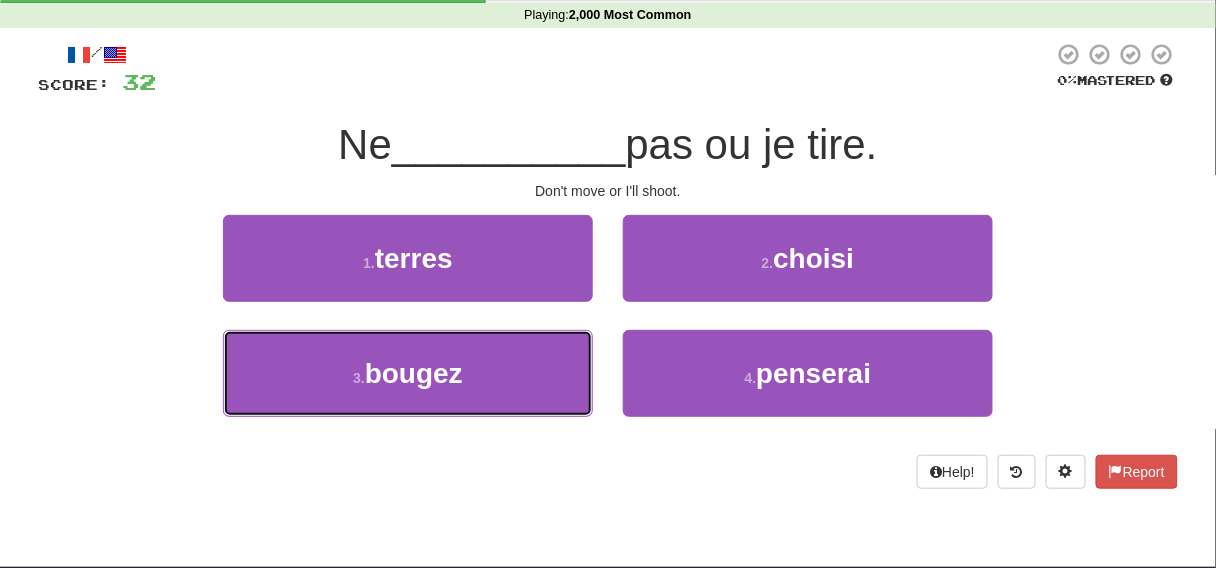 click on "3 .  bougez" at bounding box center (408, 373) 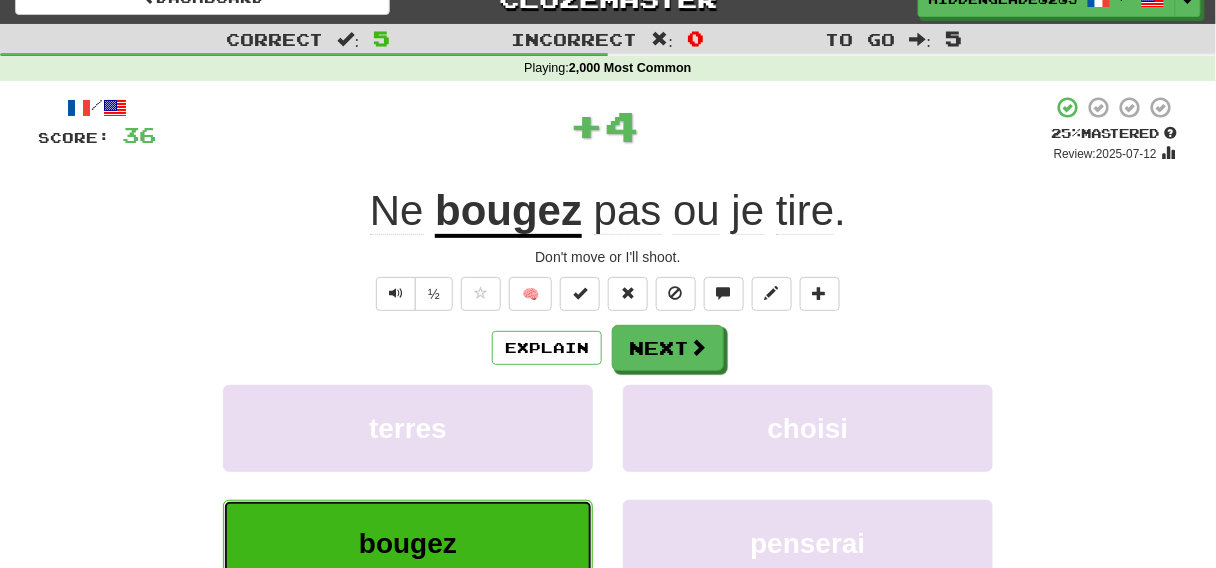 scroll, scrollTop: 0, scrollLeft: 0, axis: both 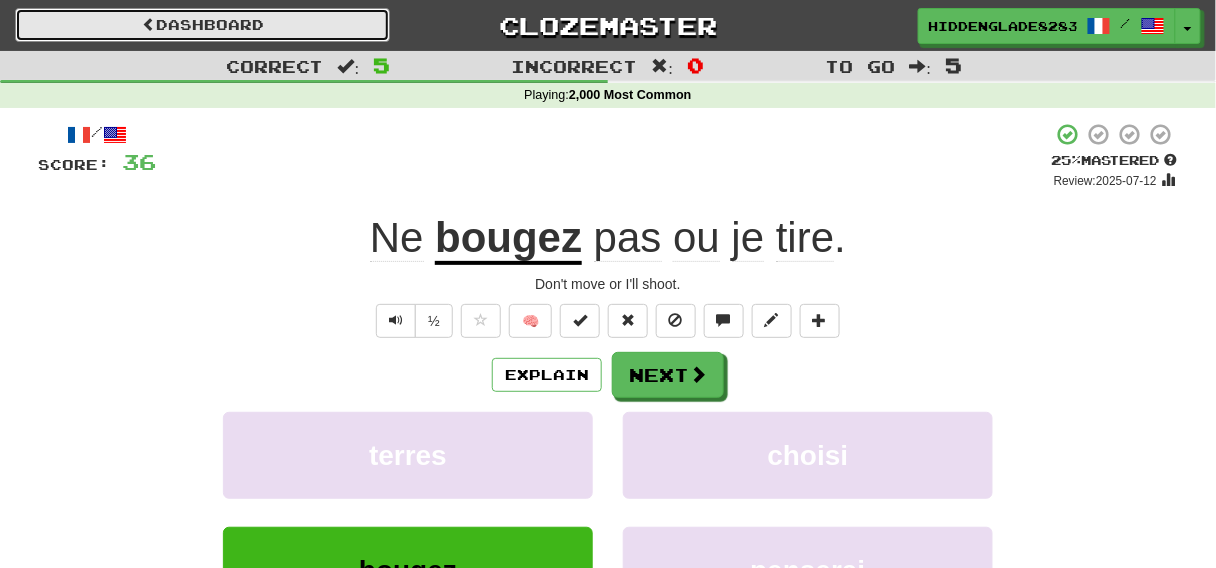 click on "Dashboard" at bounding box center [202, 25] 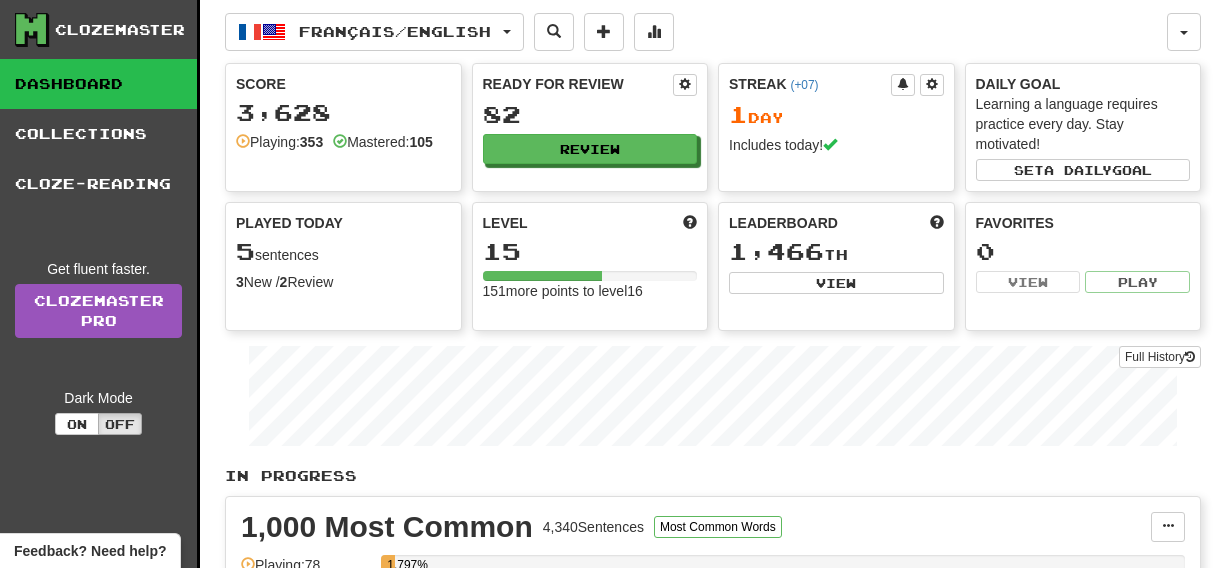 scroll, scrollTop: 0, scrollLeft: 0, axis: both 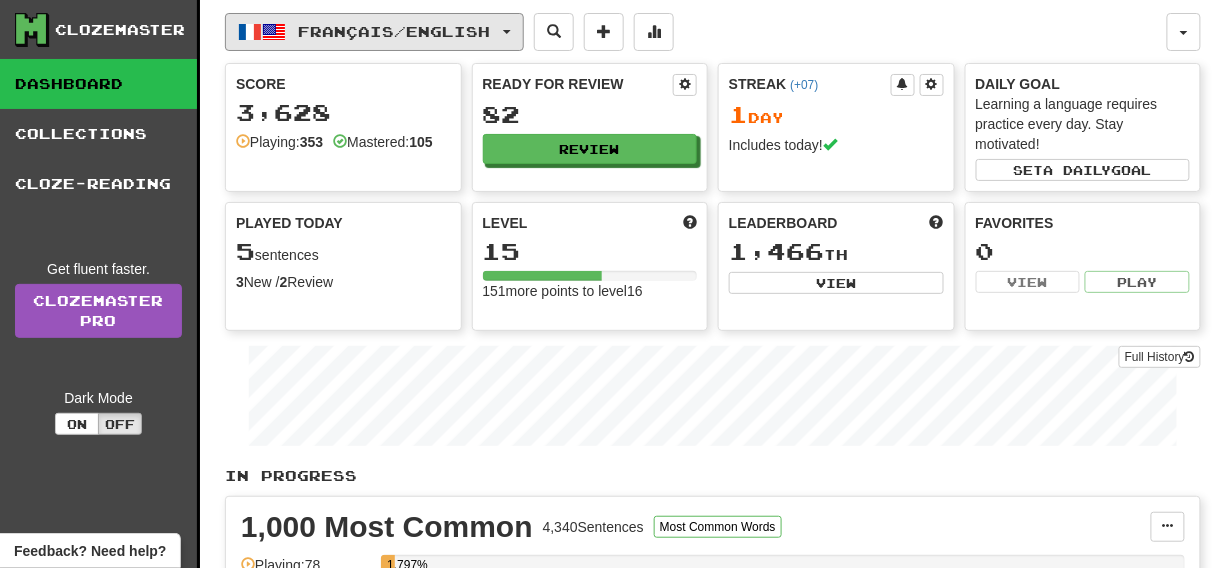 click on "Français  /  English" at bounding box center (374, 32) 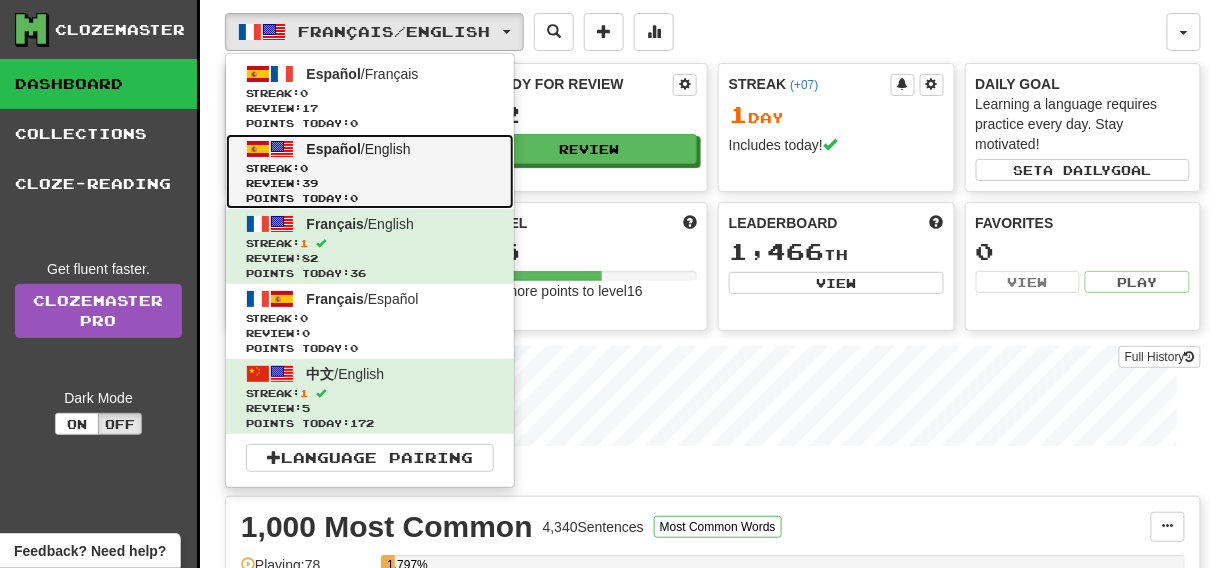 click on "Streak:  0" at bounding box center [370, 168] 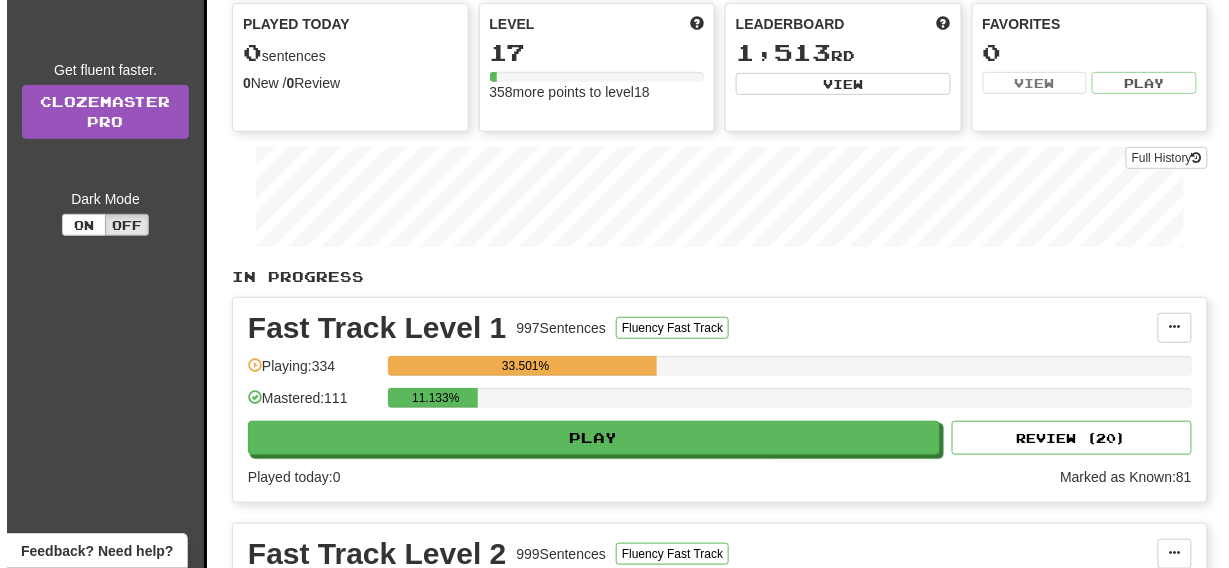scroll, scrollTop: 320, scrollLeft: 0, axis: vertical 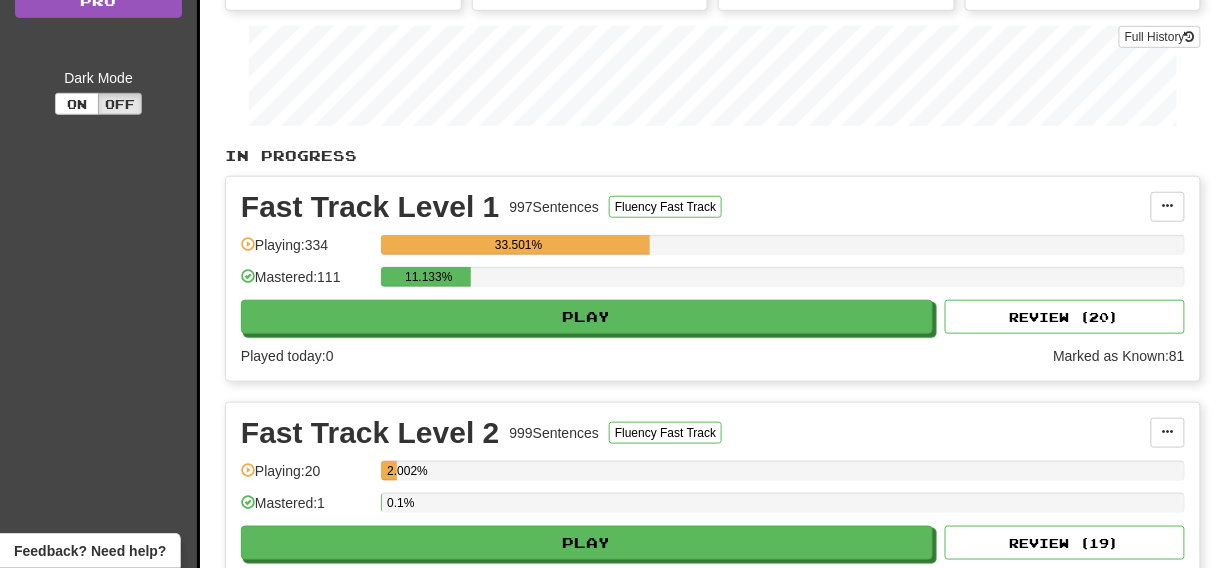 click on "11.133%" at bounding box center (783, 283) 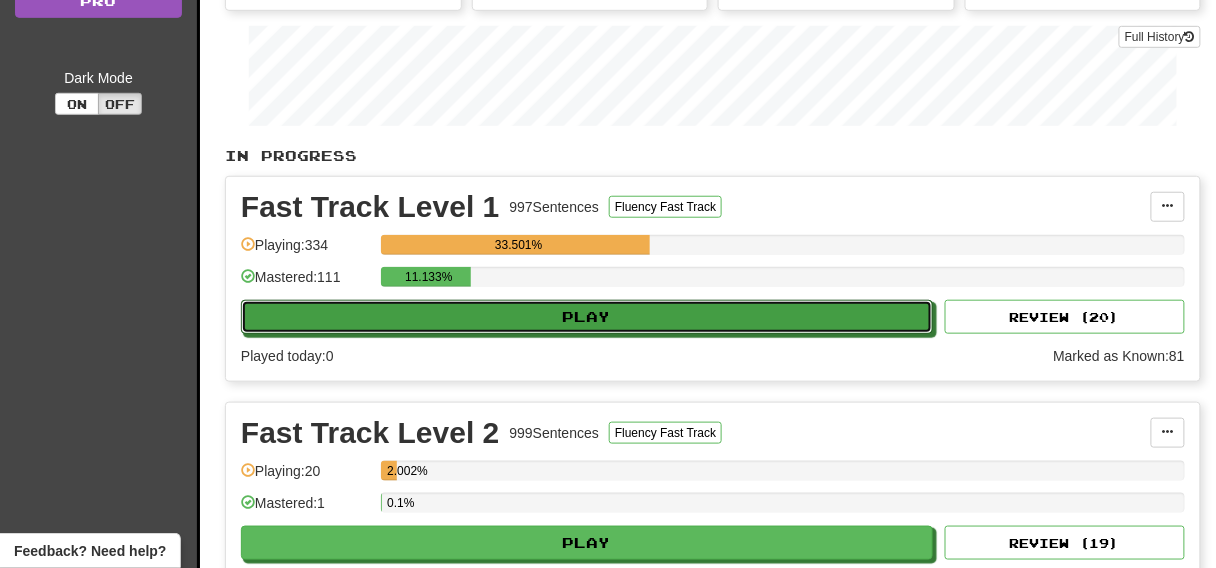 click on "Play" at bounding box center [587, 317] 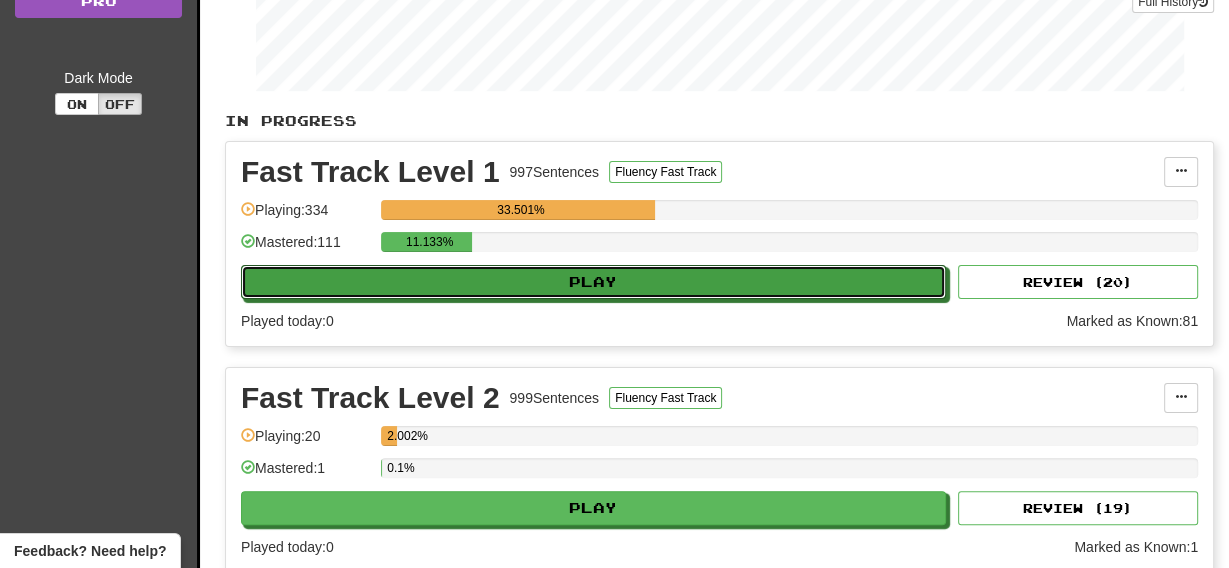 select on "**" 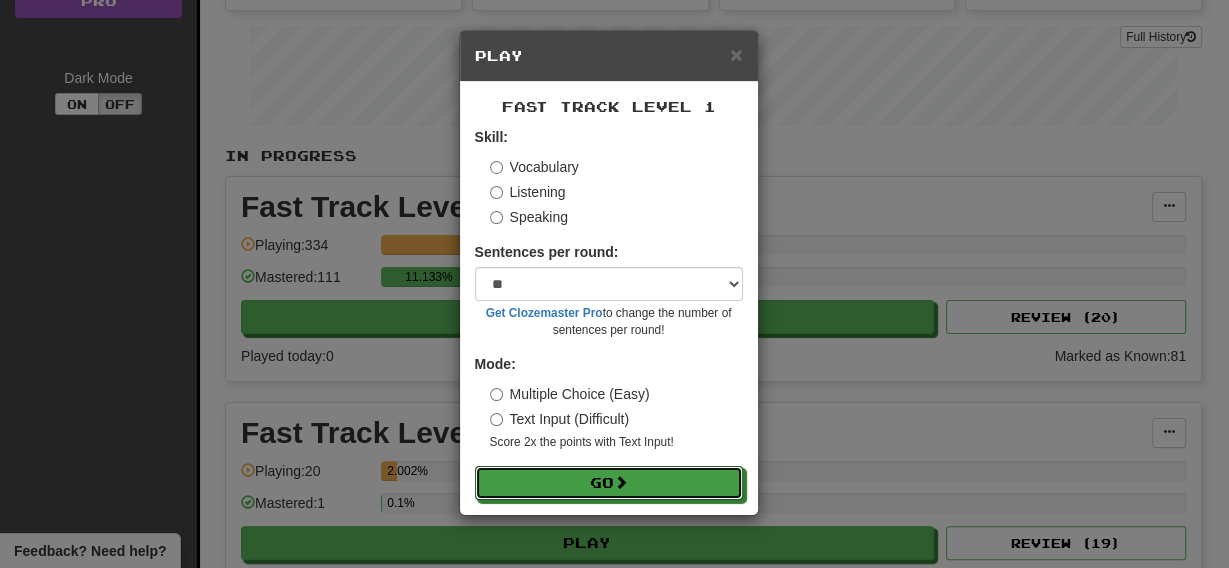click on "Go" at bounding box center [609, 483] 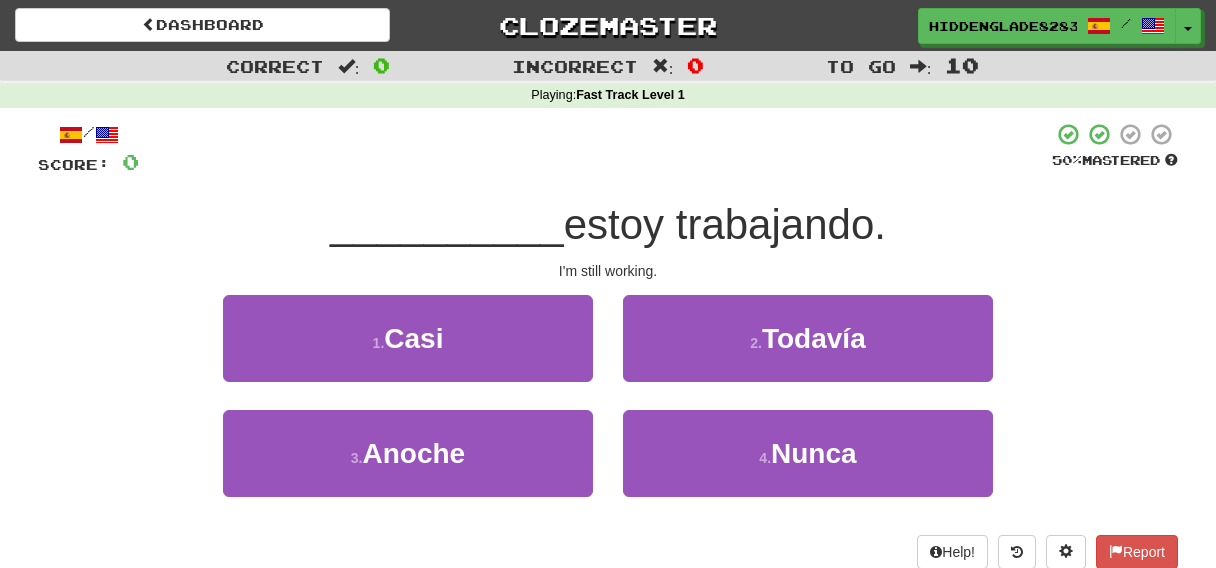 scroll, scrollTop: 0, scrollLeft: 0, axis: both 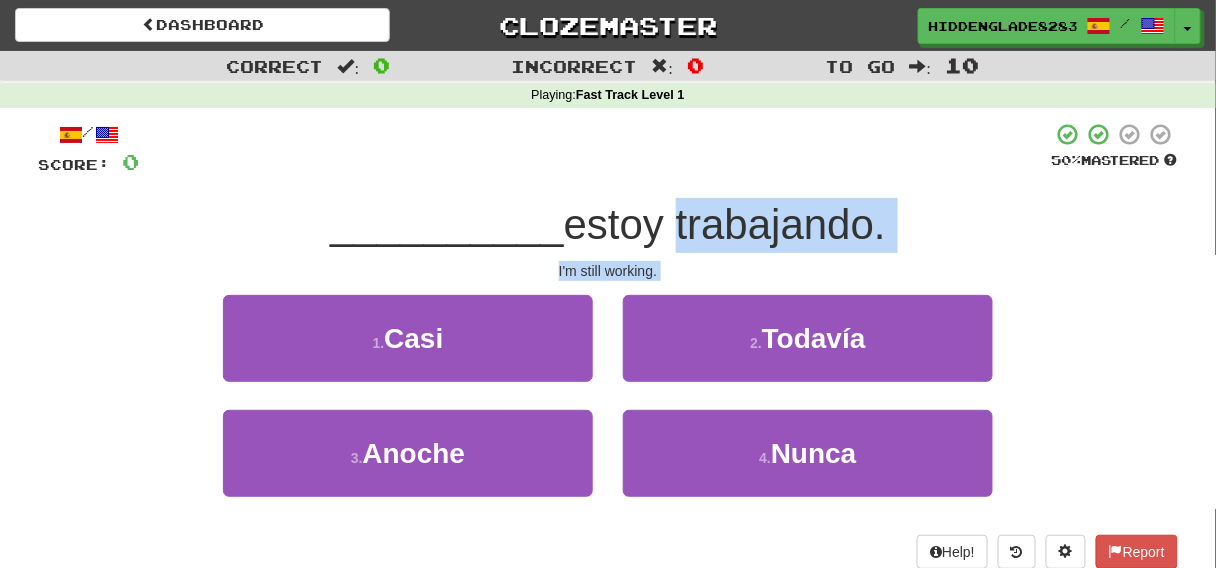 drag, startPoint x: 672, startPoint y: 197, endPoint x: 691, endPoint y: 439, distance: 242.74472 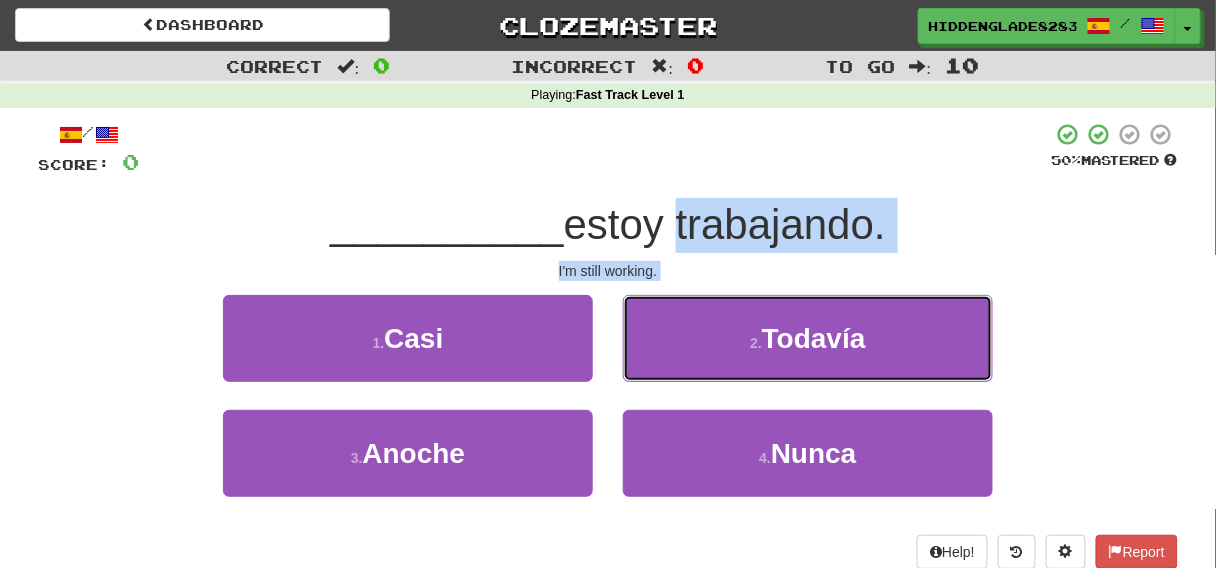 click on "Todavía" at bounding box center (814, 338) 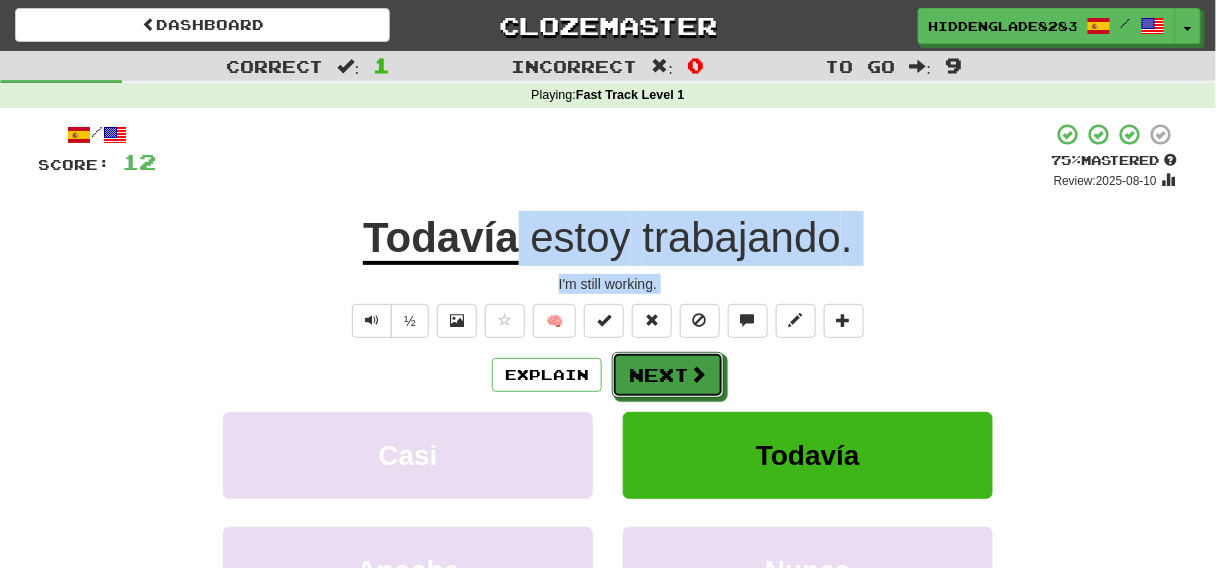 click on "Next" at bounding box center (668, 375) 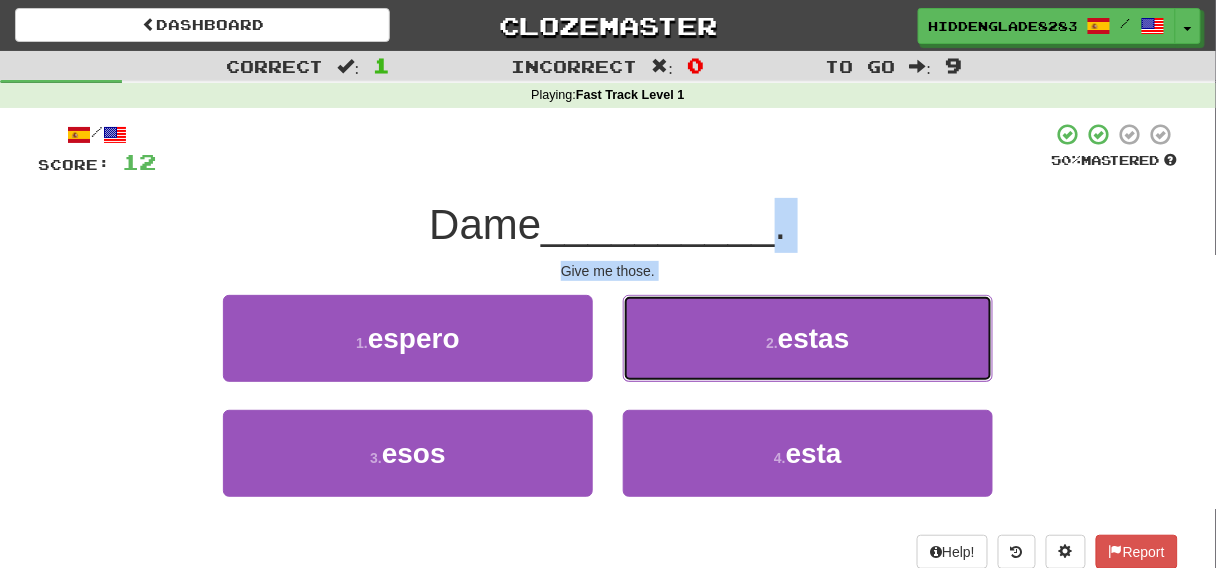 click on "2 .  estas" at bounding box center (808, 338) 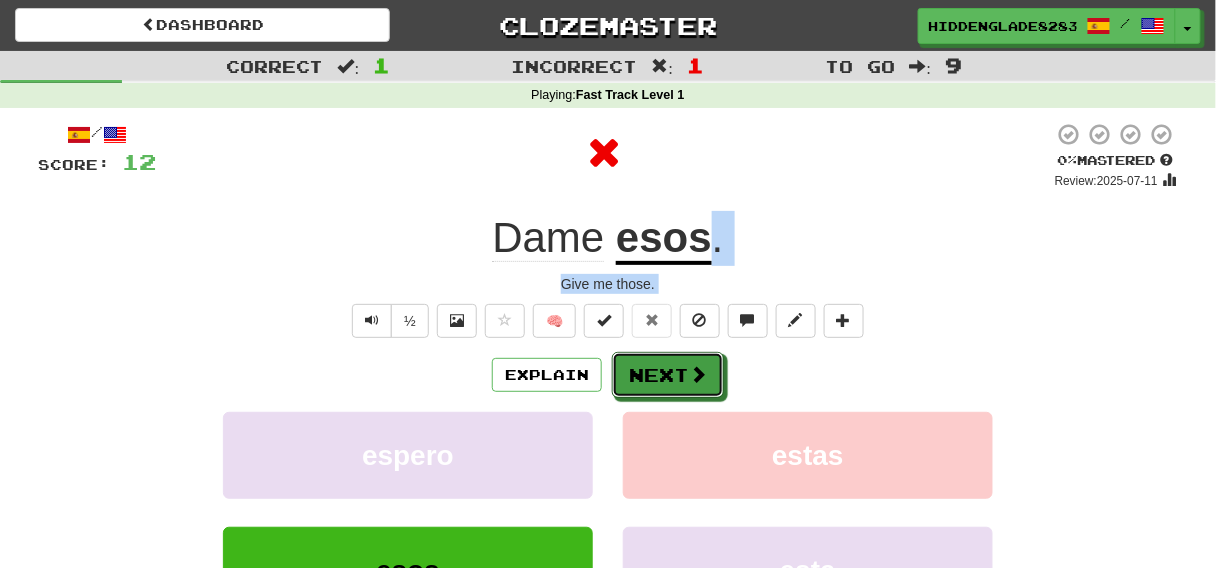 click on "Next" at bounding box center [668, 375] 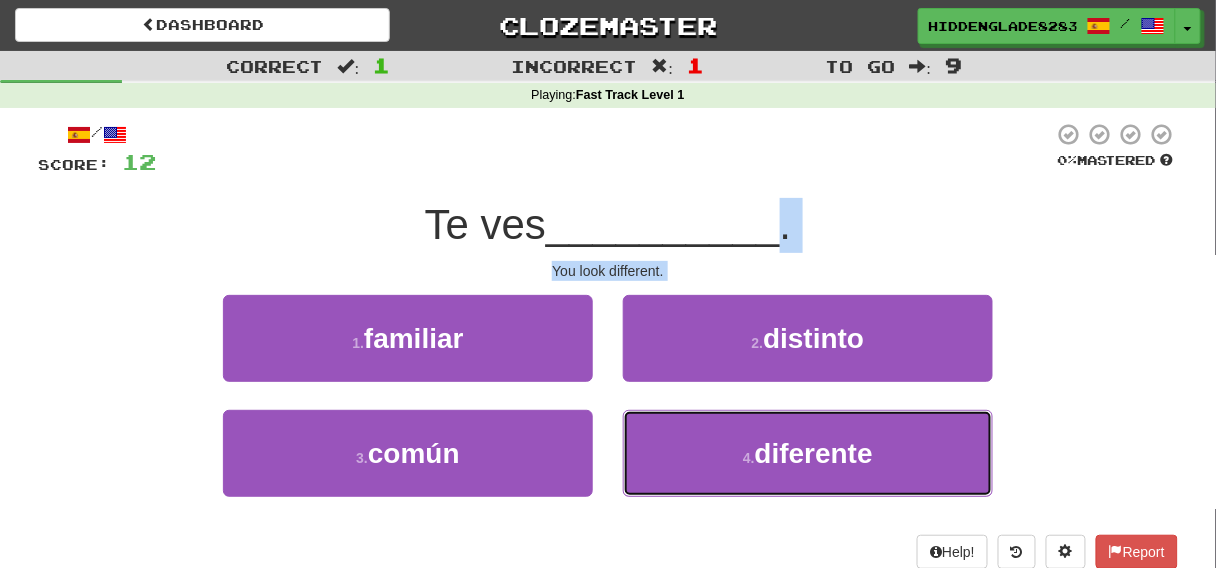 click on "diferente" at bounding box center (814, 453) 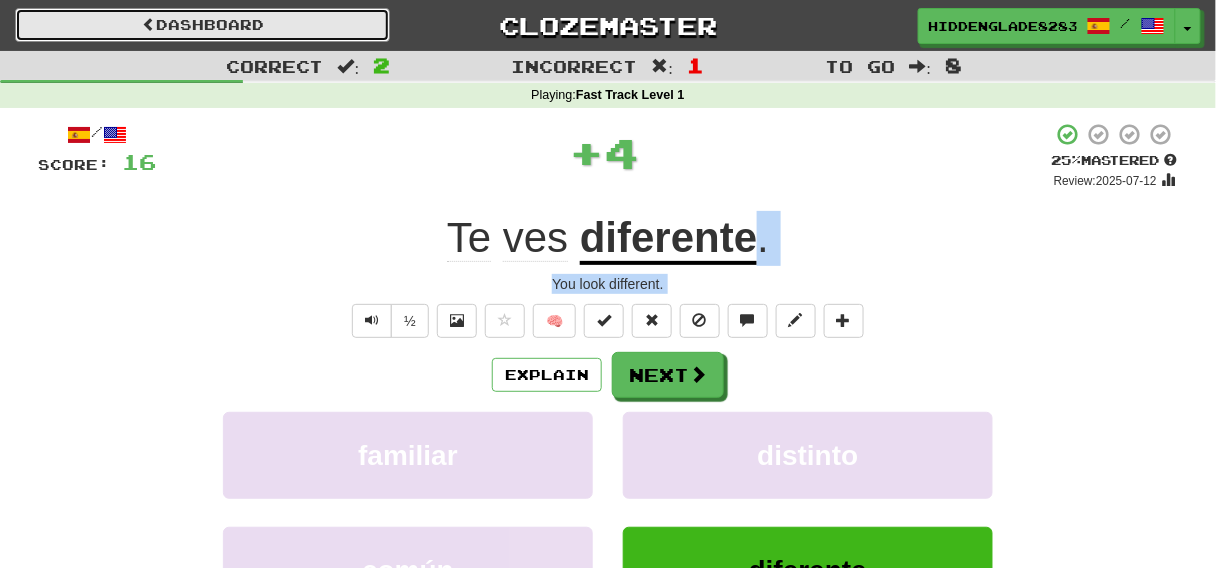 click on "Dashboard" at bounding box center (202, 25) 